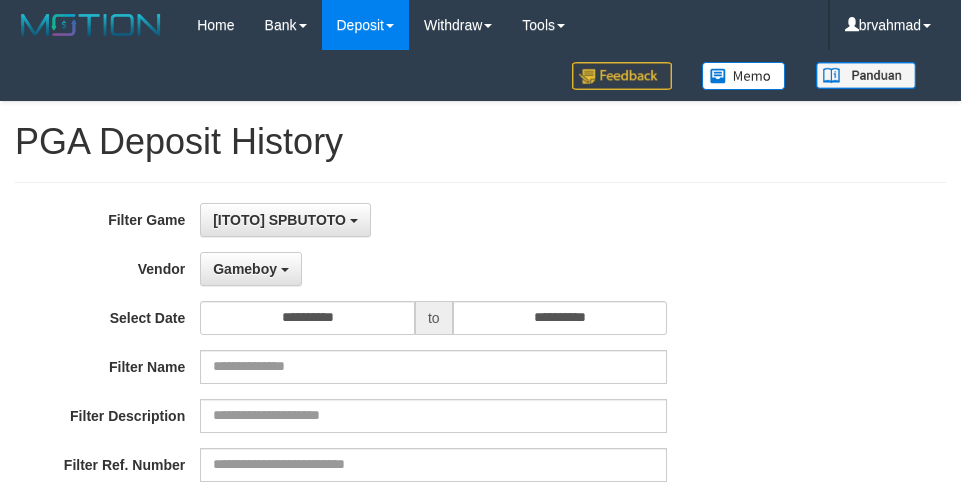select on "**********" 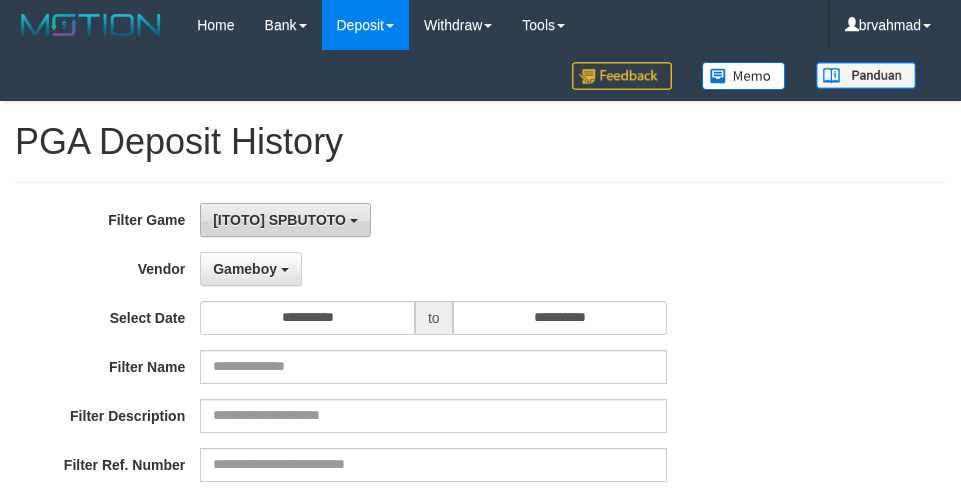 scroll, scrollTop: 45, scrollLeft: 0, axis: vertical 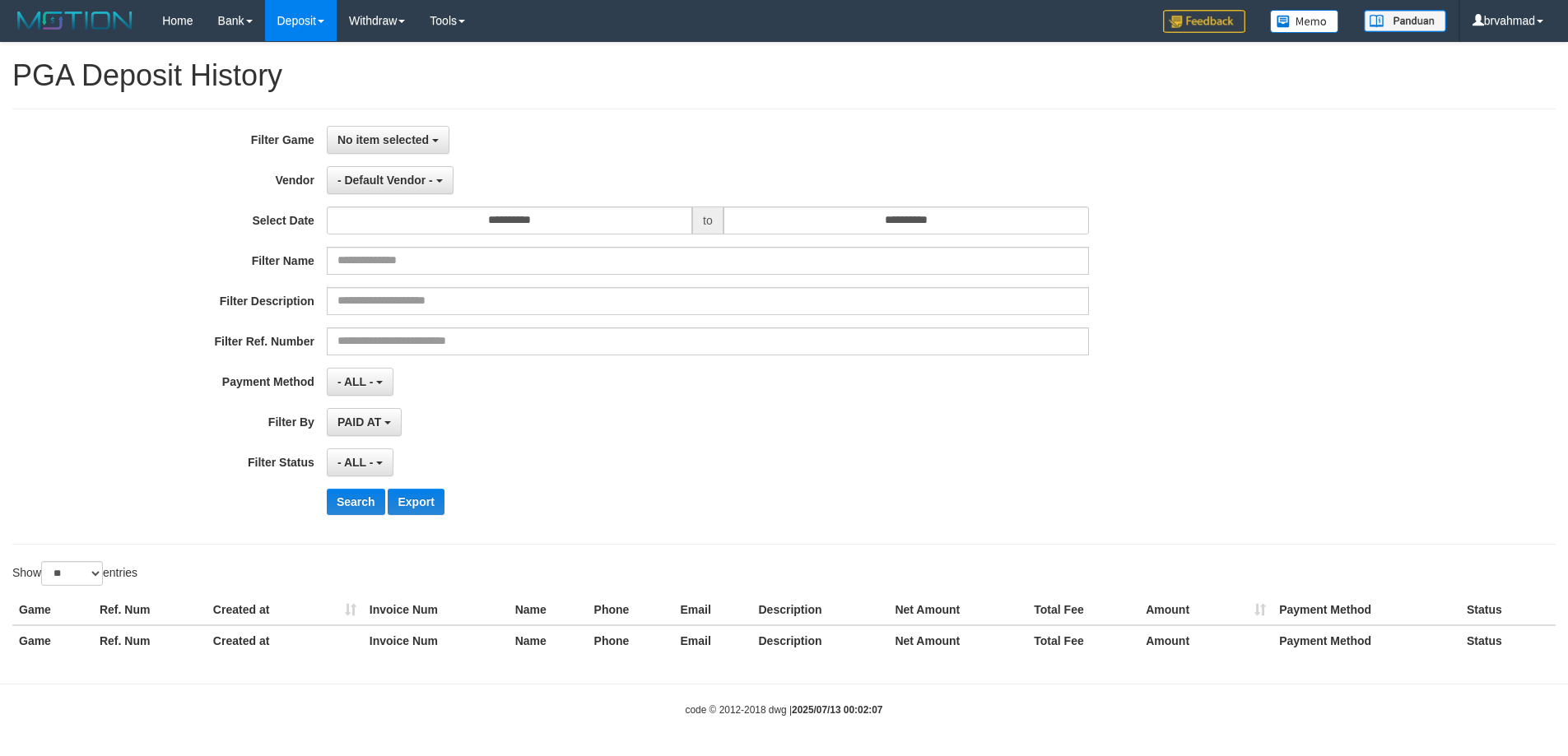 select 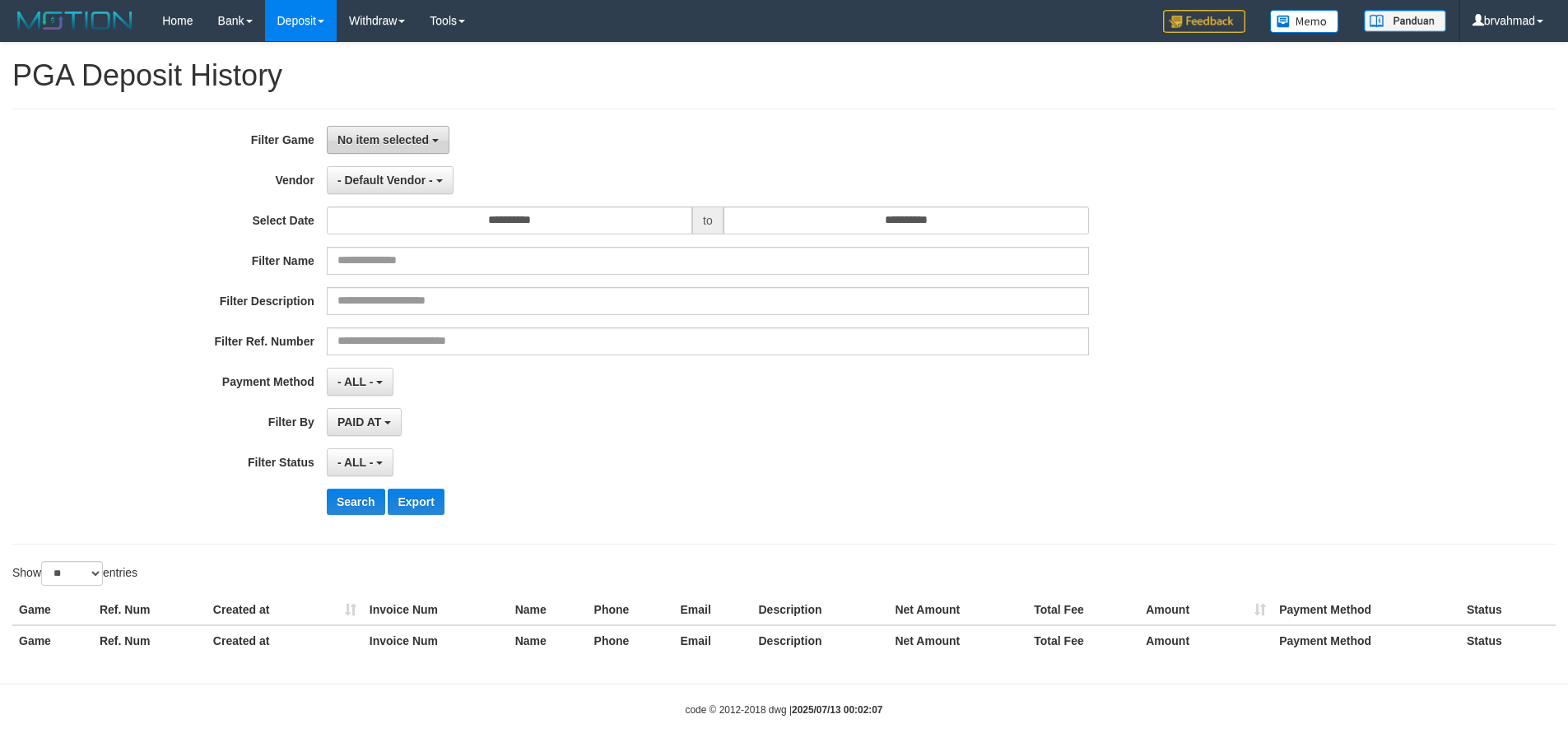 scroll, scrollTop: 0, scrollLeft: 0, axis: both 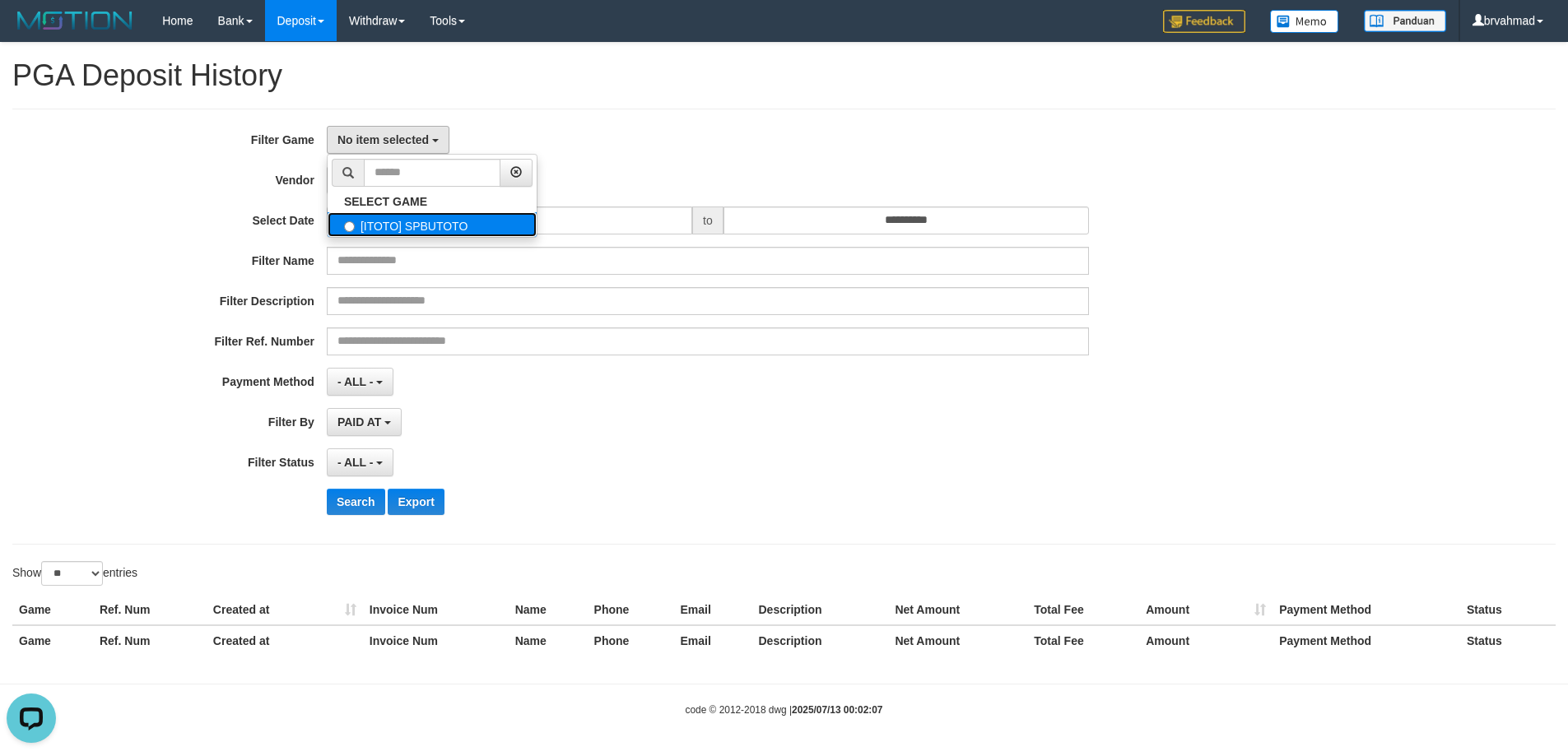 click on "[ITOTO] SPBUTOTO" at bounding box center [432, 225] 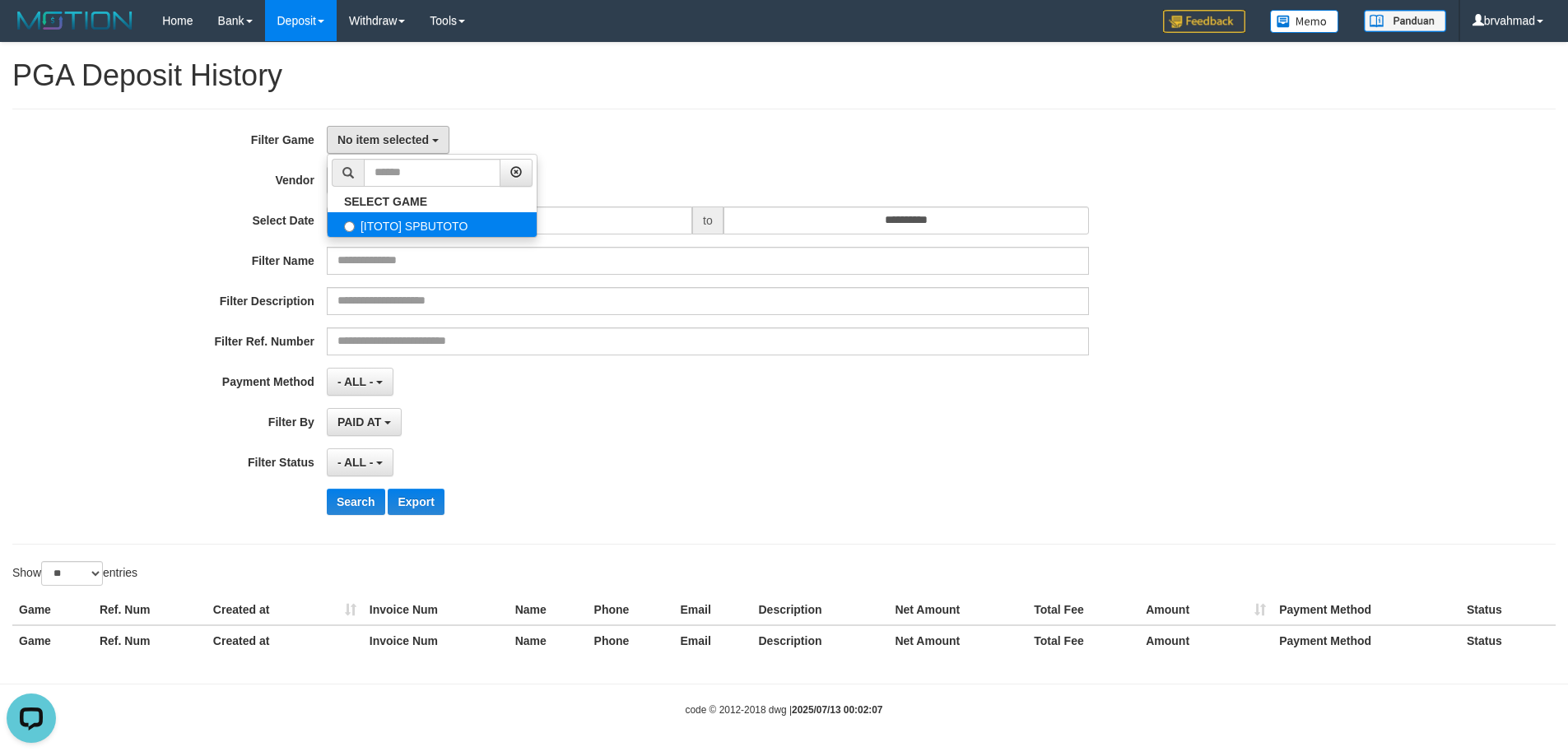 select on "****" 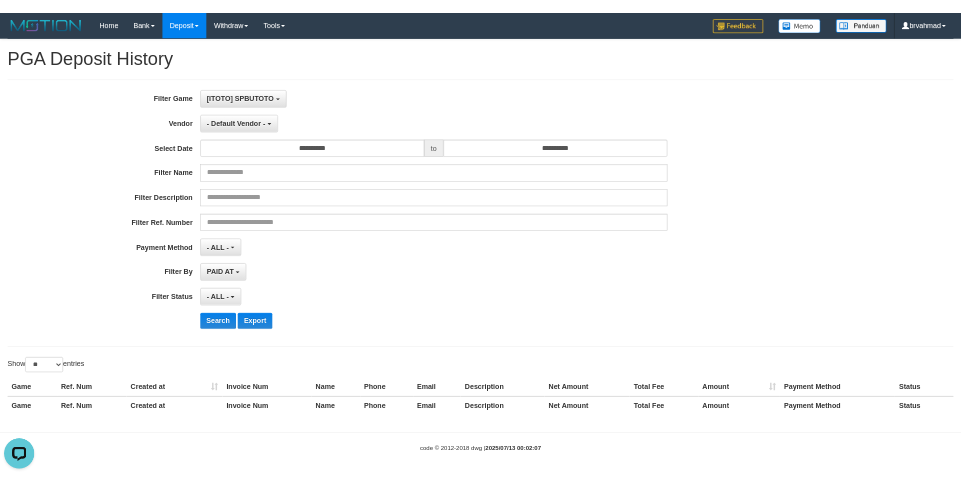 scroll, scrollTop: 18, scrollLeft: 0, axis: vertical 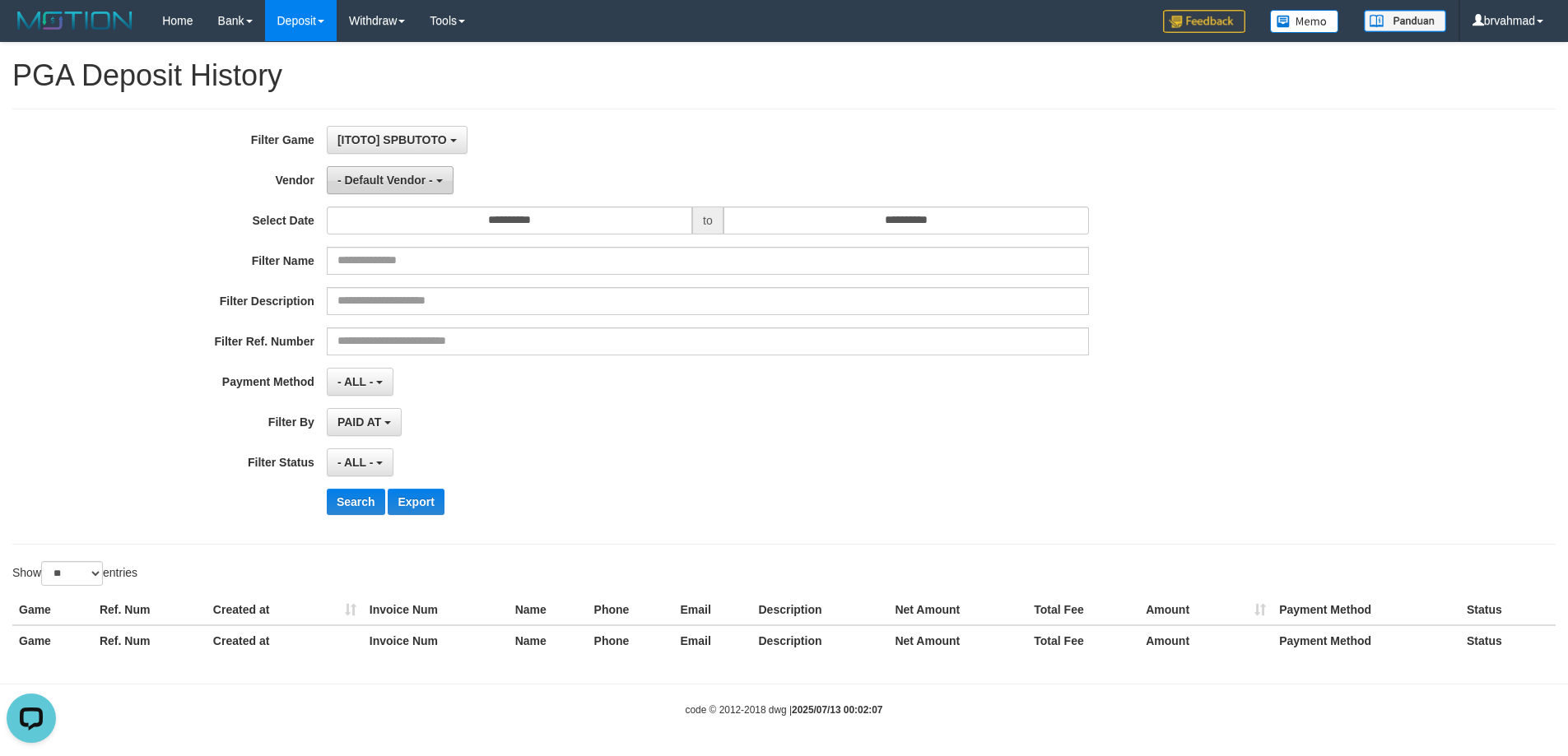 click on "- Default Vendor -" at bounding box center (385, 180) 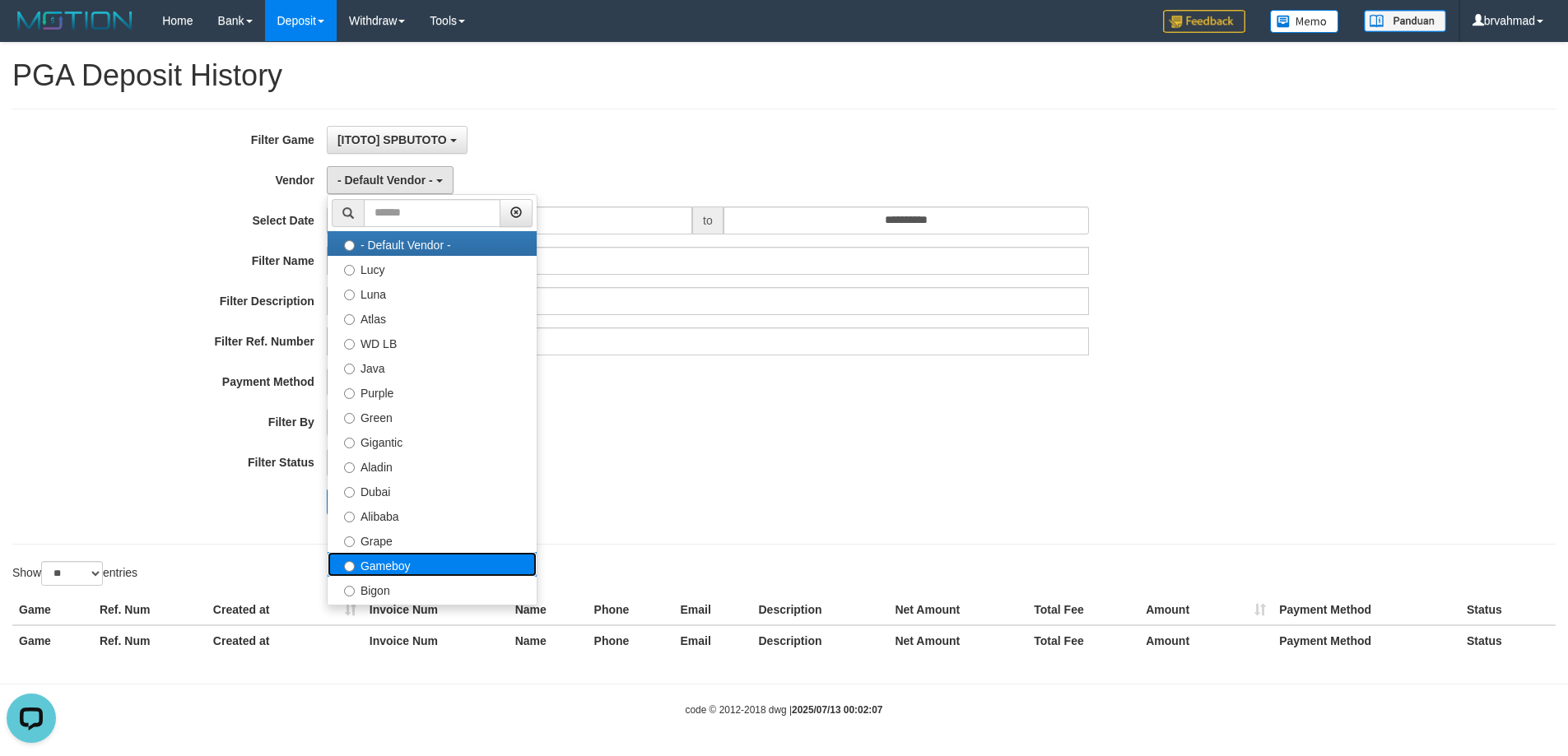 click on "Gameboy" at bounding box center [432, 564] 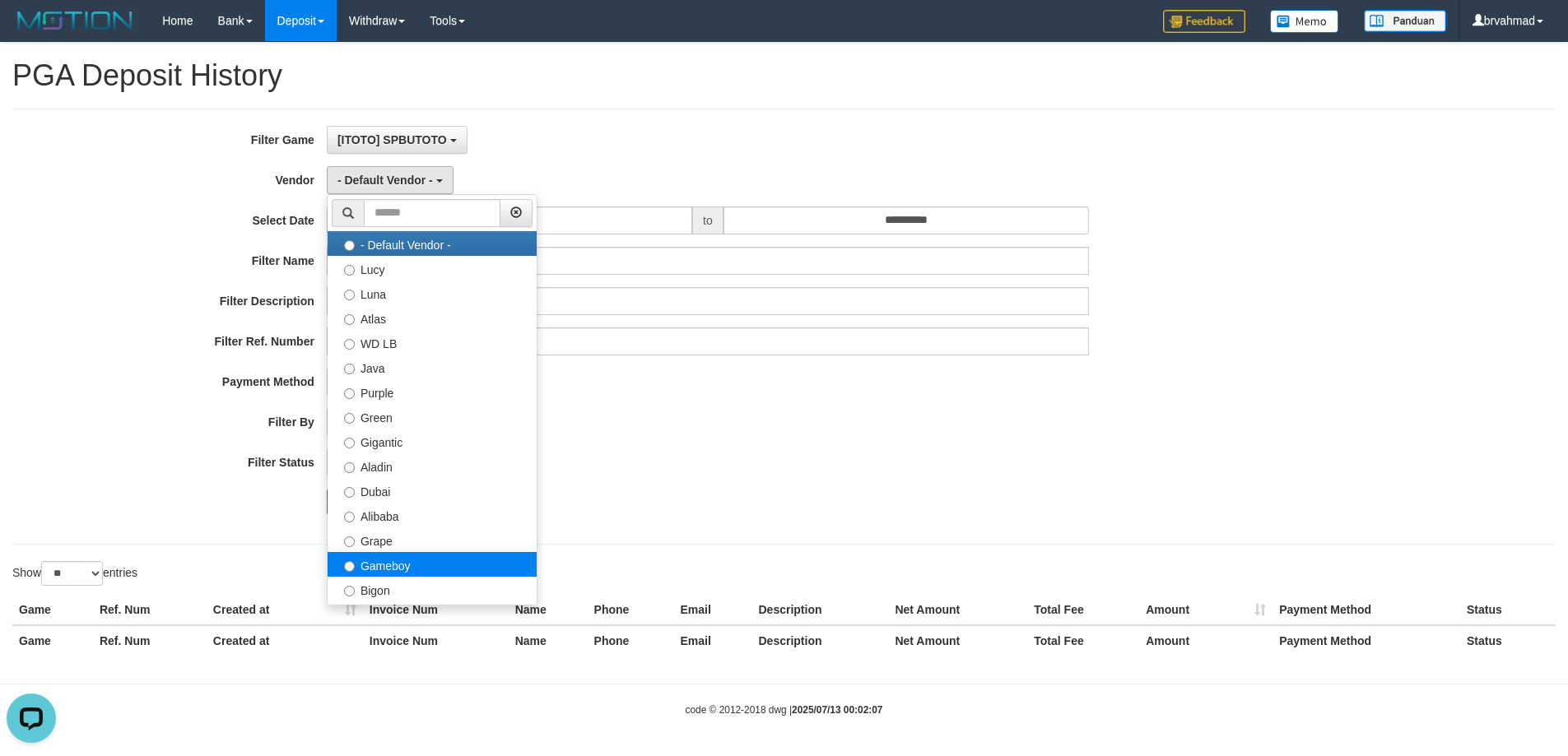 select on "**********" 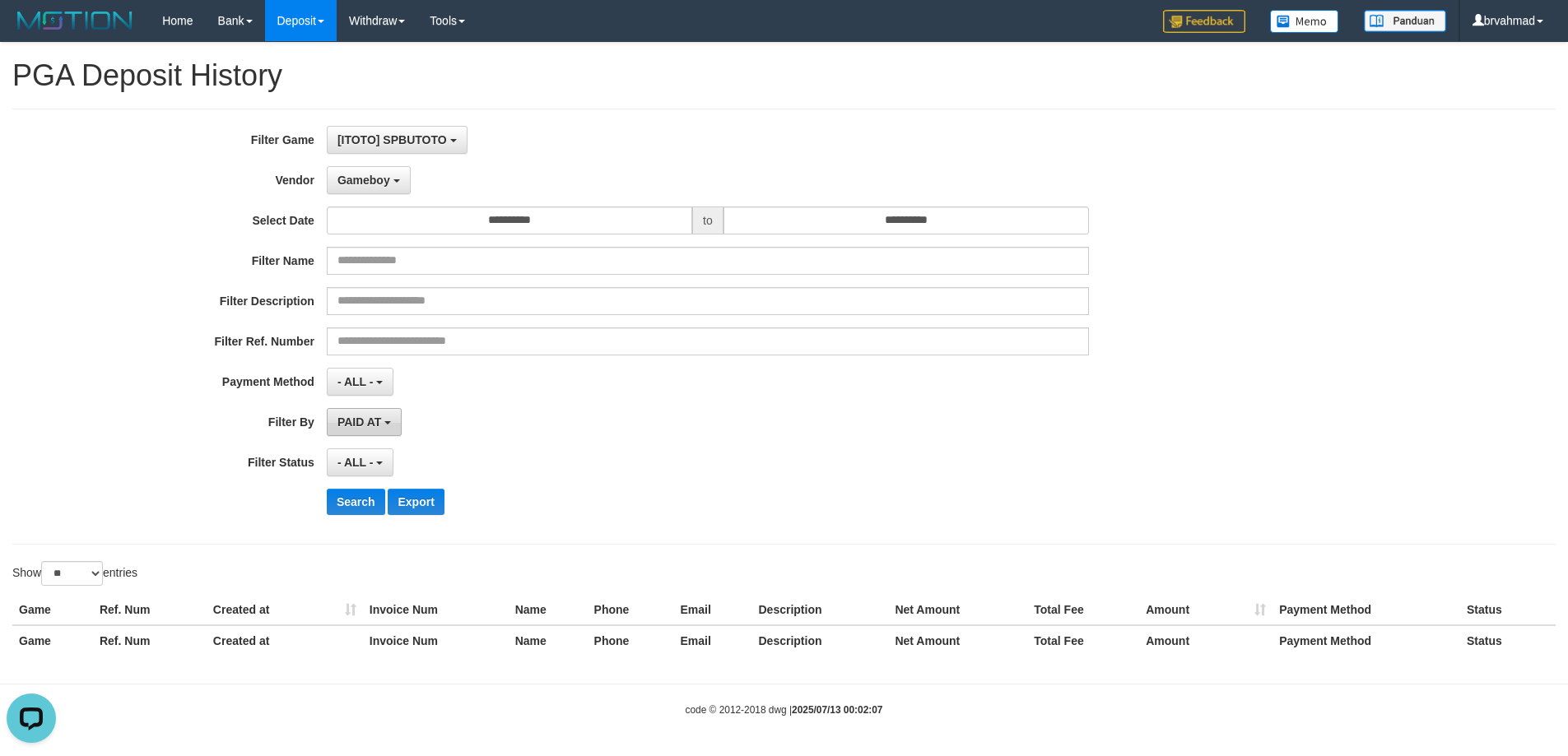 click on "PAID AT" at bounding box center [364, 422] 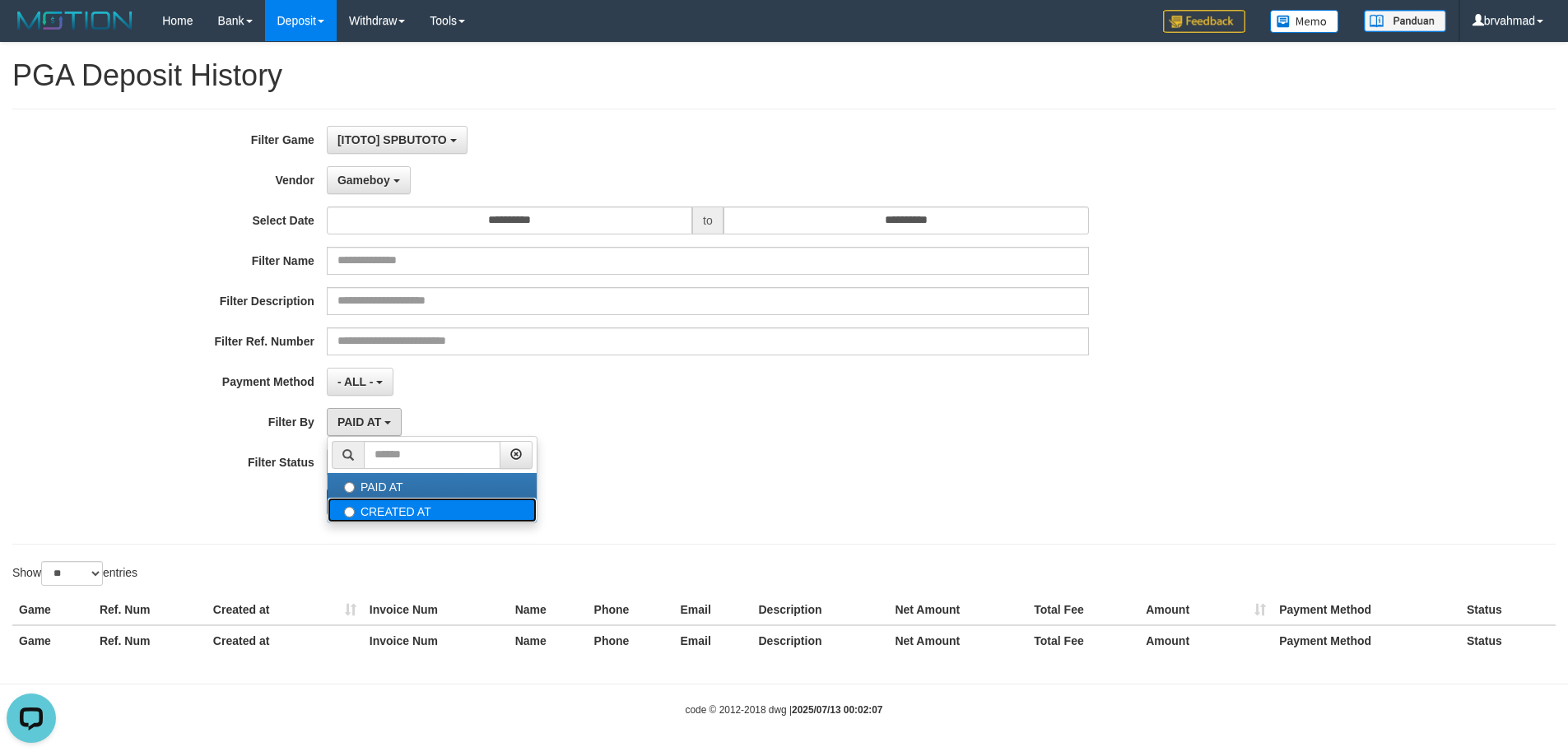 click on "CREATED AT" at bounding box center (432, 510) 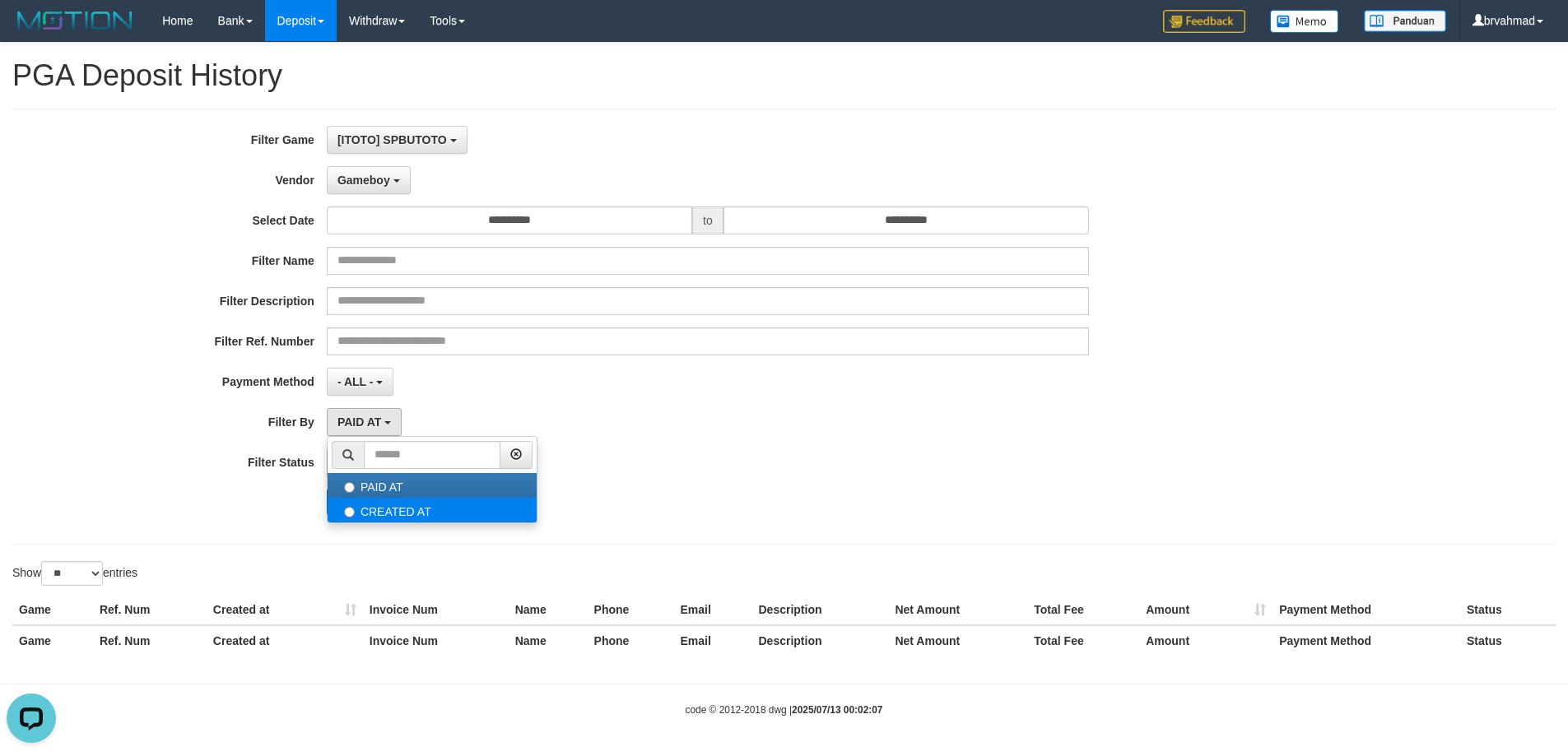 select on "*" 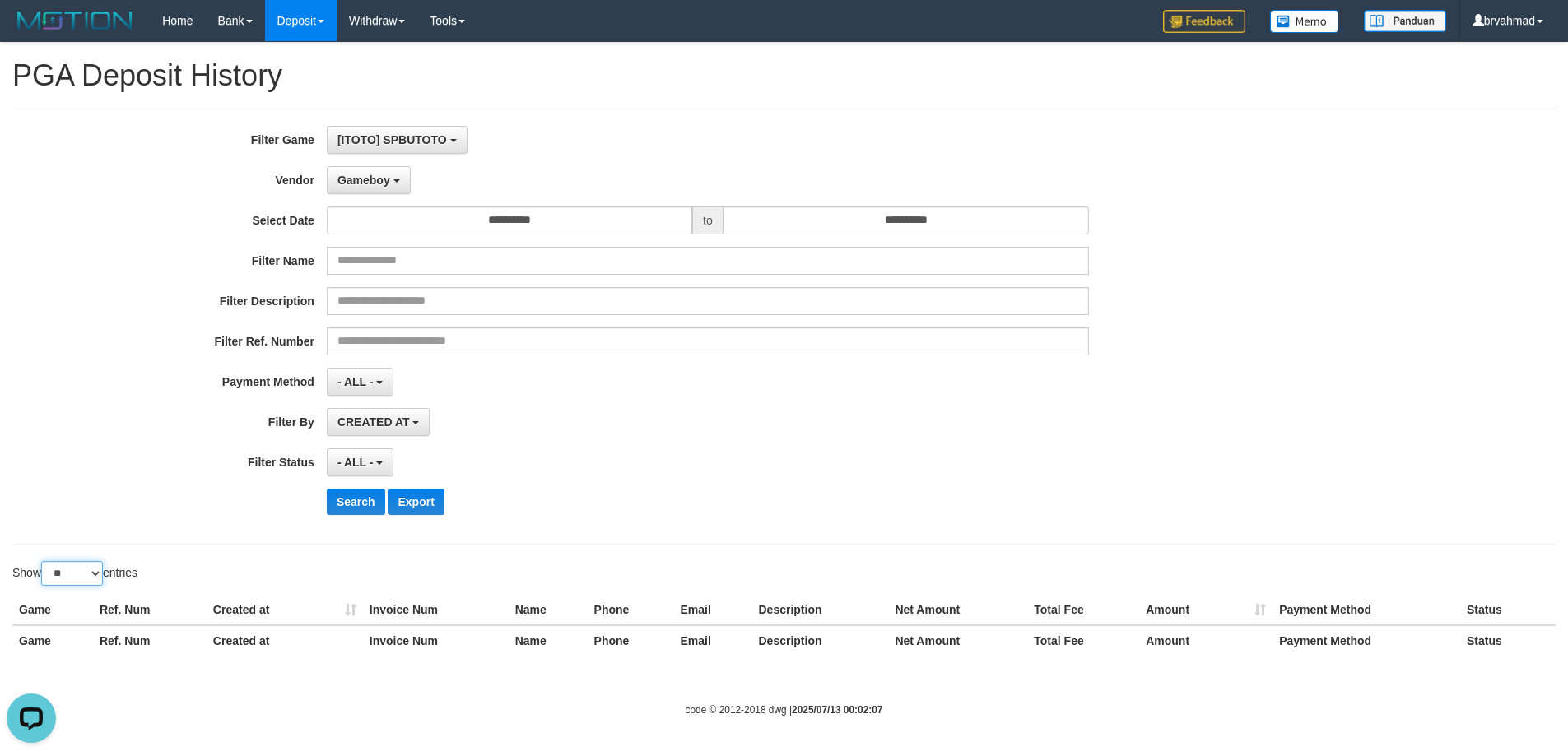 click on "** ** ** ***" at bounding box center [72, 573] 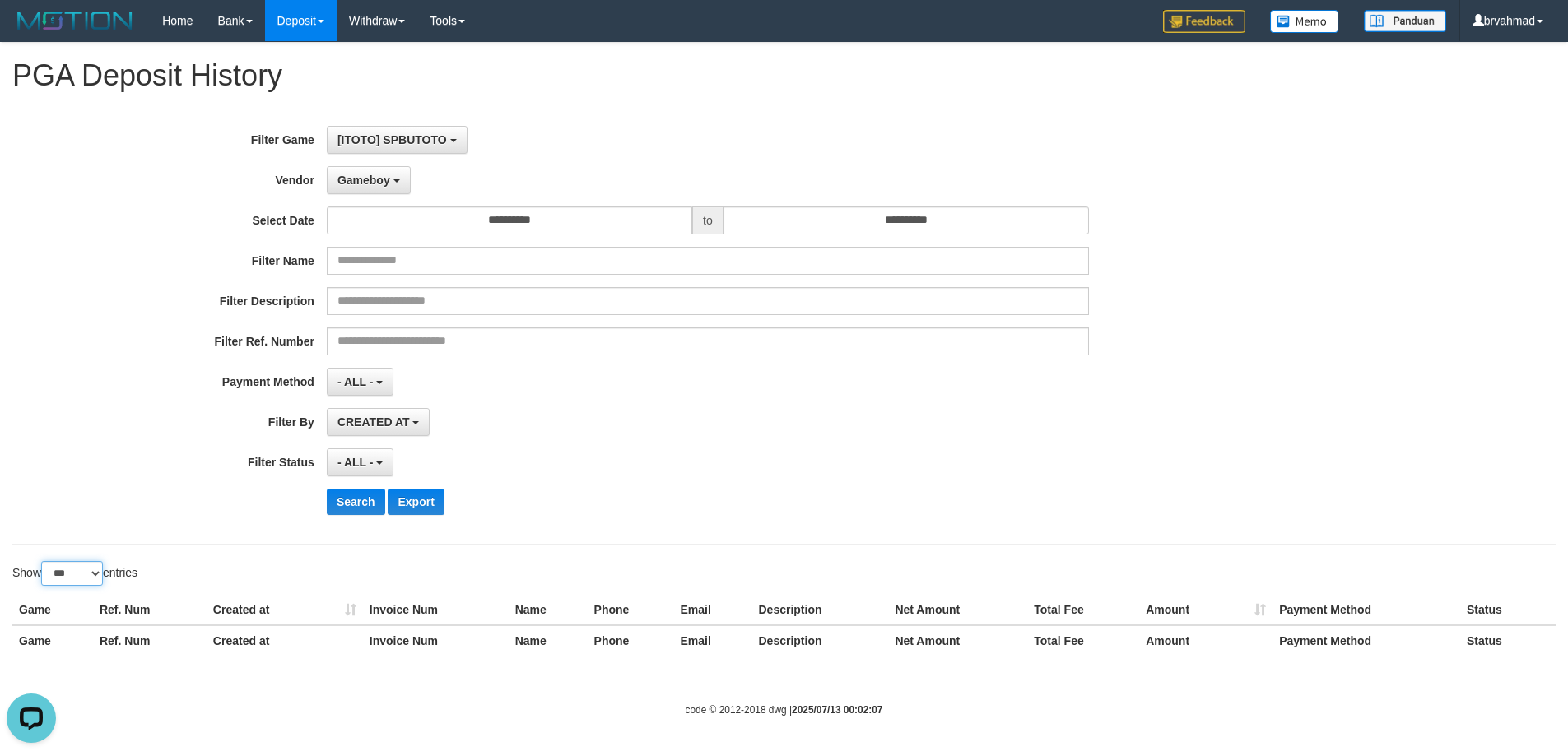click on "** ** ** ***" at bounding box center (72, 573) 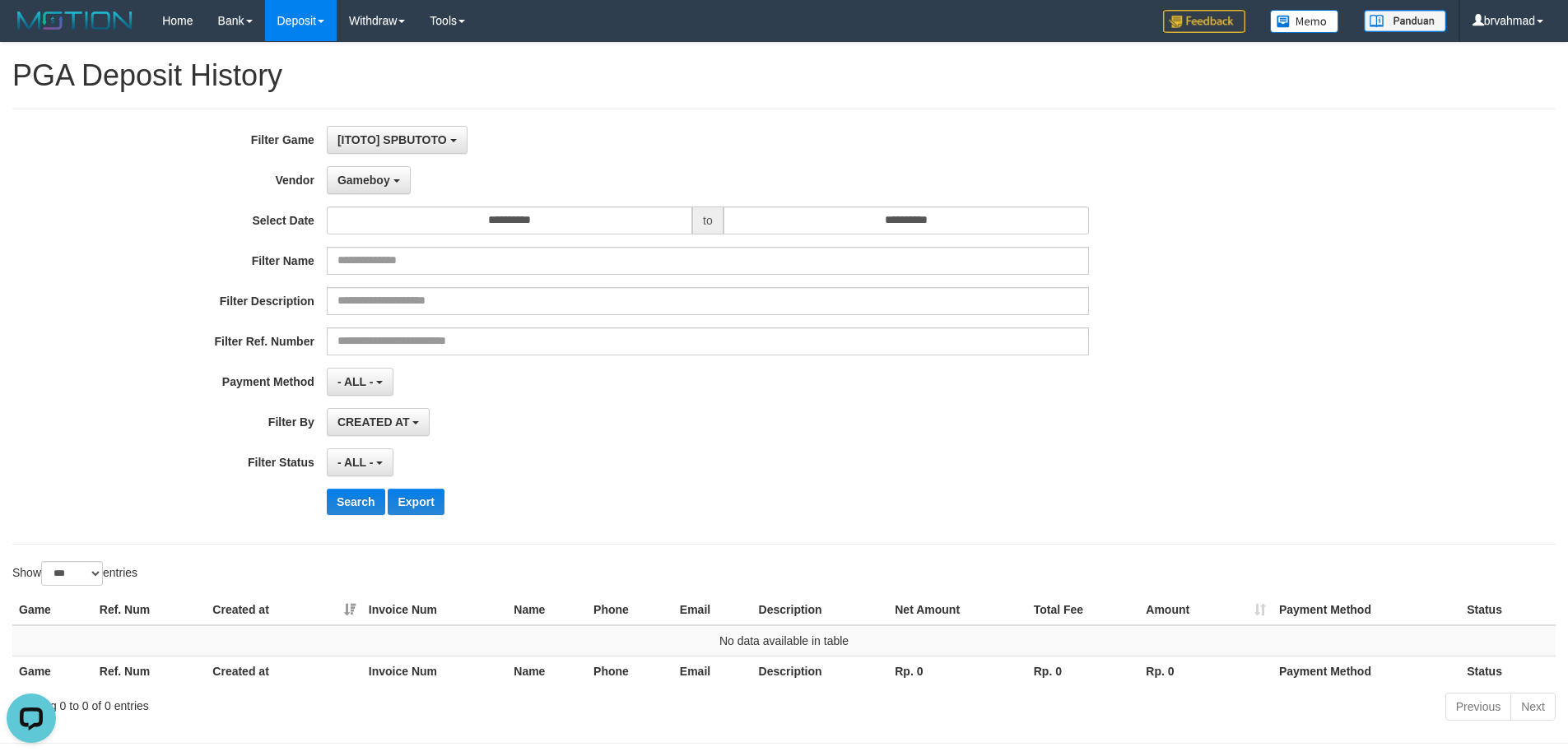 click on "Filter By" at bounding box center (163, 419) 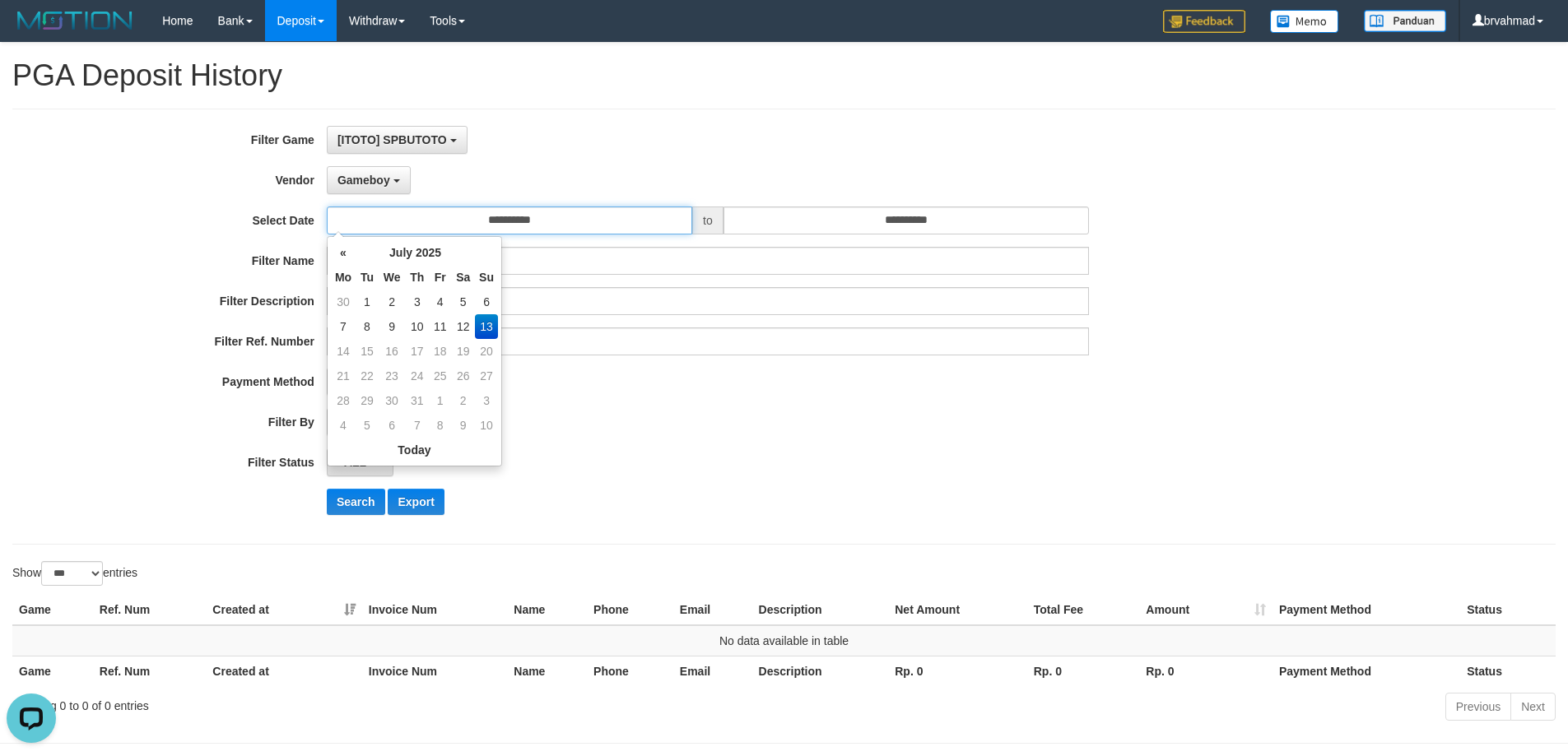 click on "**********" at bounding box center [509, 220] 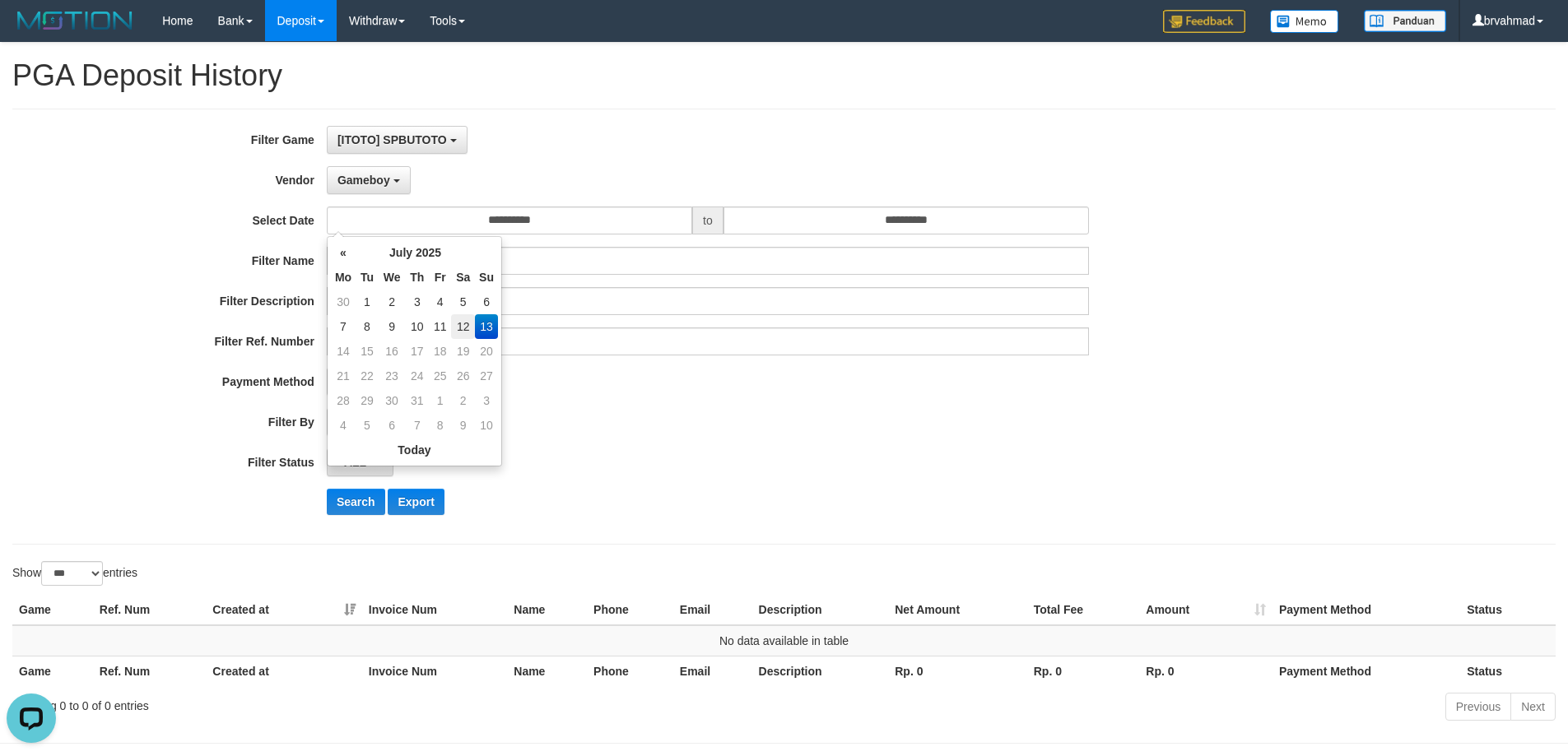 click on "12" at bounding box center (463, 327) 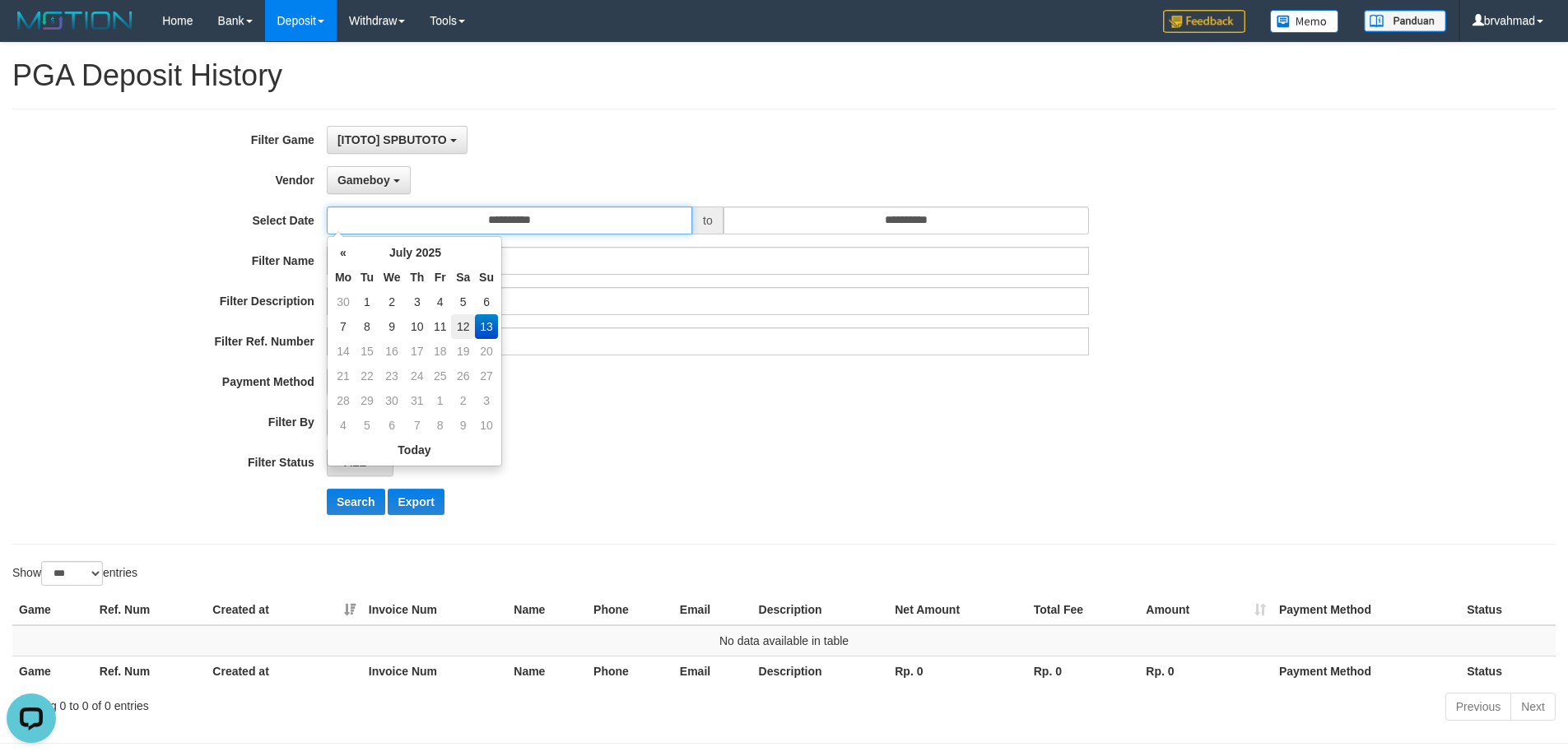 type on "**********" 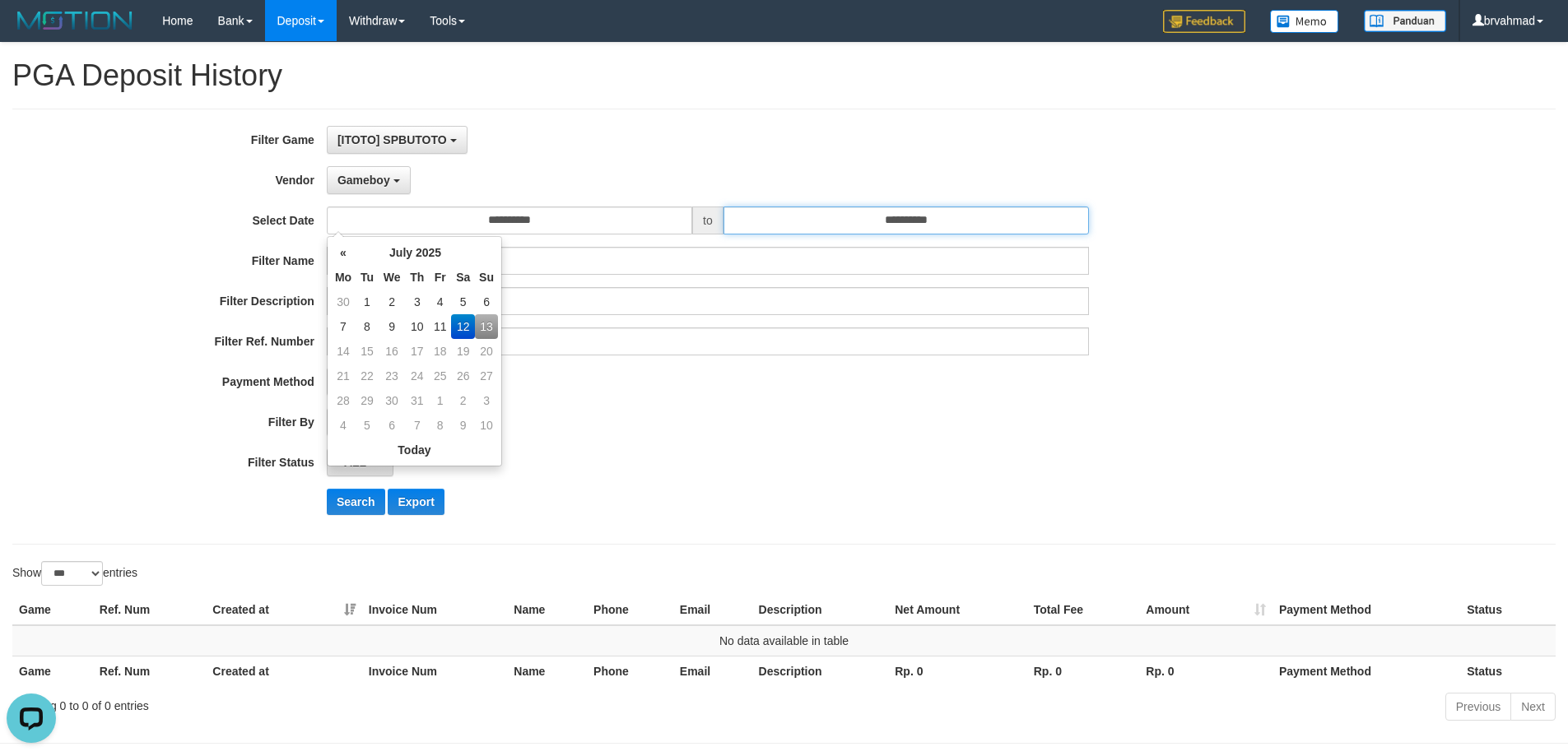 click on "**********" at bounding box center (906, 220) 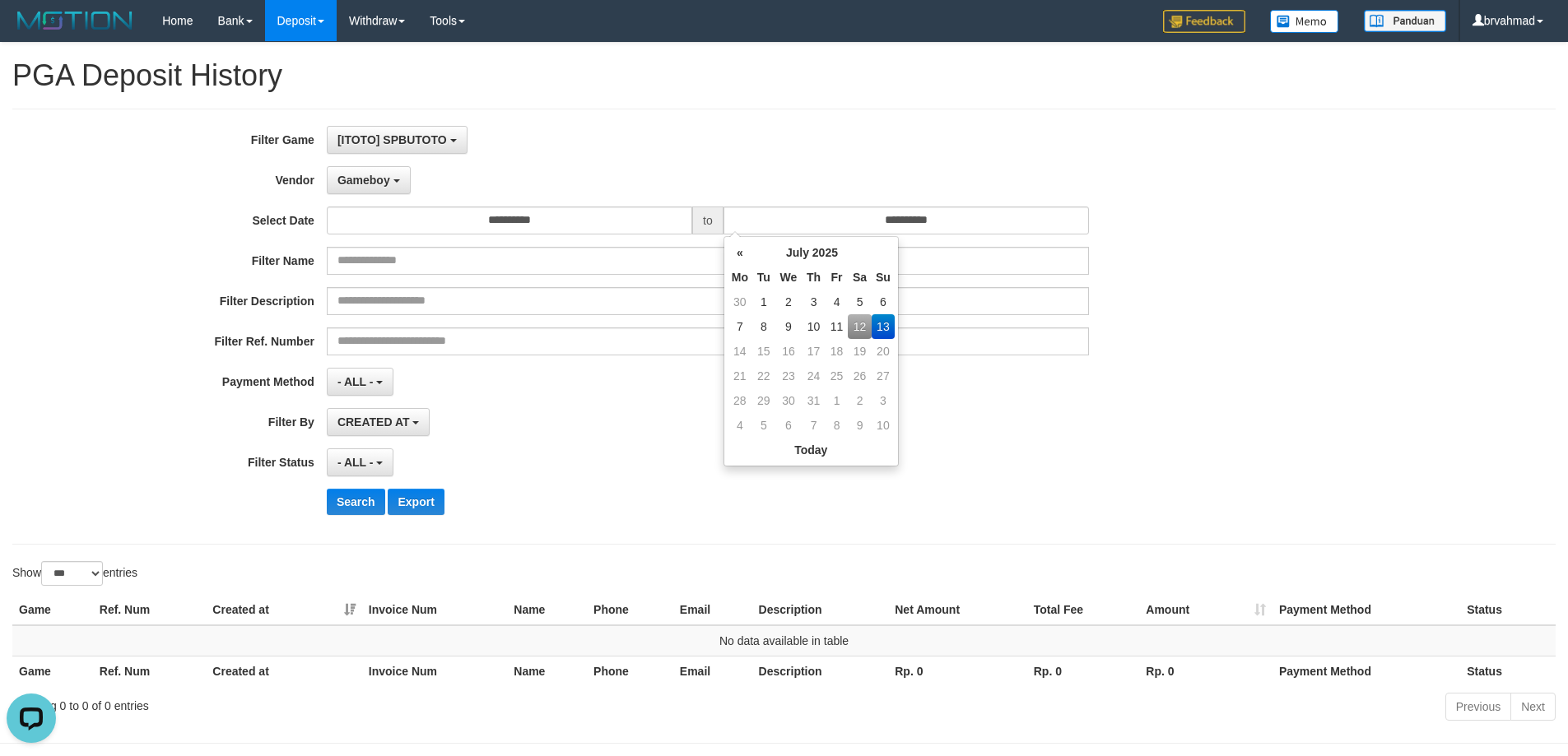 click on "12" at bounding box center (859, 327) 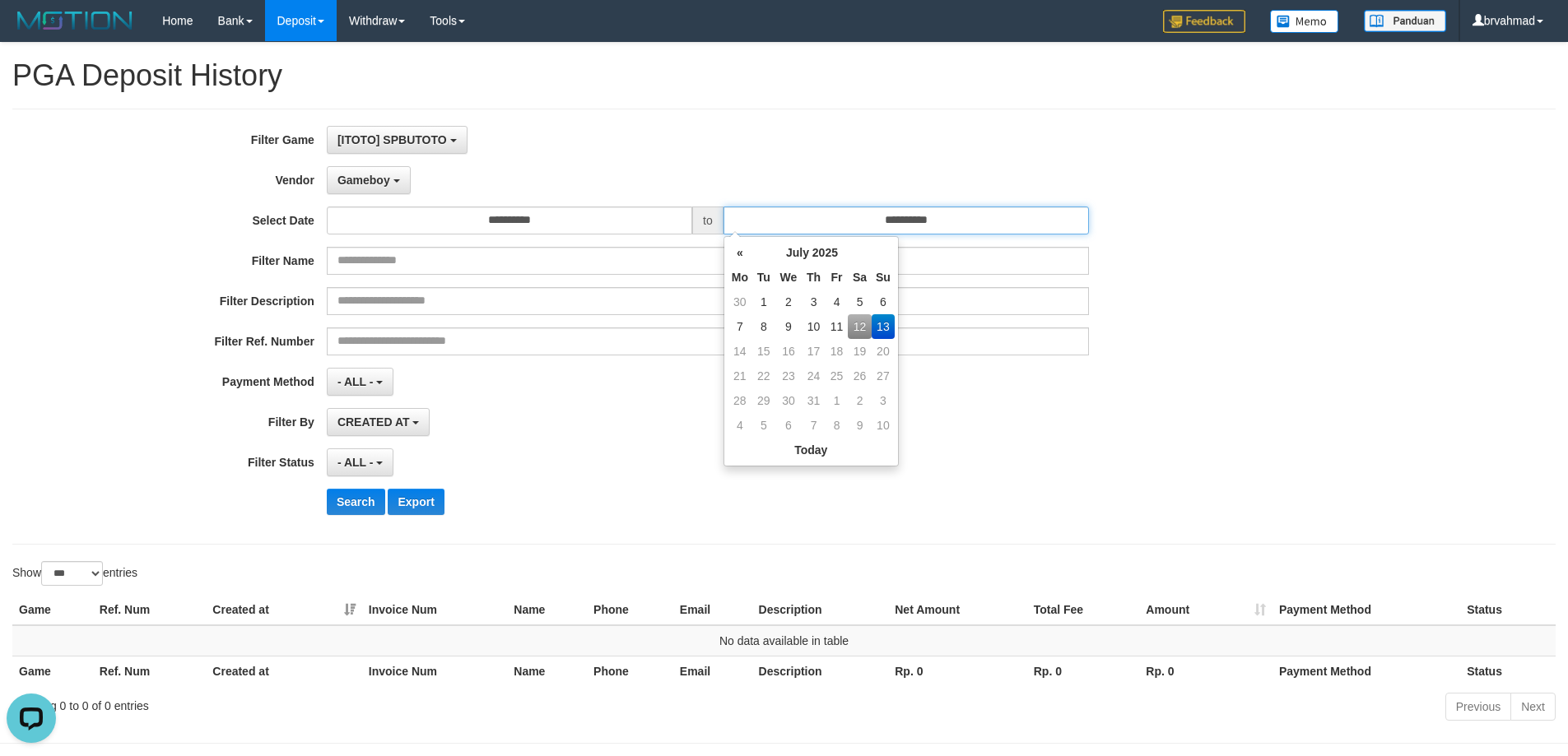 type on "**********" 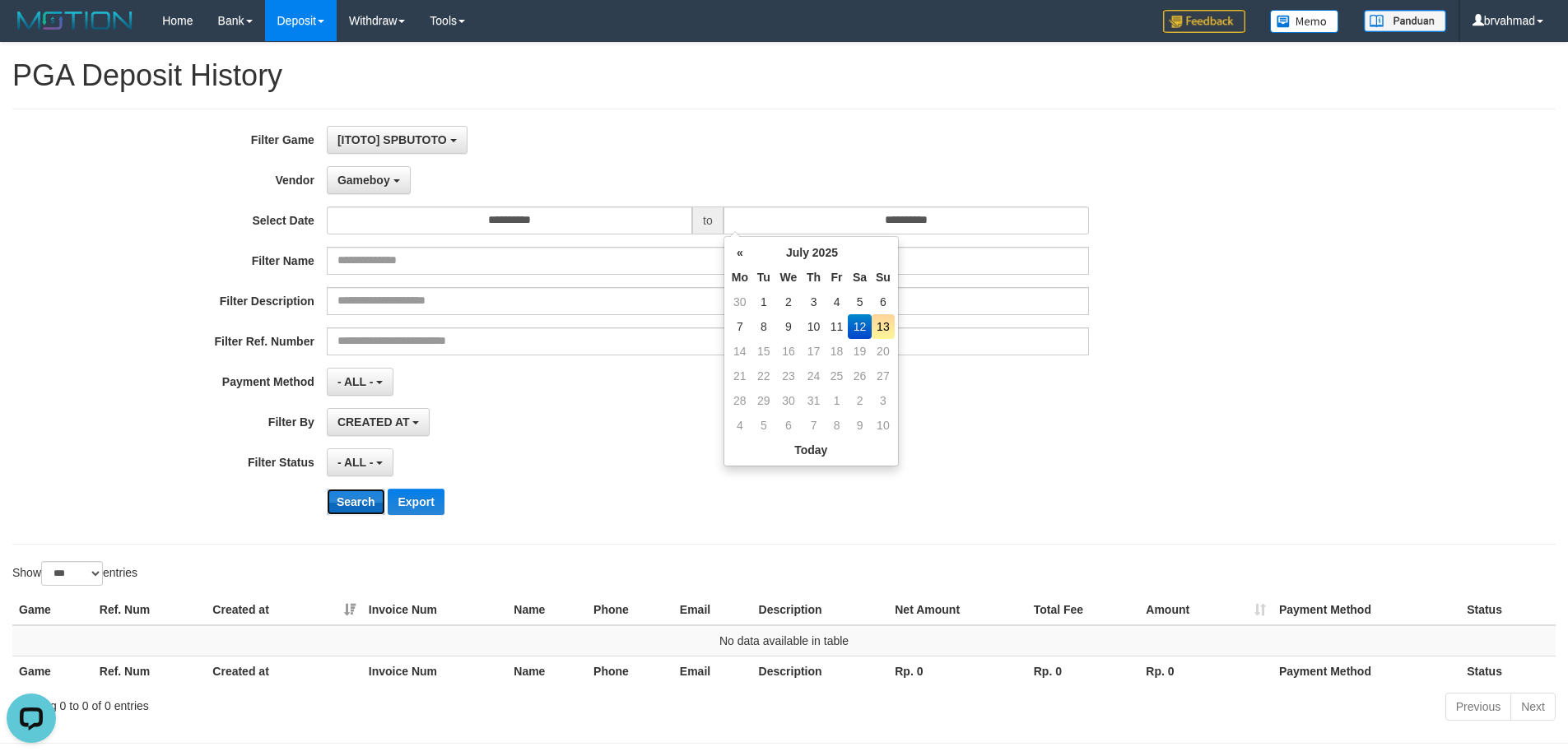 click on "Search" at bounding box center [356, 502] 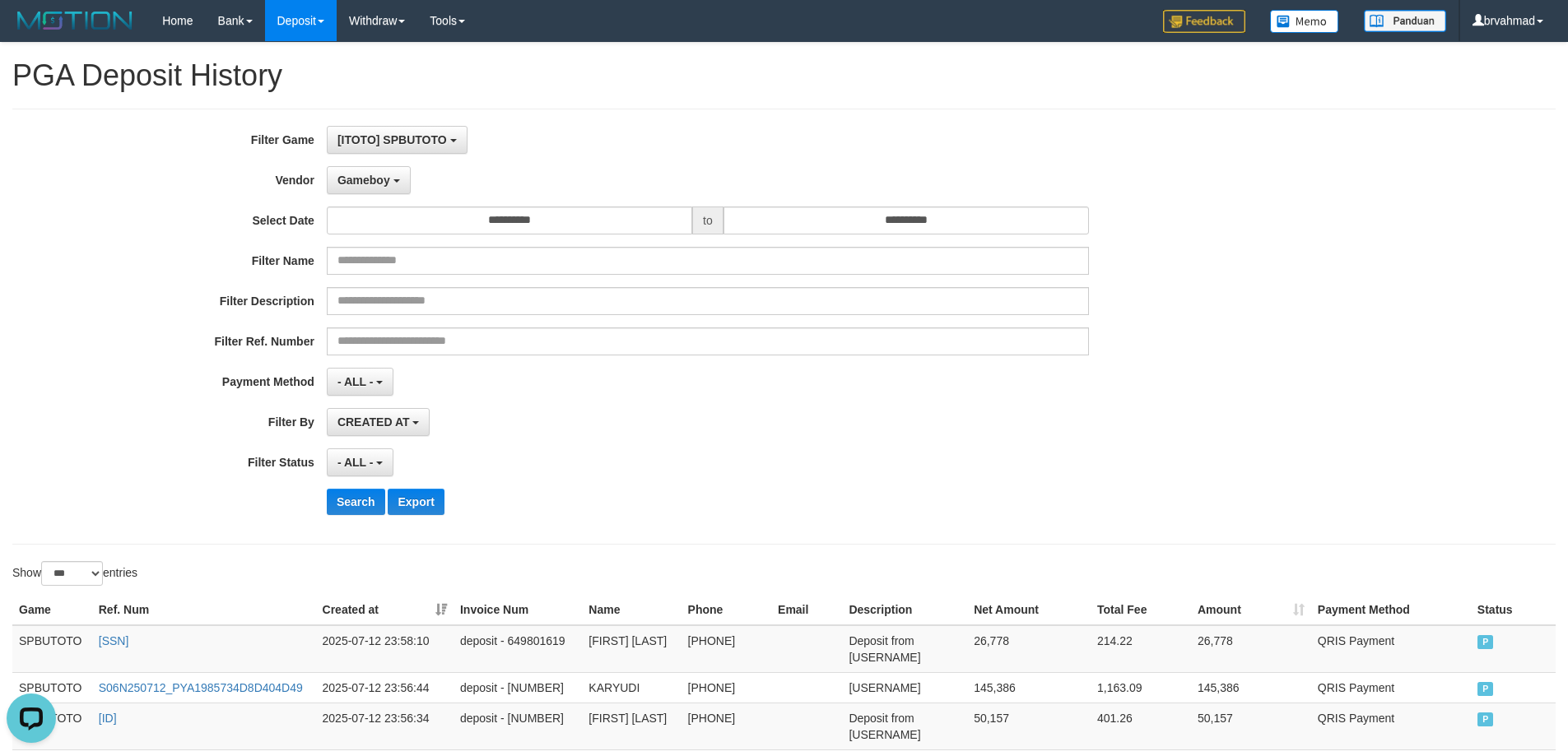 click on "Payment Method" at bounding box center (163, 378) 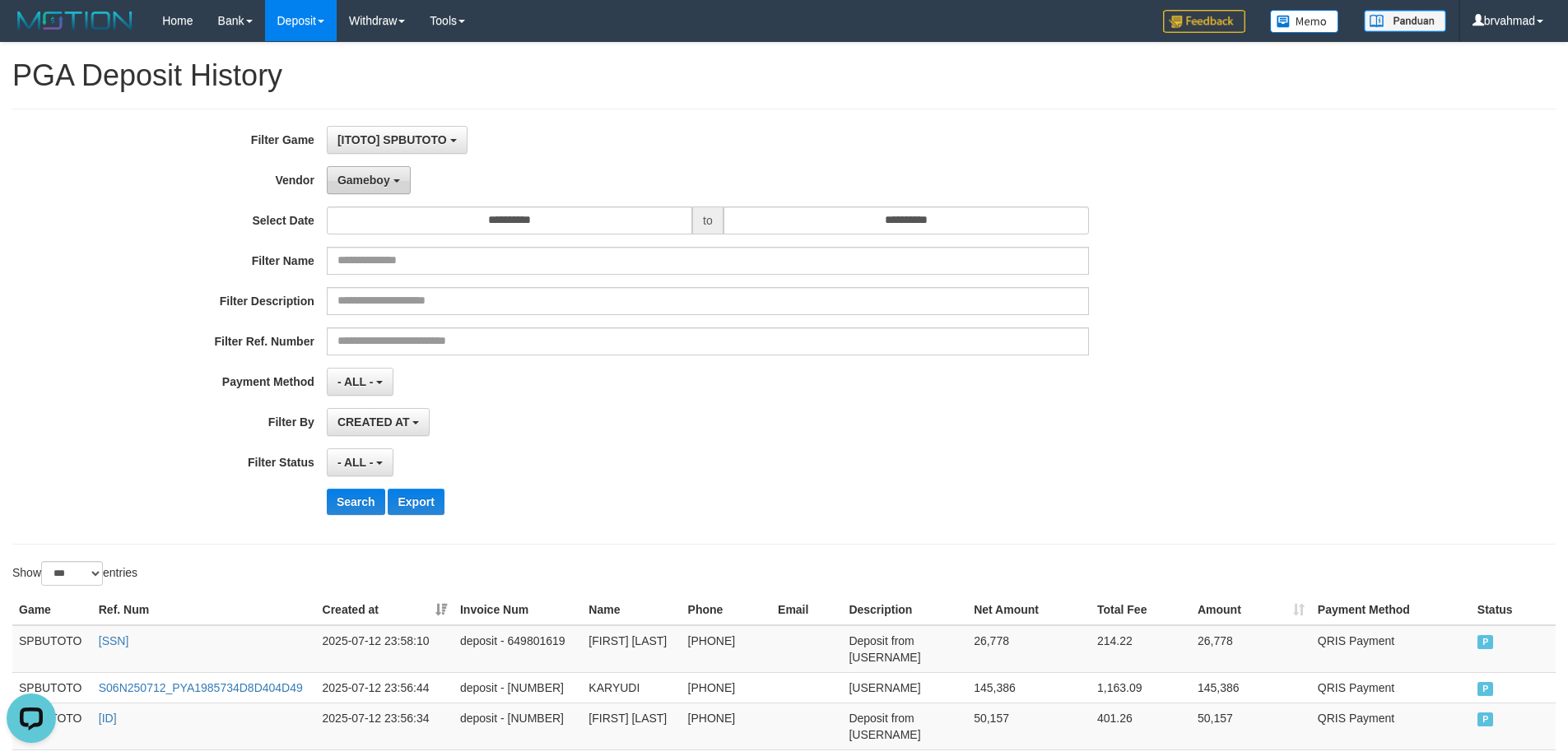 click on "Gameboy" at bounding box center (364, 180) 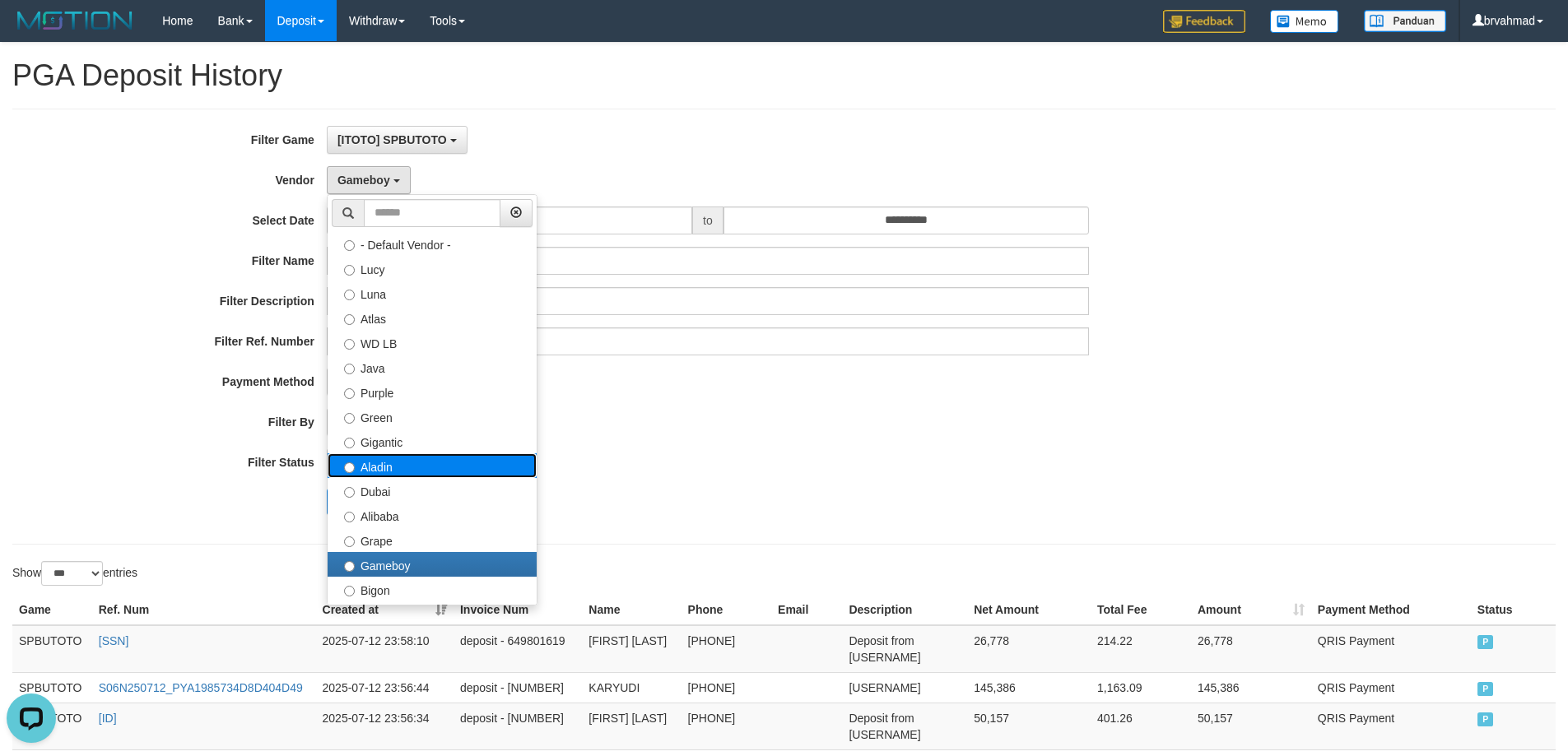 click on "Aladin" at bounding box center (432, 466) 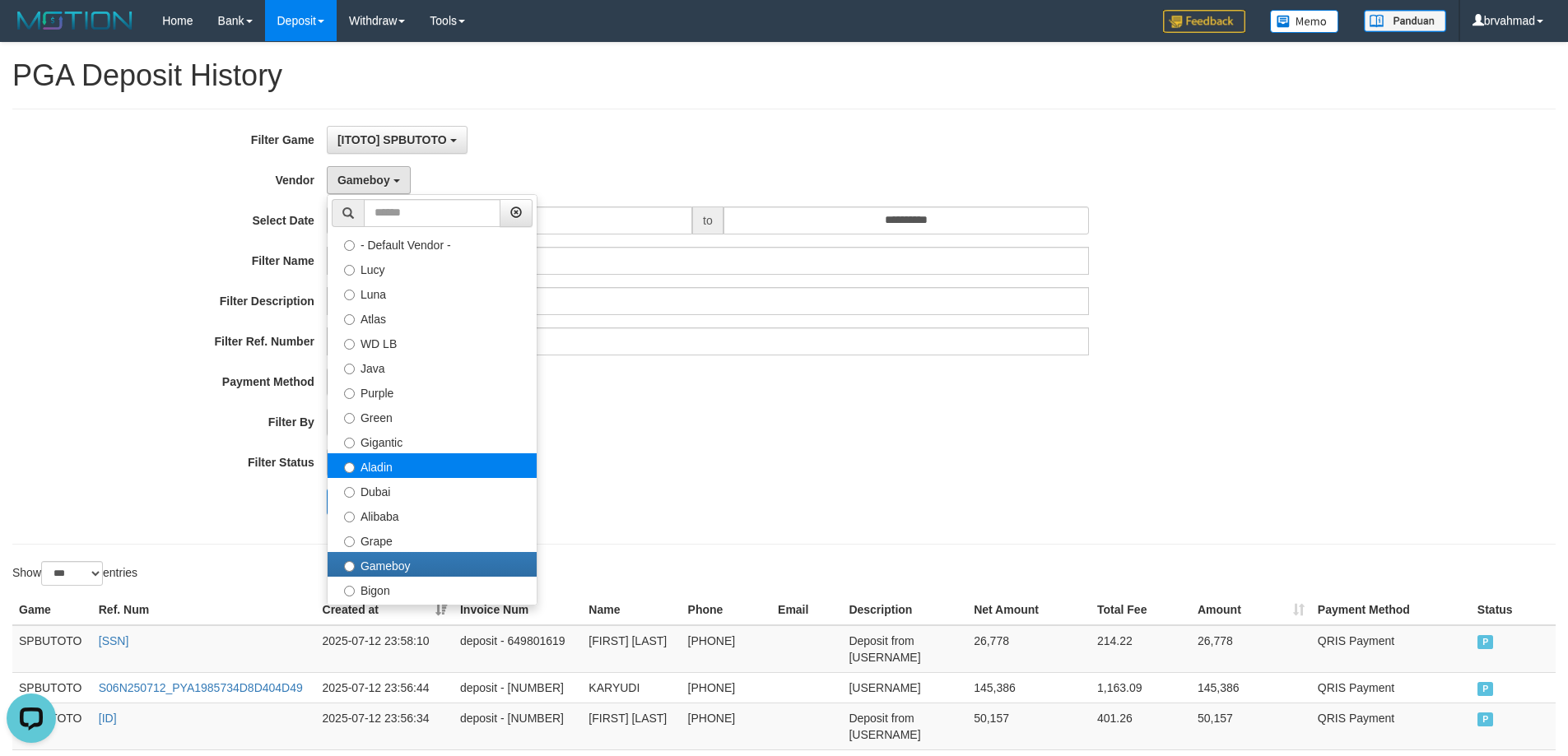 select on "**********" 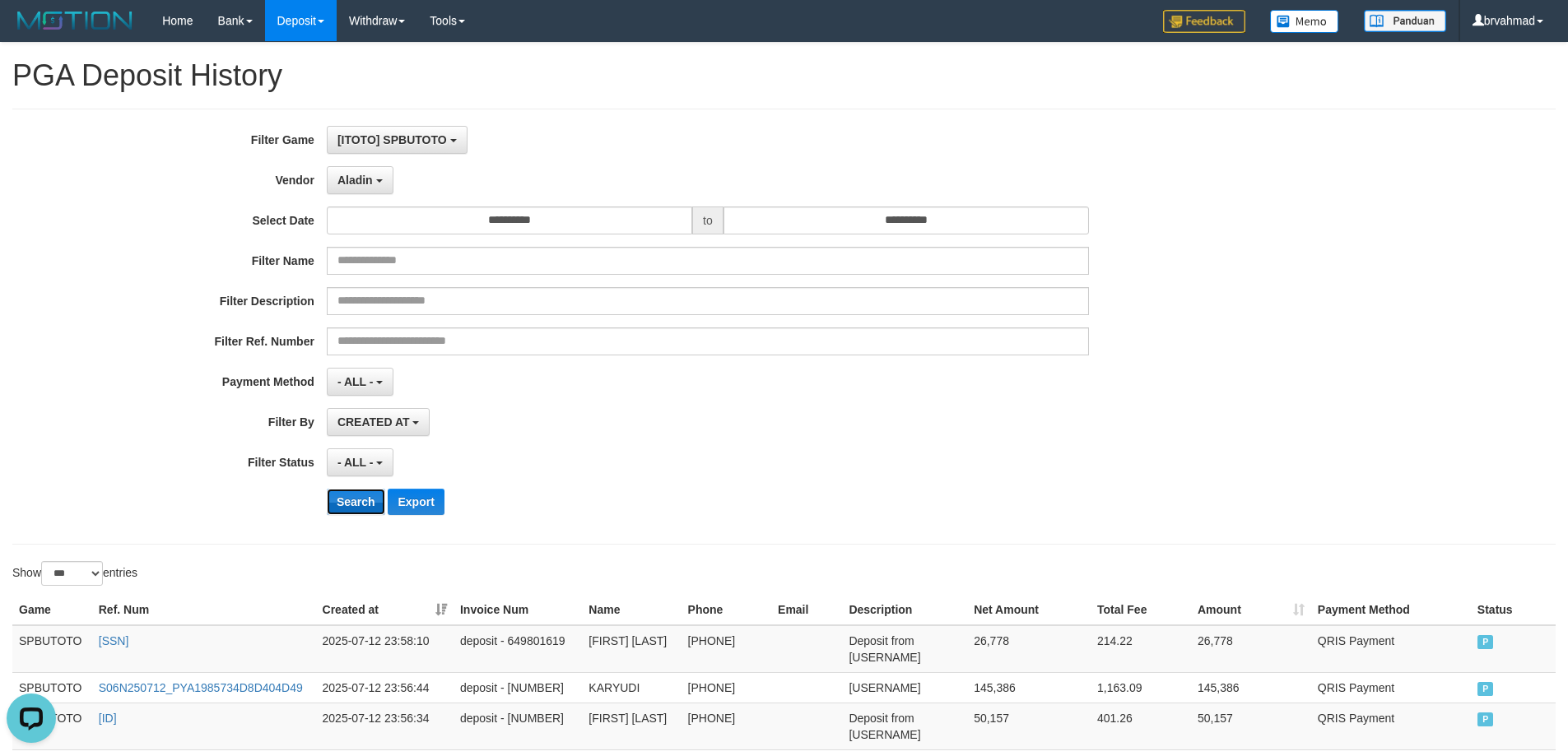 click on "Search" at bounding box center (356, 502) 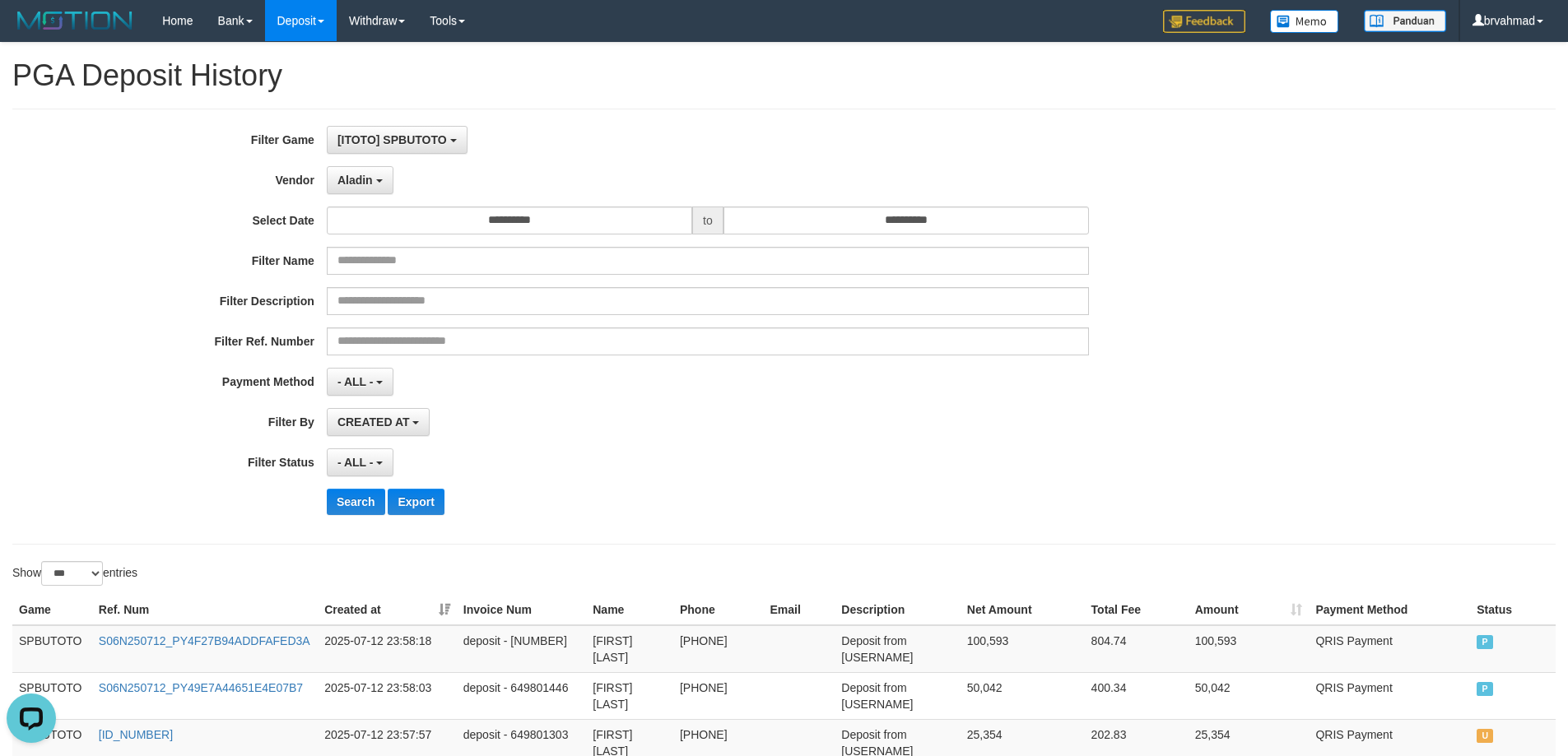 click on "**********" at bounding box center (654, 327) 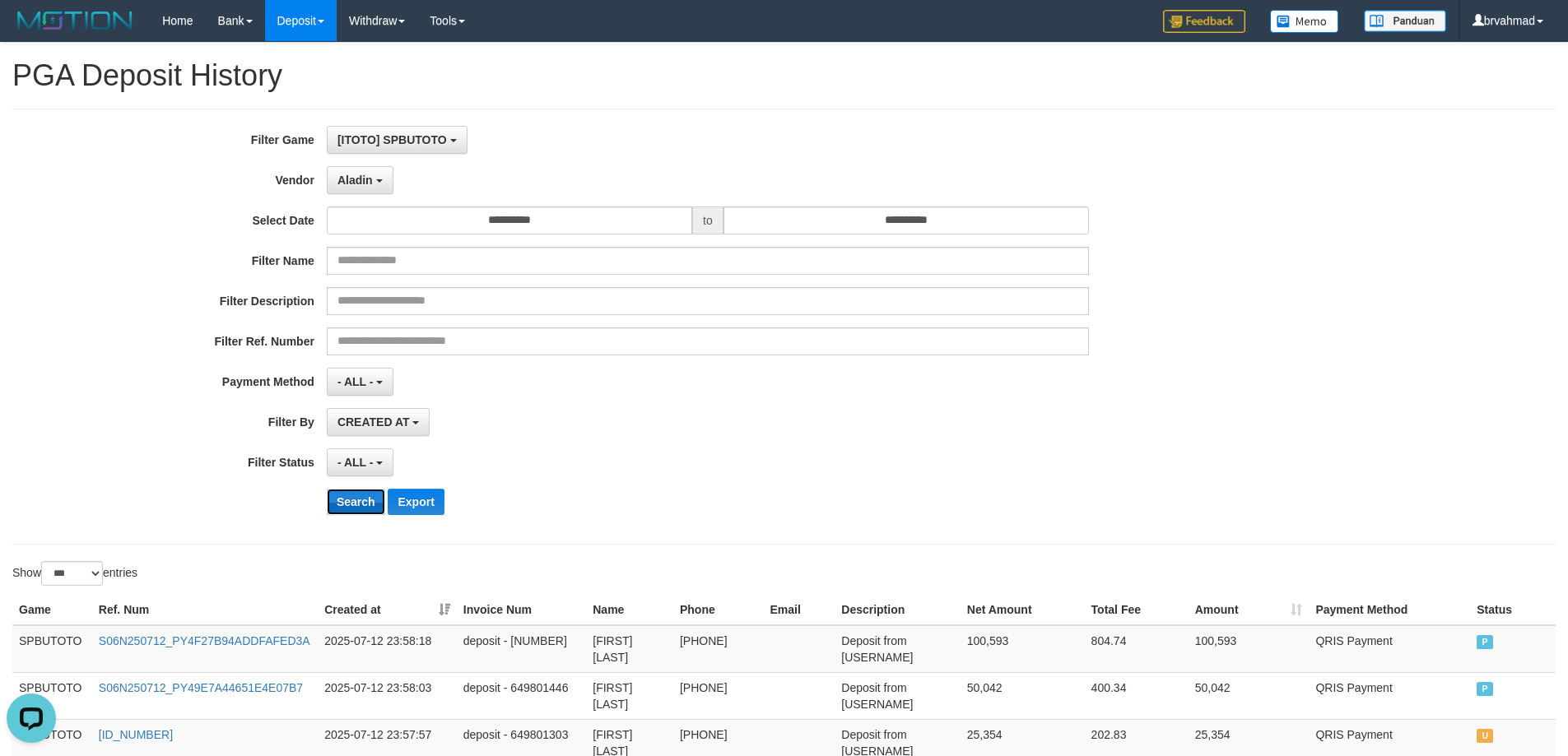 click on "Search" at bounding box center [356, 502] 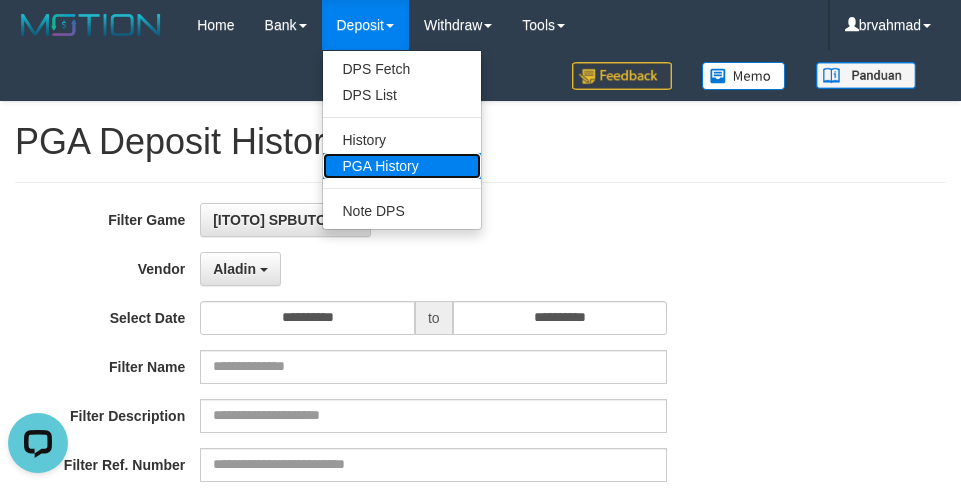 click on "PGA History" at bounding box center (402, 166) 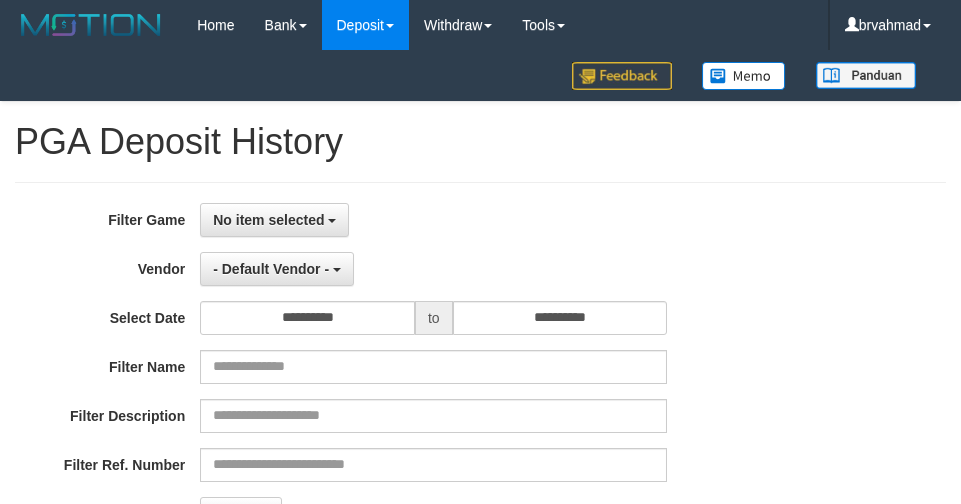 select 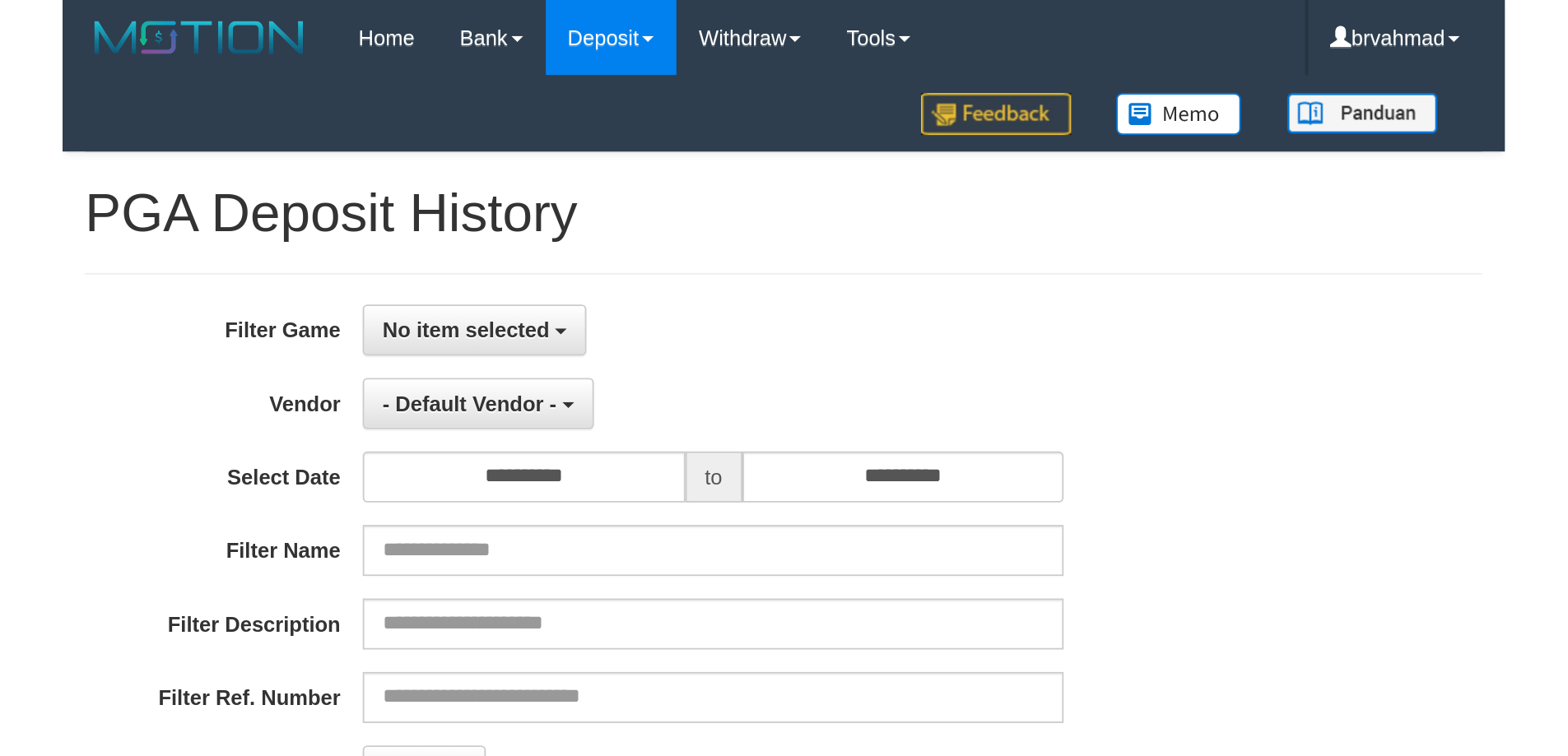scroll, scrollTop: 0, scrollLeft: 0, axis: both 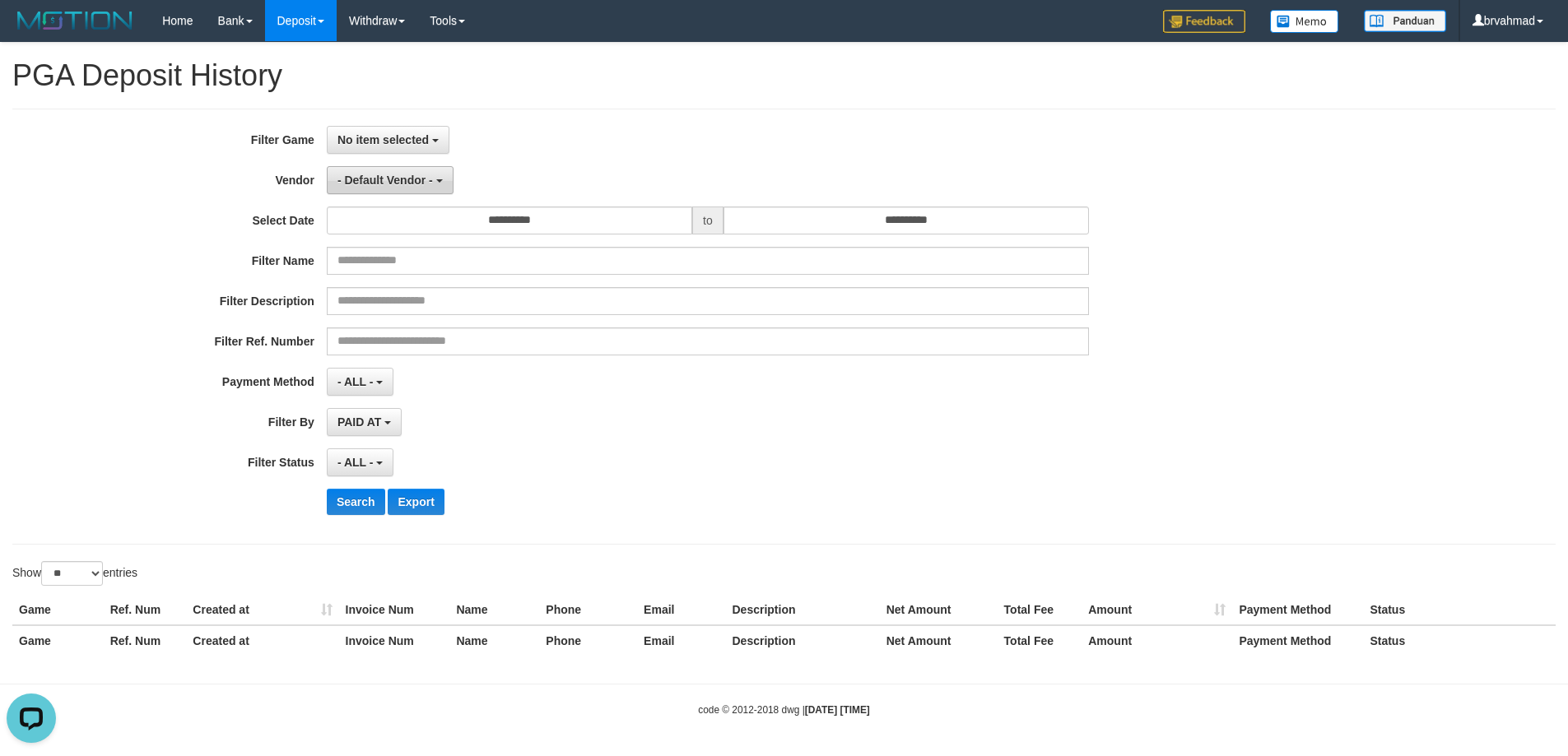click on "- Default Vendor -" at bounding box center [385, 180] 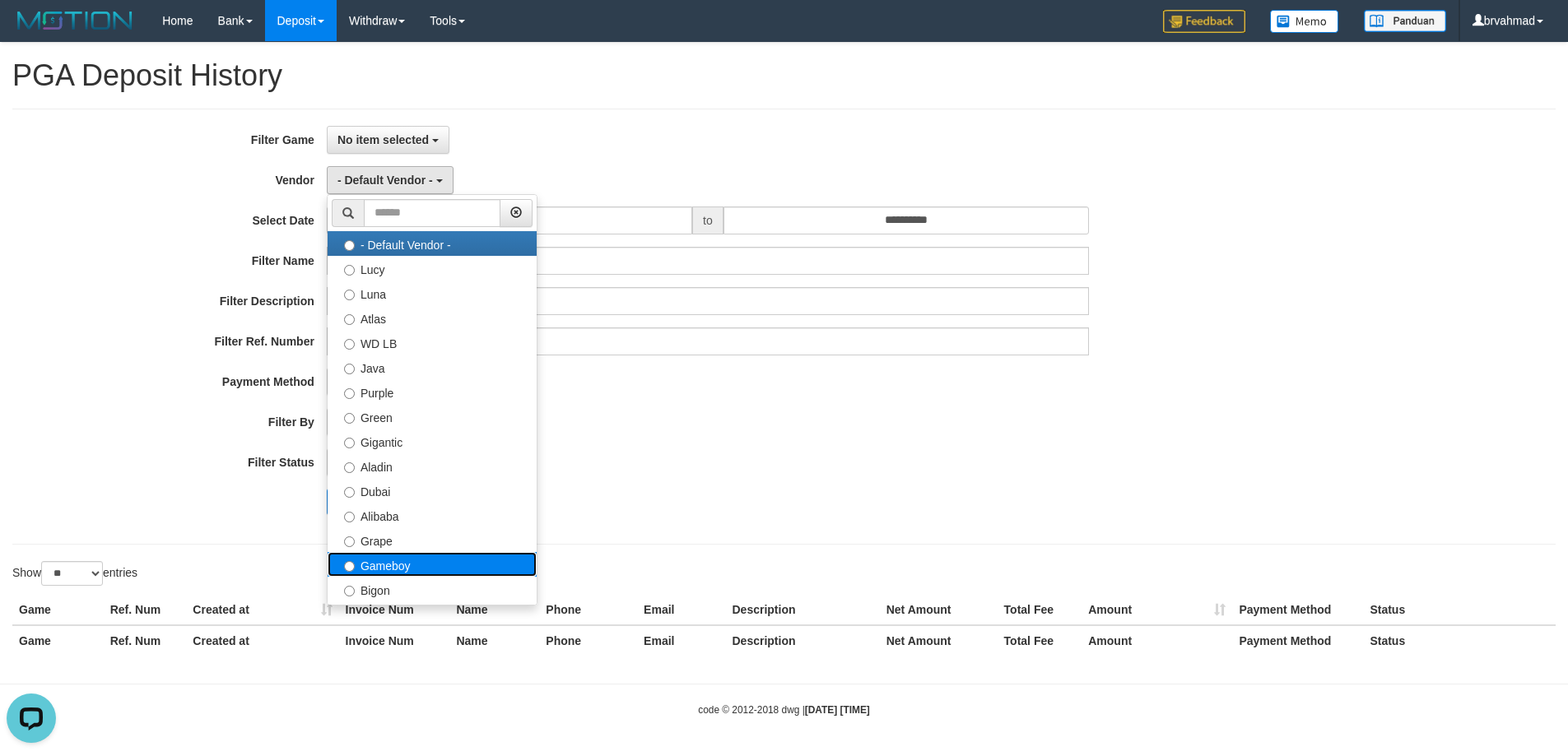 click on "Gameboy" at bounding box center (432, 564) 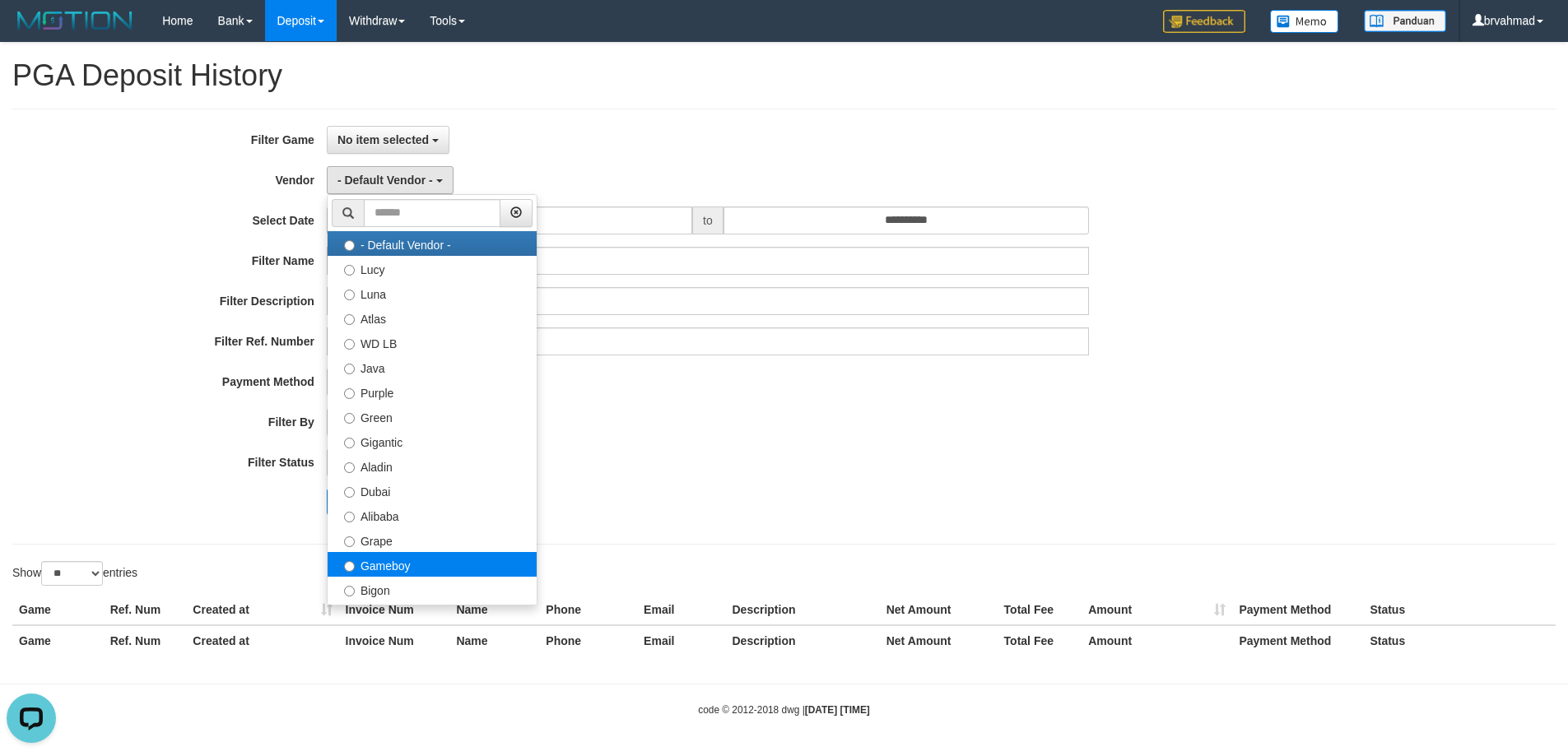 select on "**********" 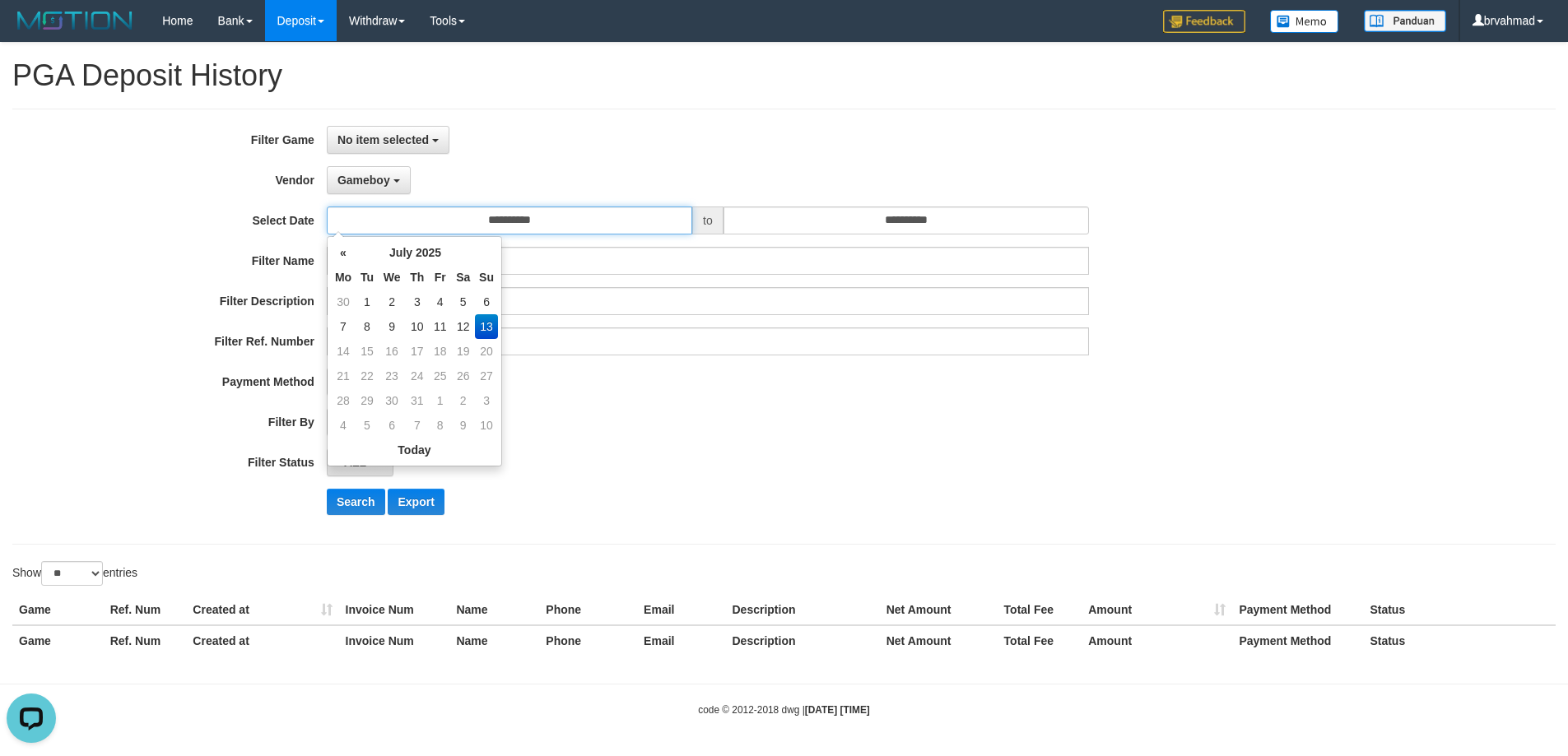 click on "**********" at bounding box center (509, 220) 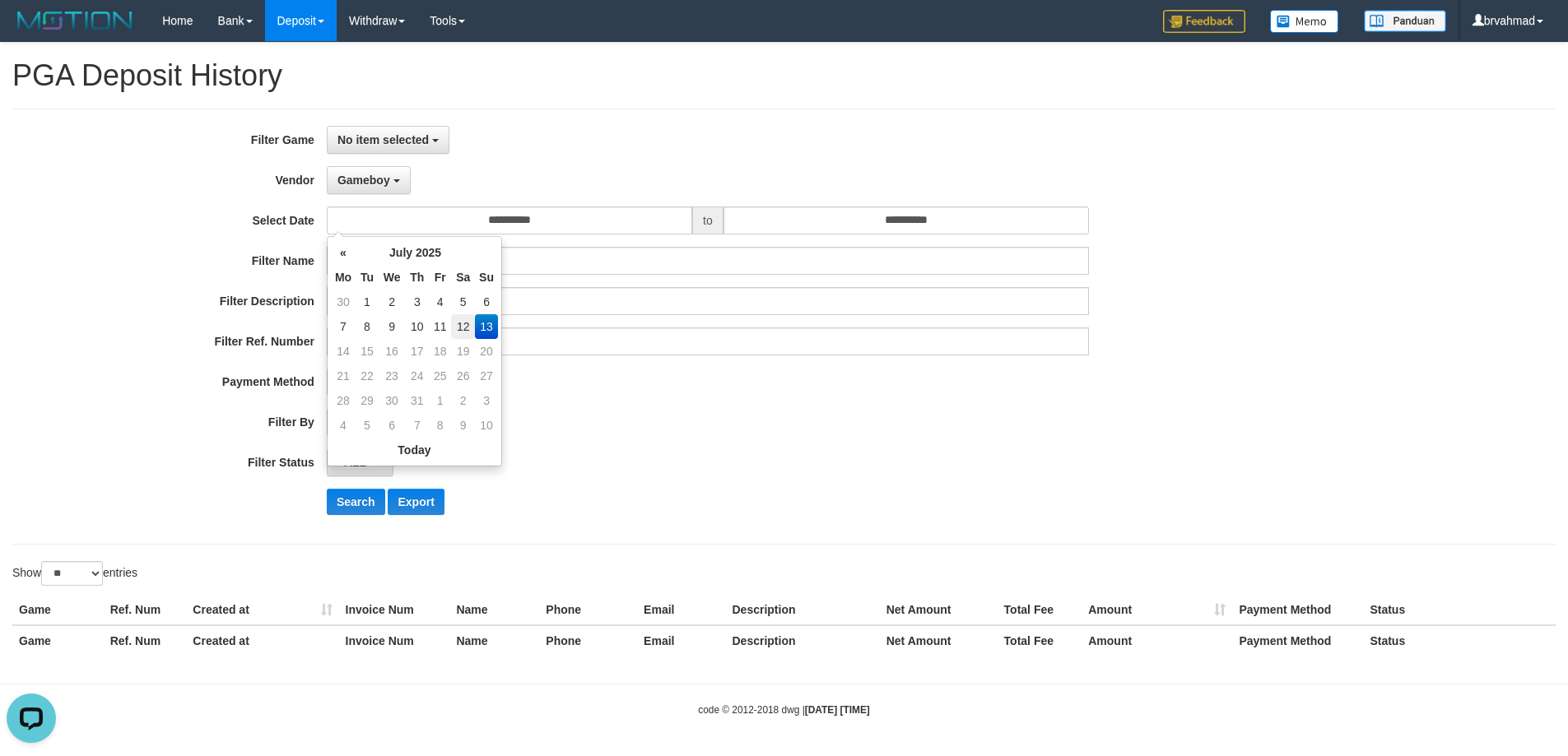 click on "12" at bounding box center [463, 327] 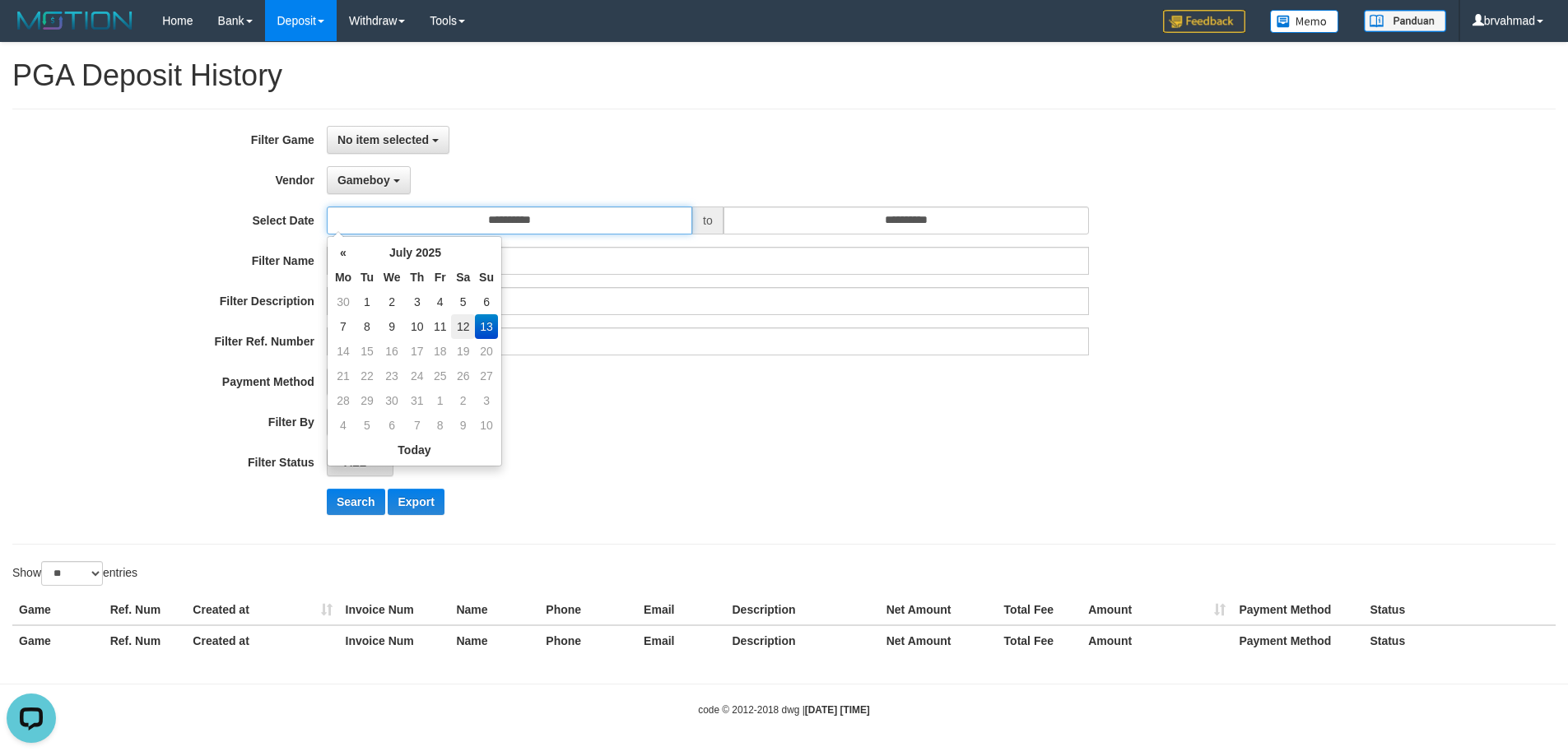 type on "**********" 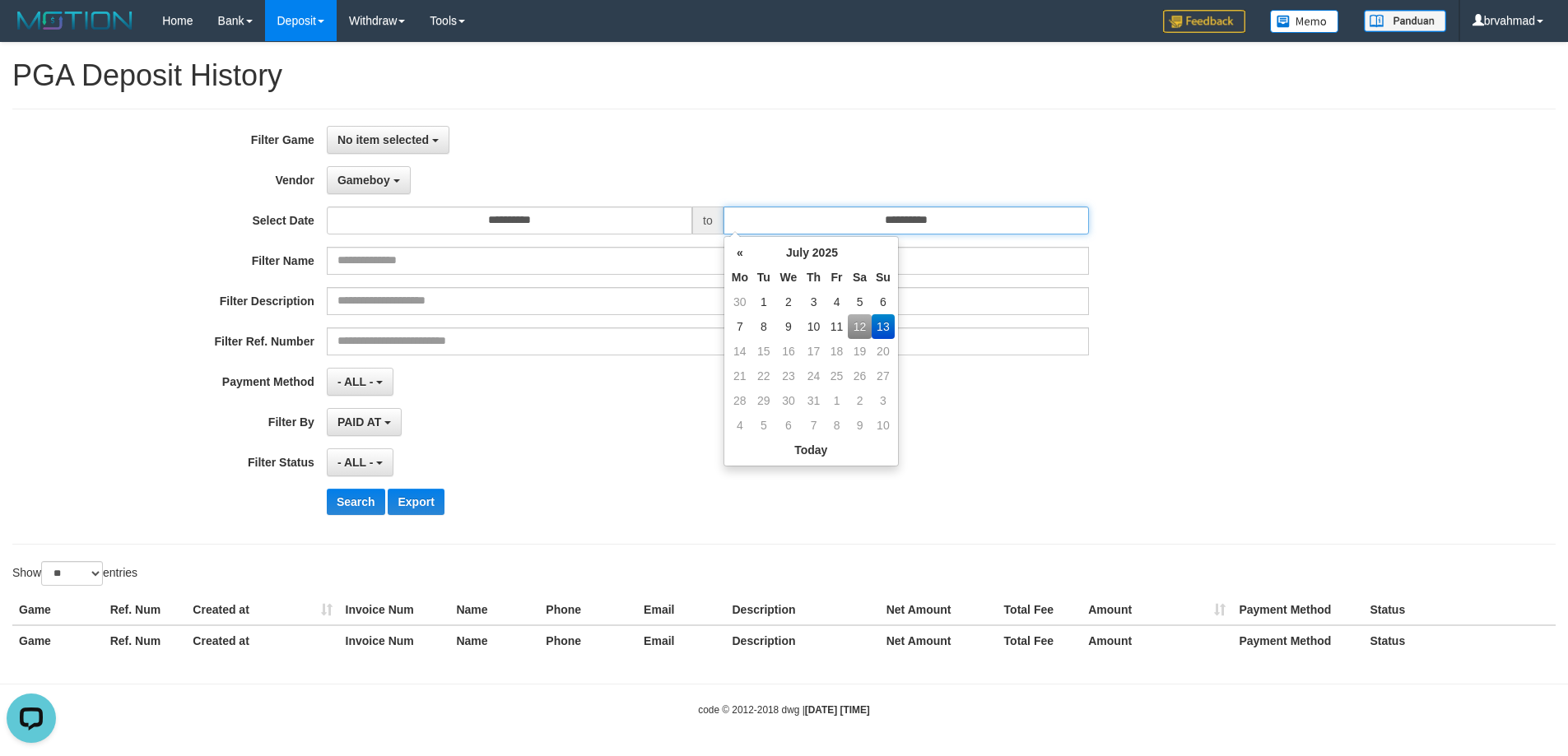 click on "**********" at bounding box center [906, 220] 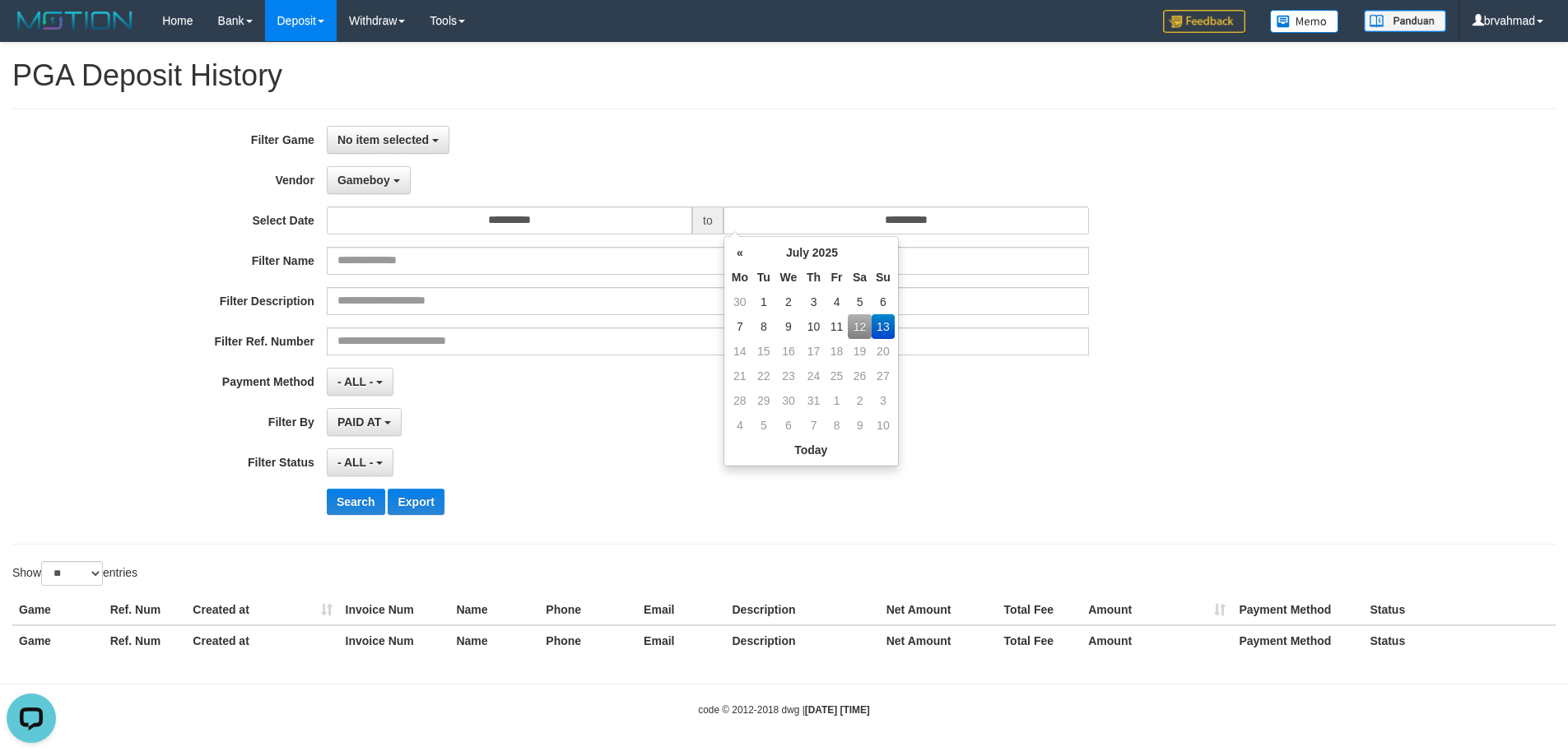click on "12" at bounding box center (859, 327) 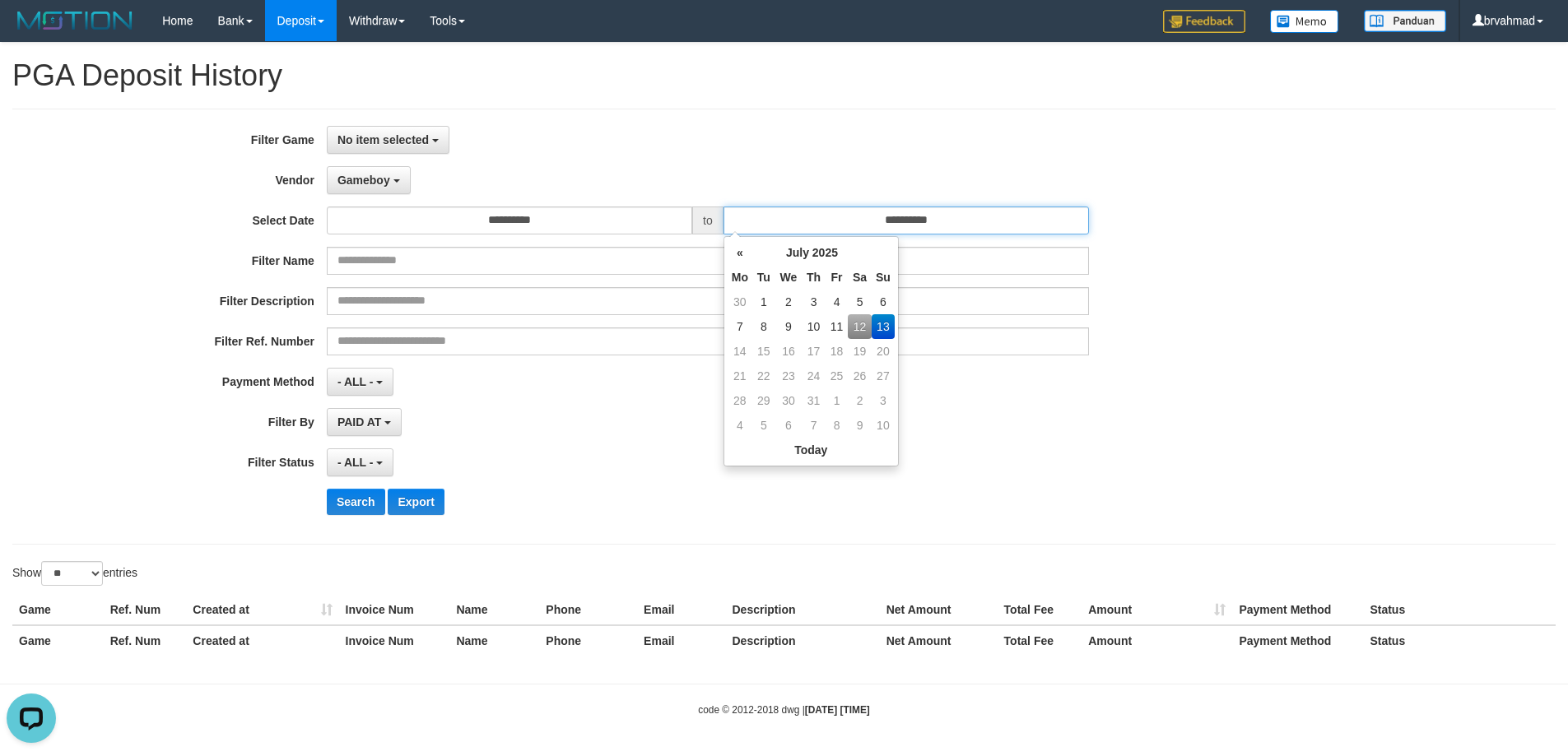 type on "**********" 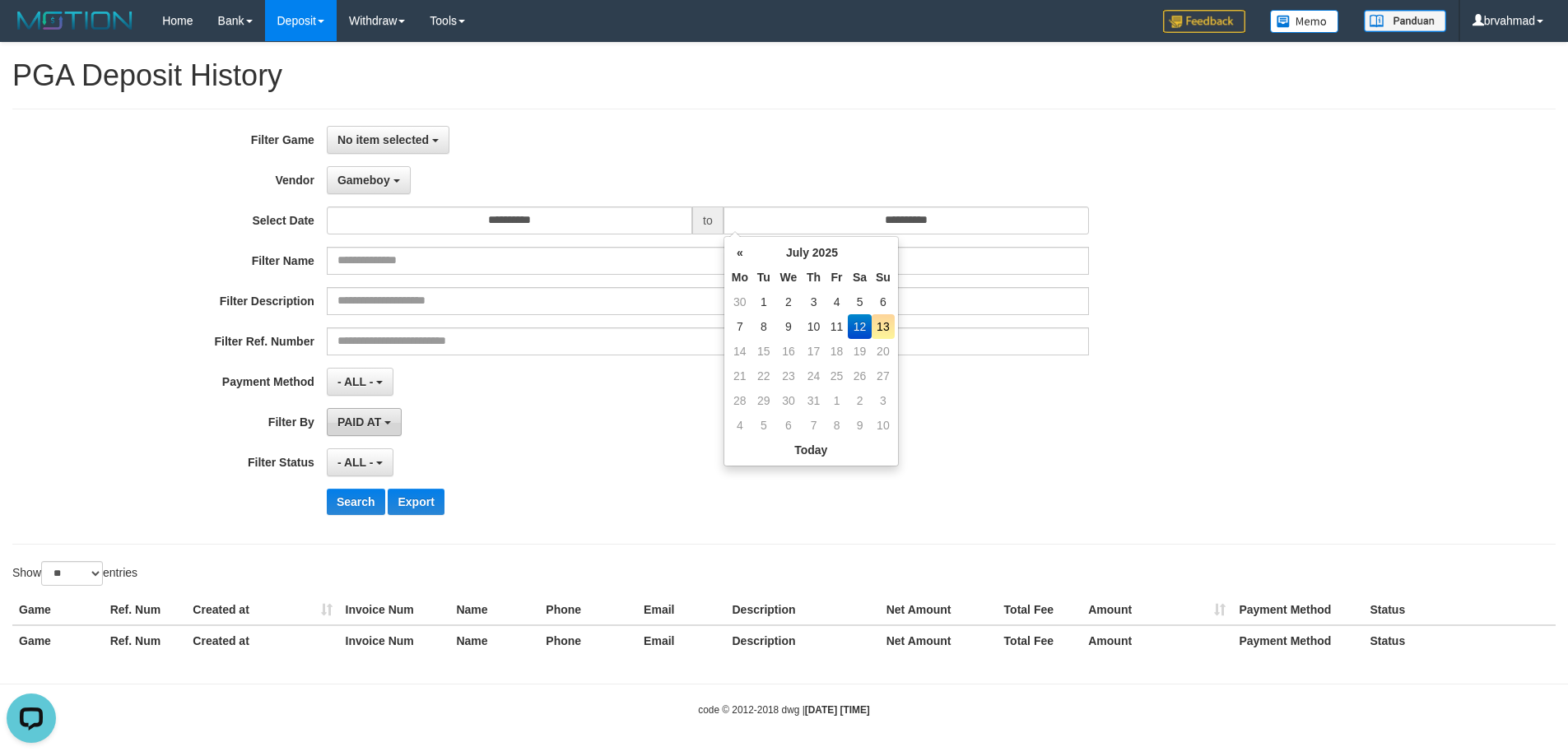 click on "PAID AT" at bounding box center (359, 422) 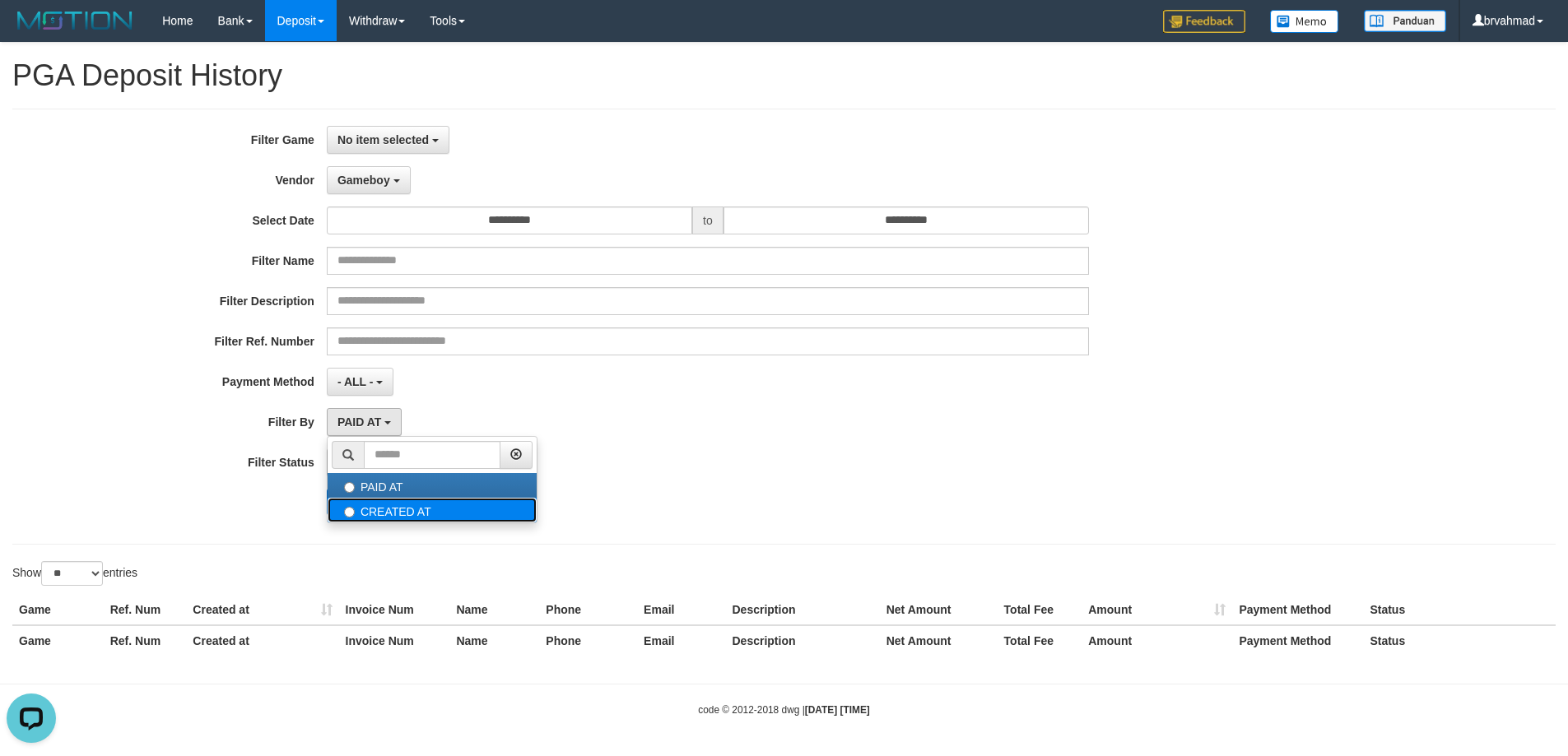 click on "CREATED AT" at bounding box center [432, 510] 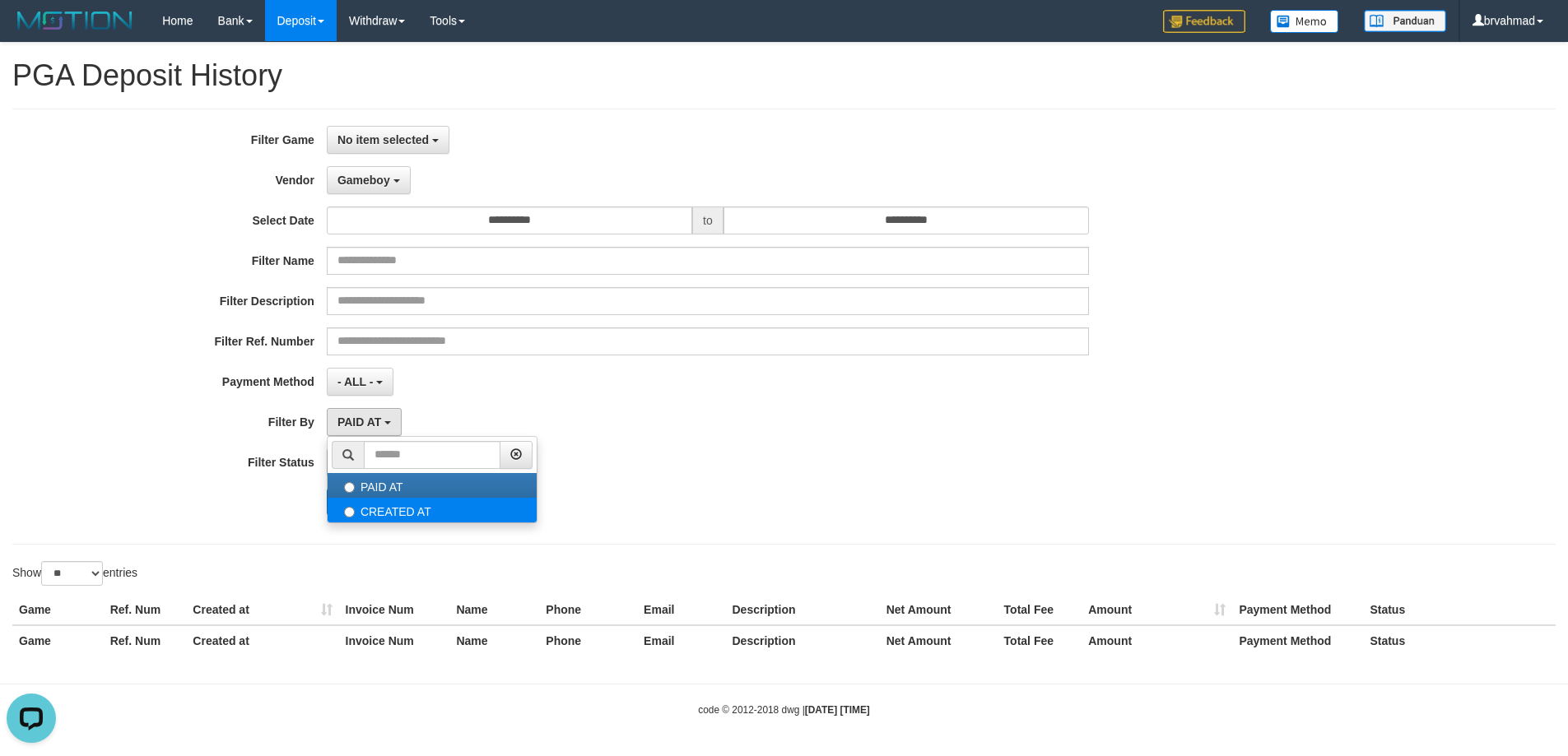 select on "*" 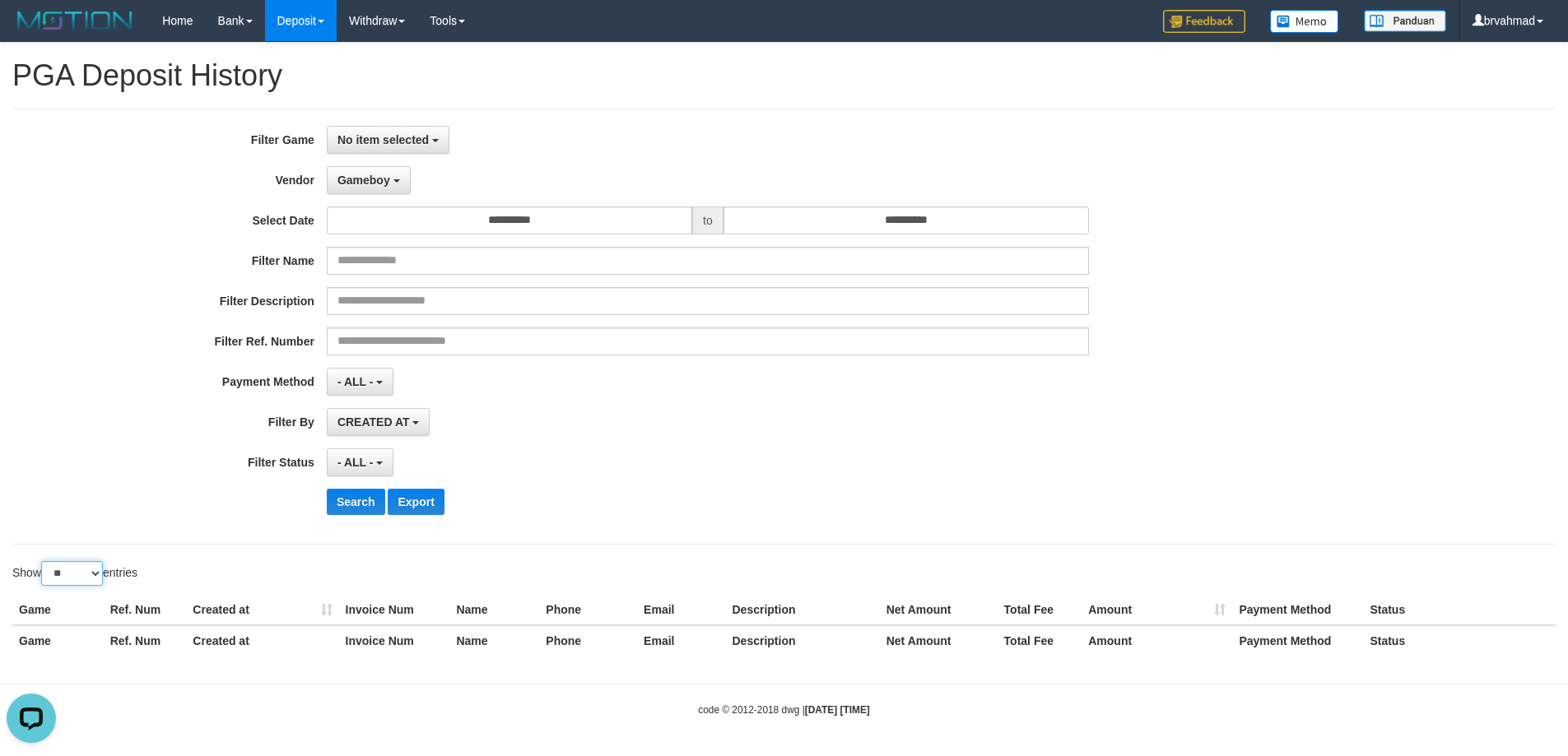 drag, startPoint x: 49, startPoint y: 570, endPoint x: 60, endPoint y: 575, distance: 12.083046 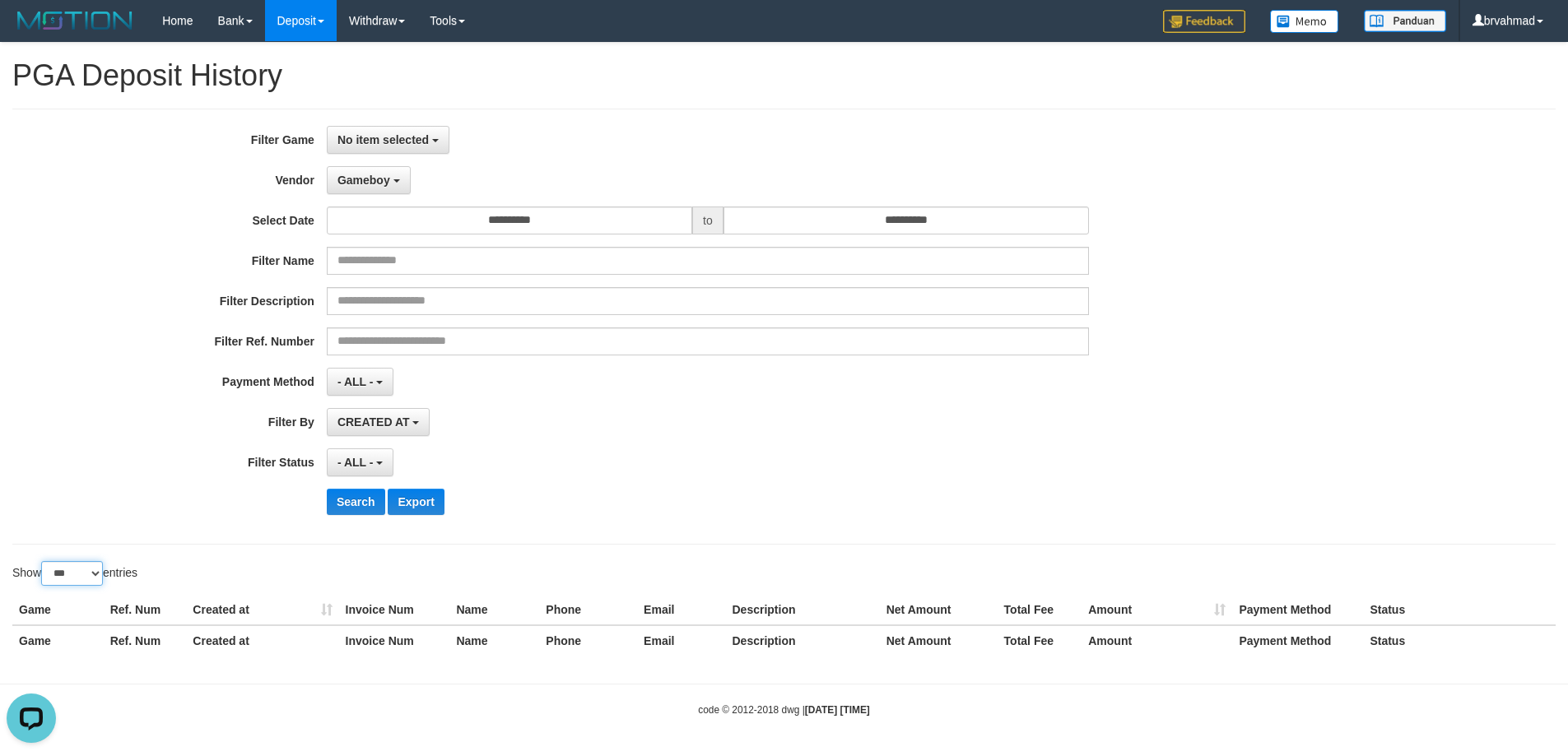 click on "** ** ** ***" at bounding box center [72, 573] 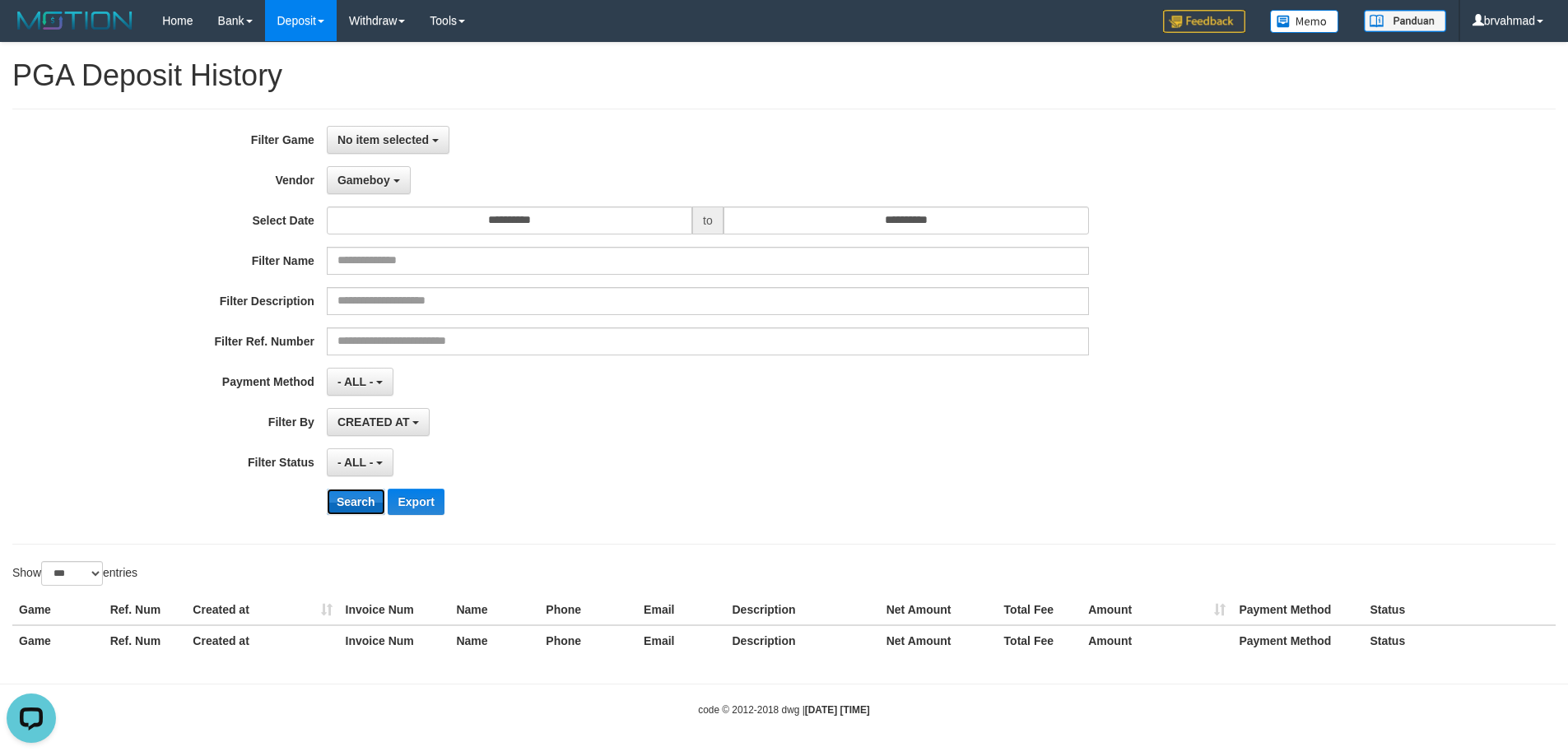 click on "Search" at bounding box center (356, 502) 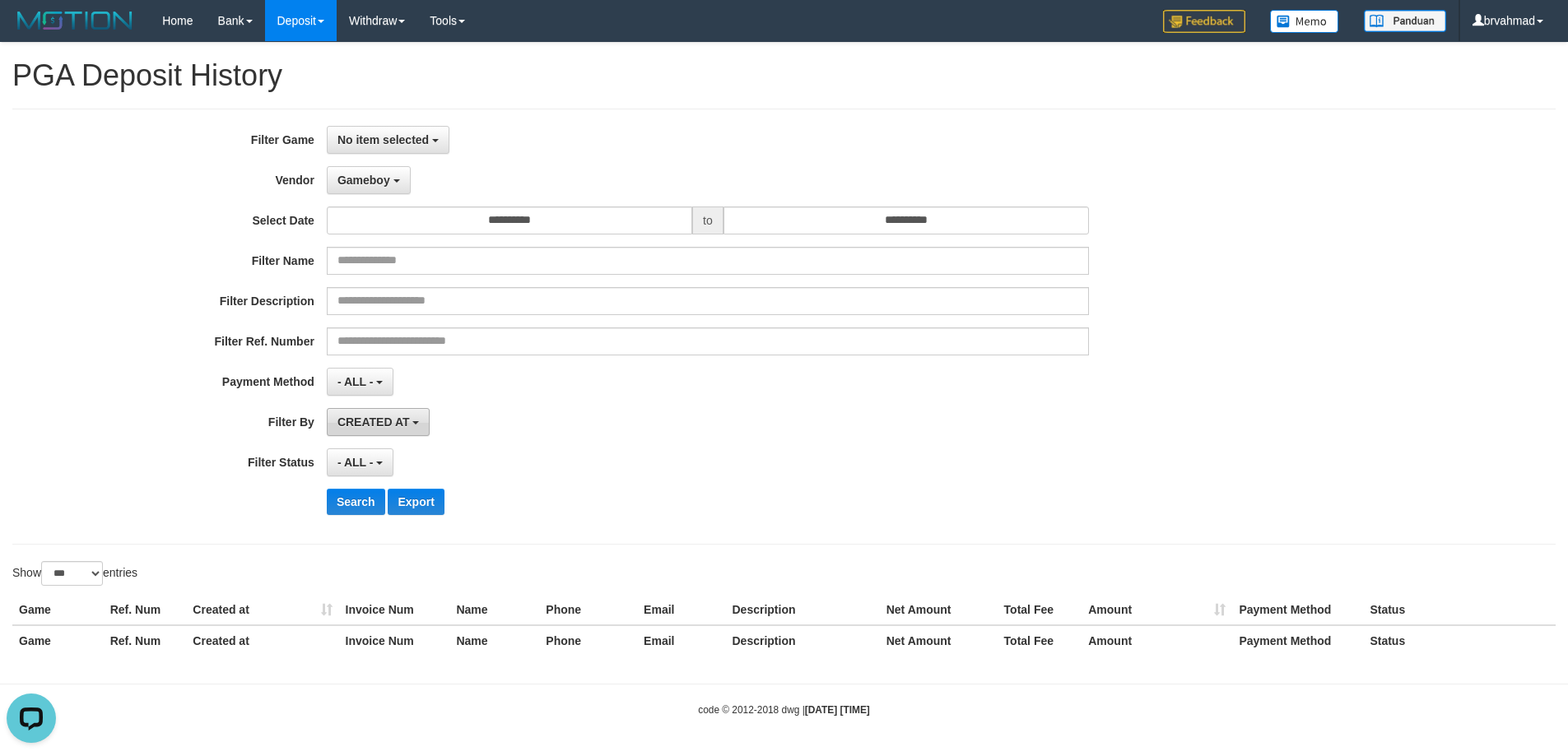 click on "CREATED AT" at bounding box center (374, 422) 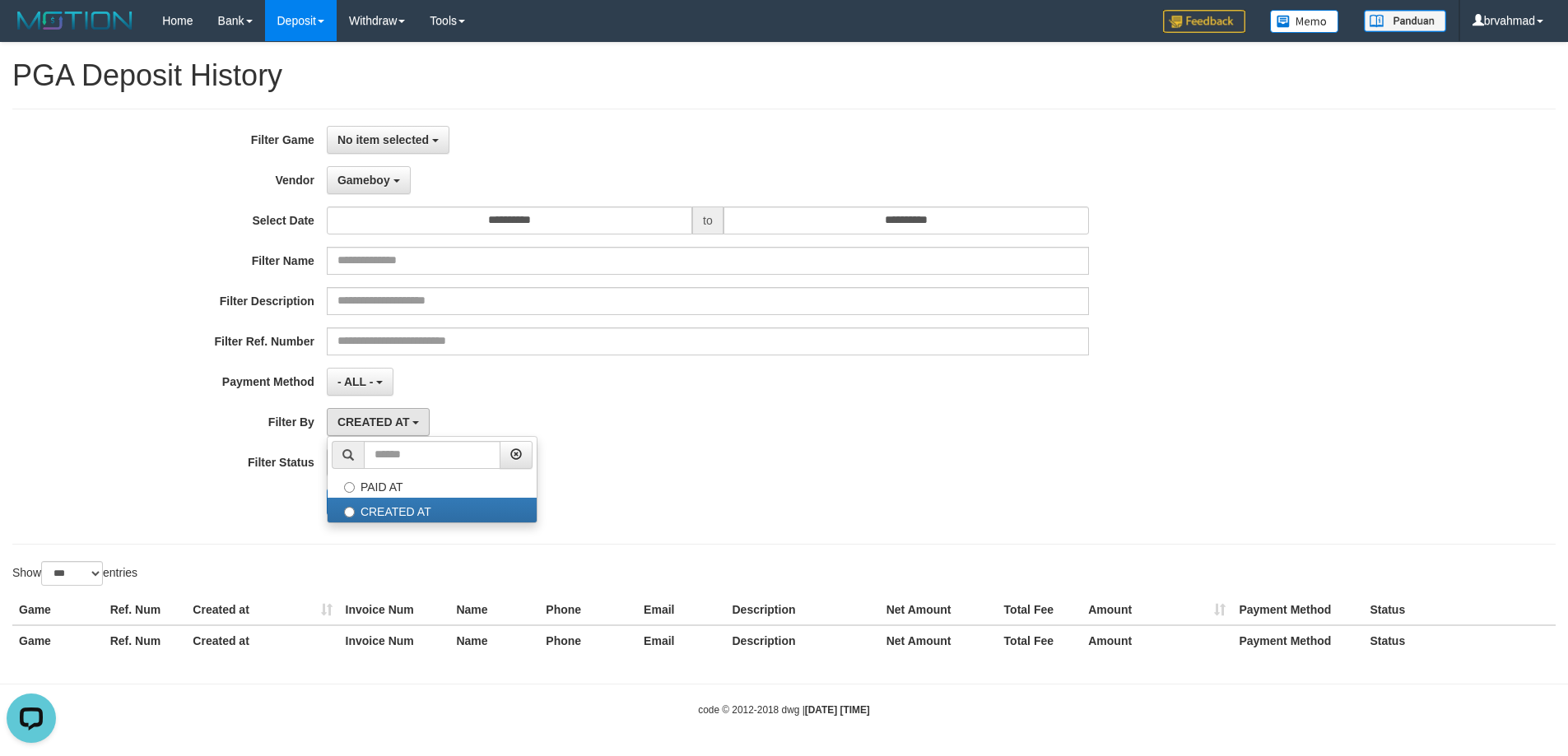 click on "Search
Export" at bounding box center [654, 502] 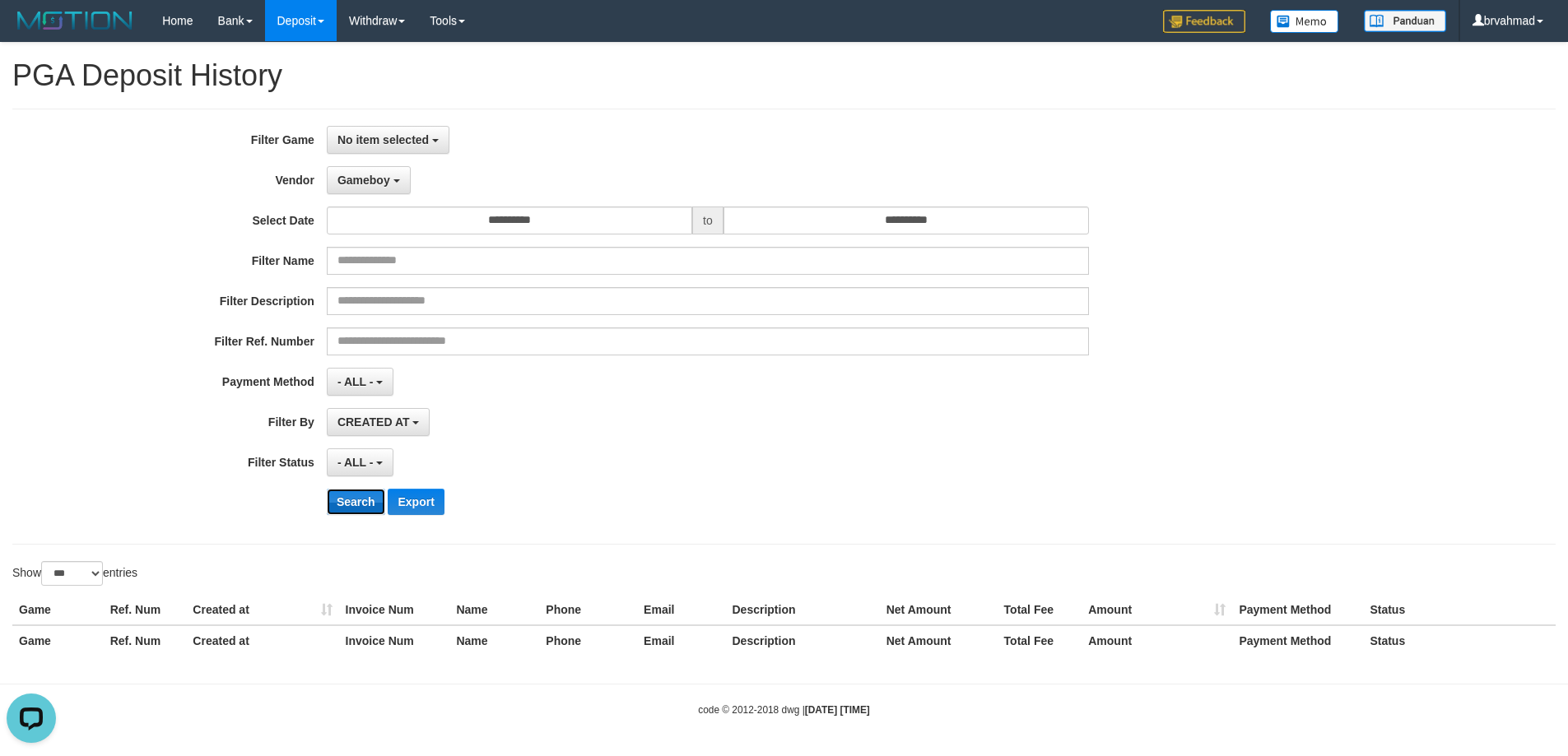 click on "Search" at bounding box center [356, 502] 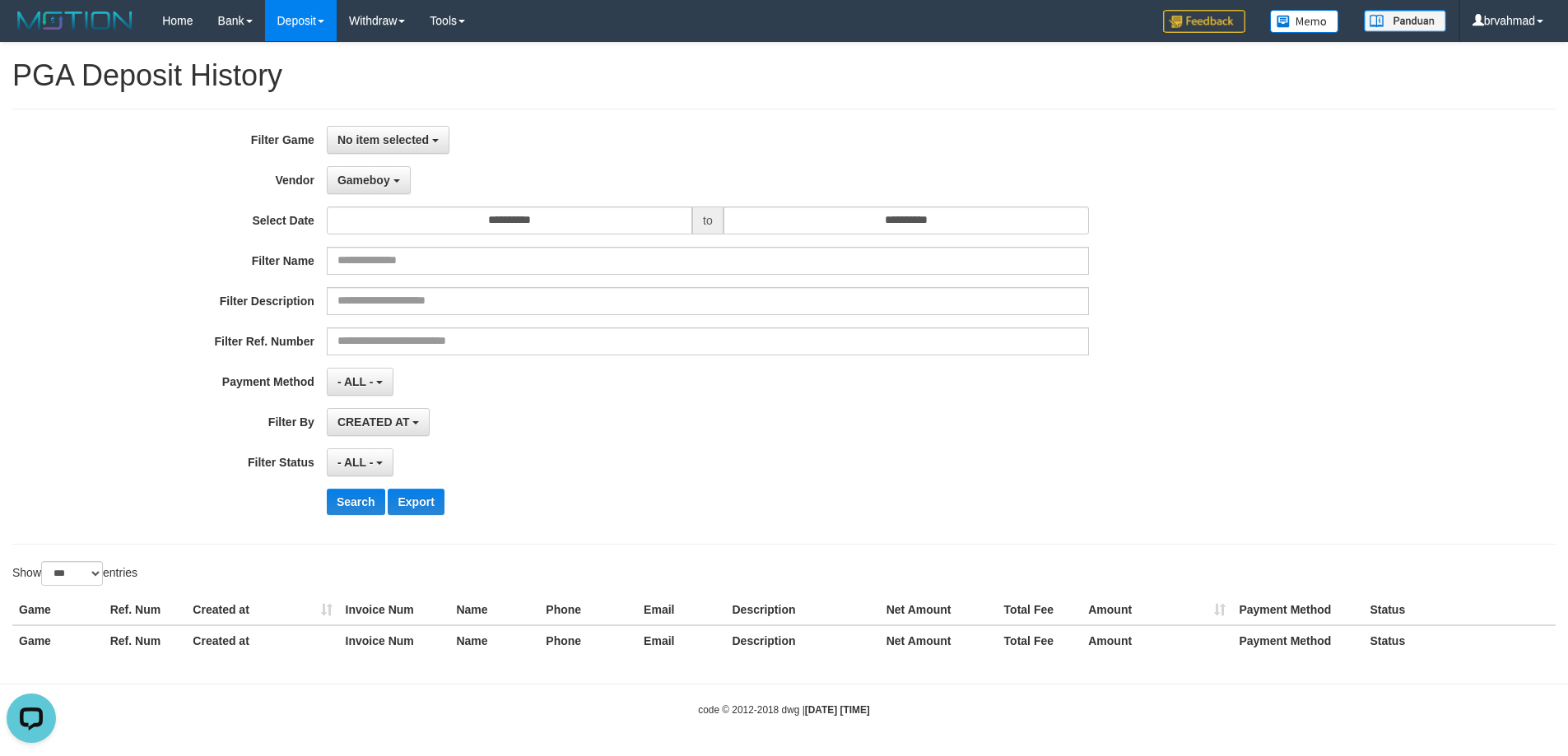 click on "**********" at bounding box center [654, 327] 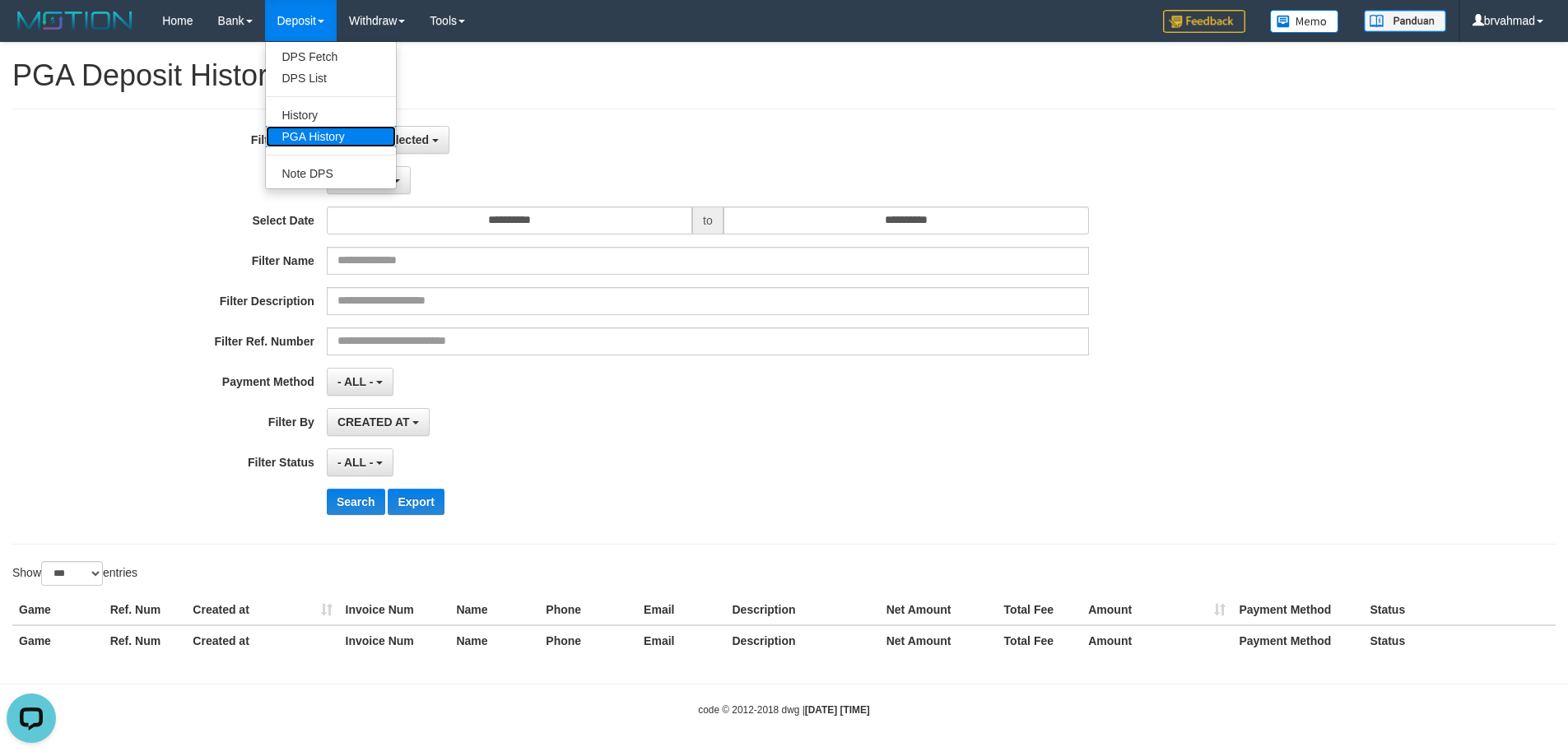 click on "PGA History" at bounding box center (331, 137) 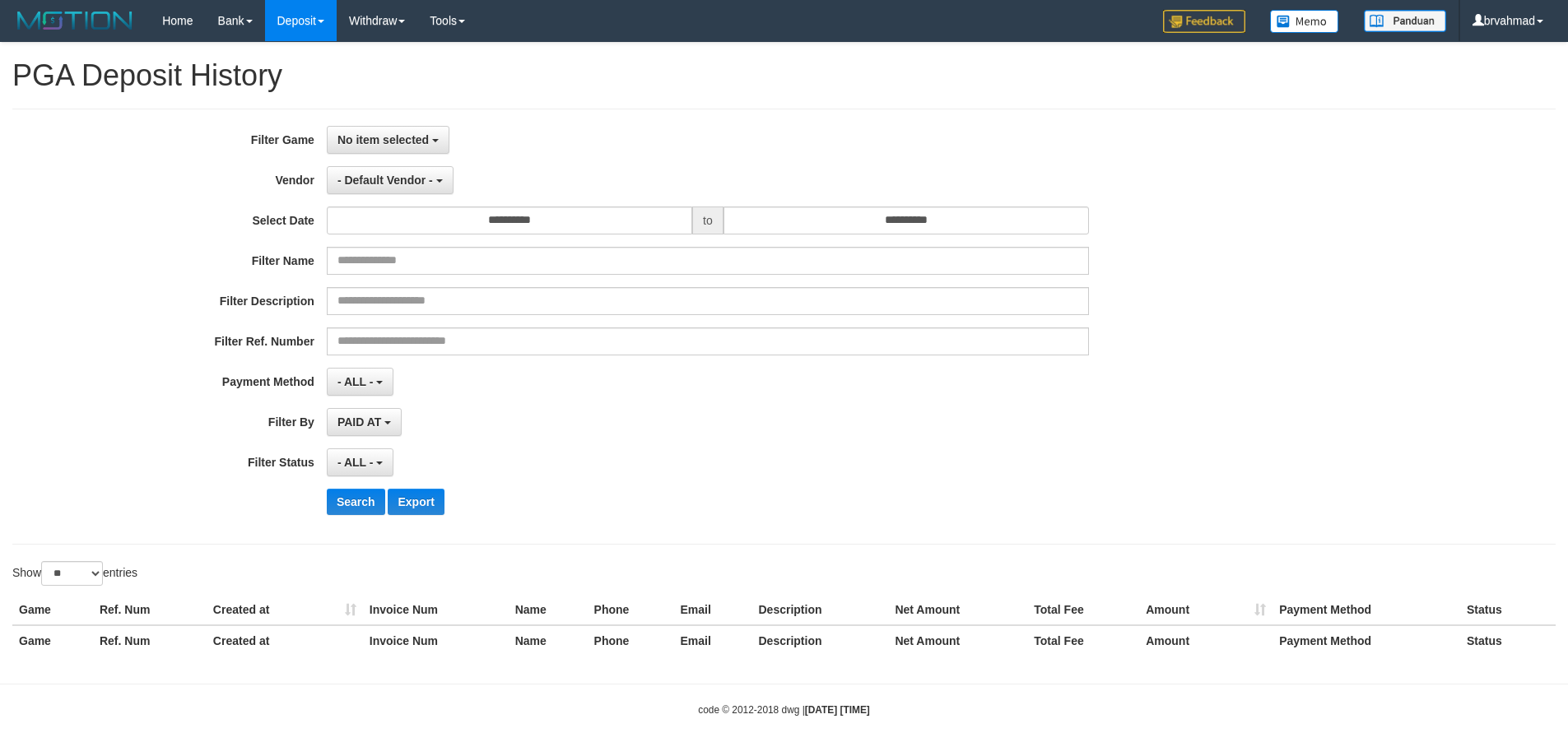 select 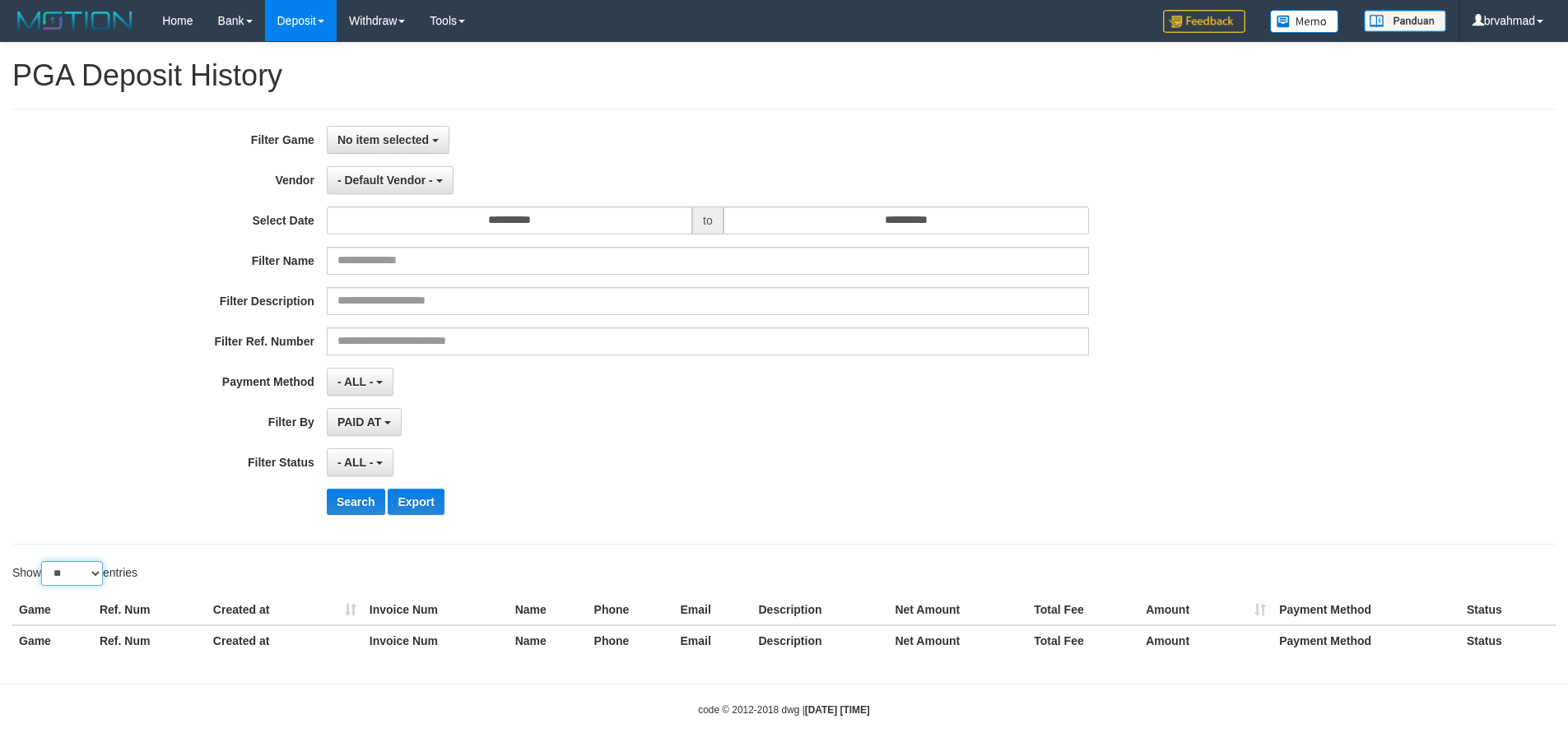 click on "** ** ** ***" at bounding box center (72, 573) 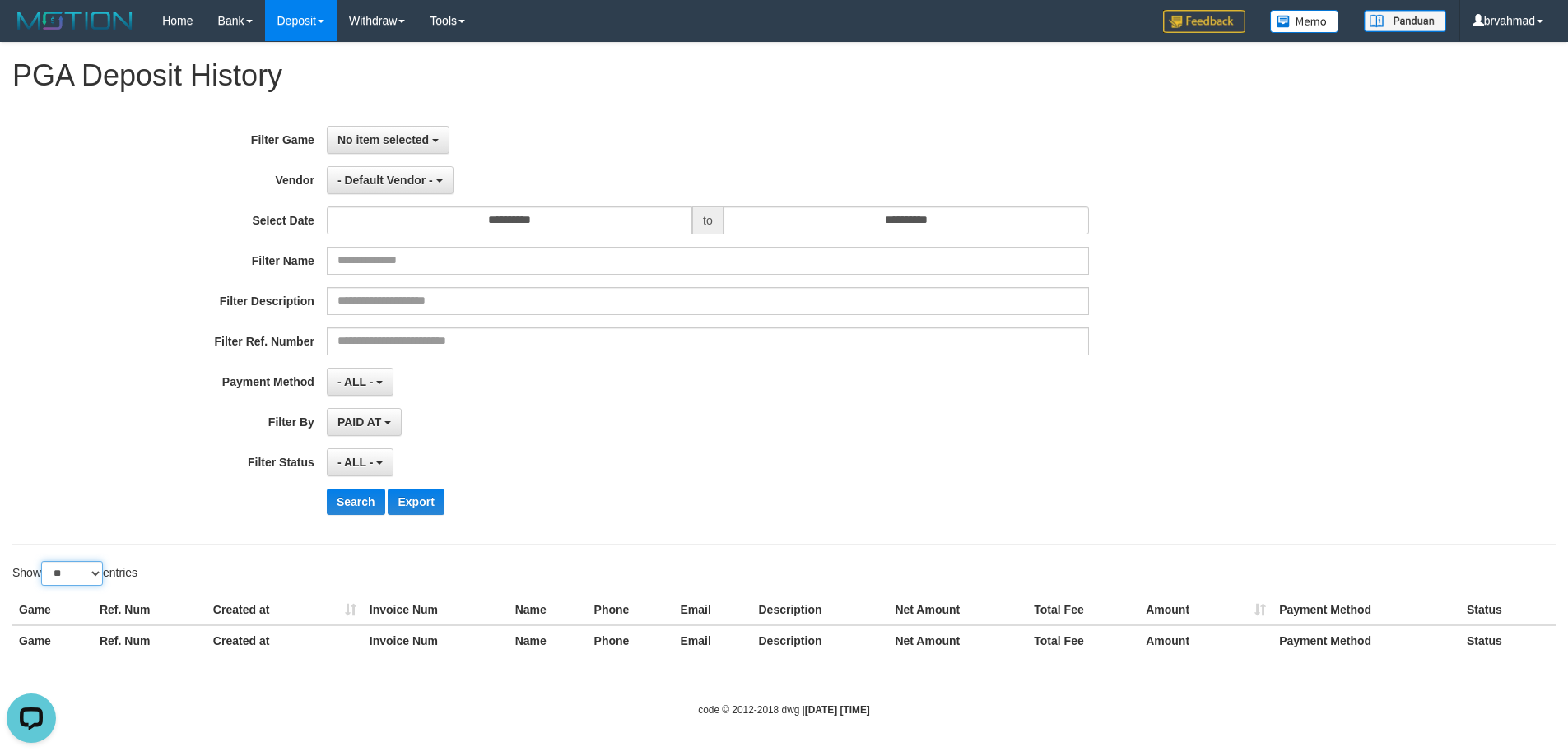 scroll, scrollTop: 0, scrollLeft: 0, axis: both 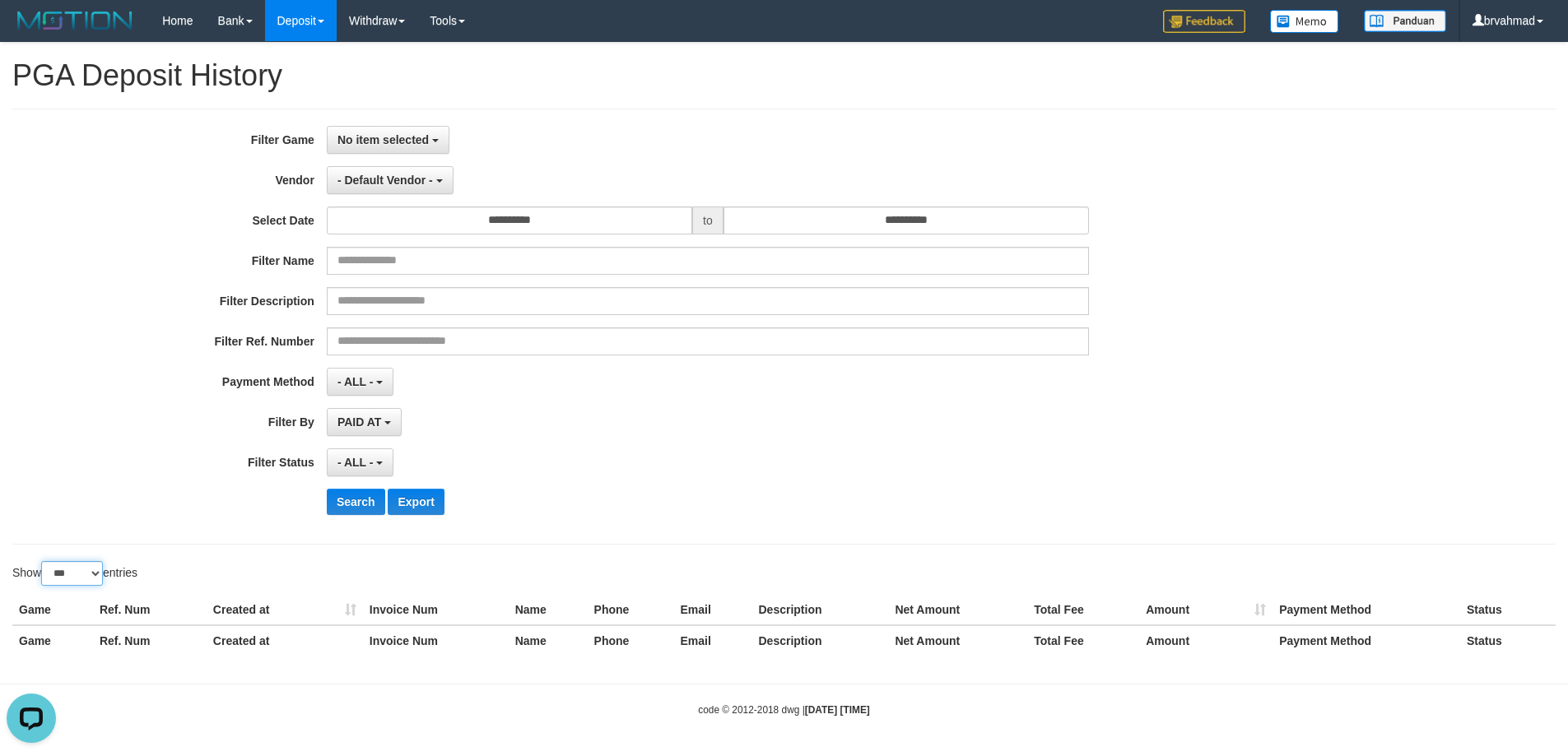 click on "** ** ** ***" at bounding box center (72, 573) 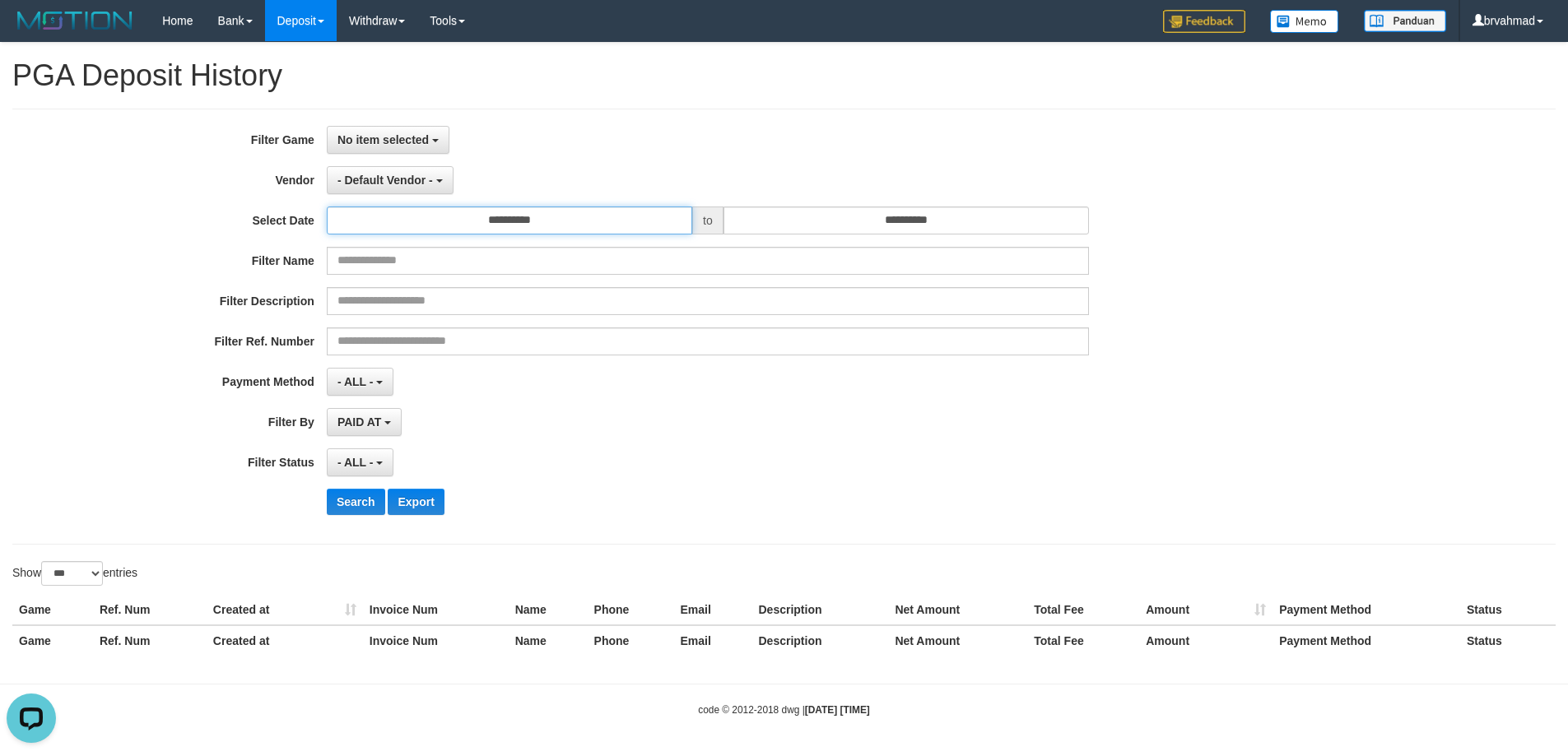 click on "**********" at bounding box center [509, 220] 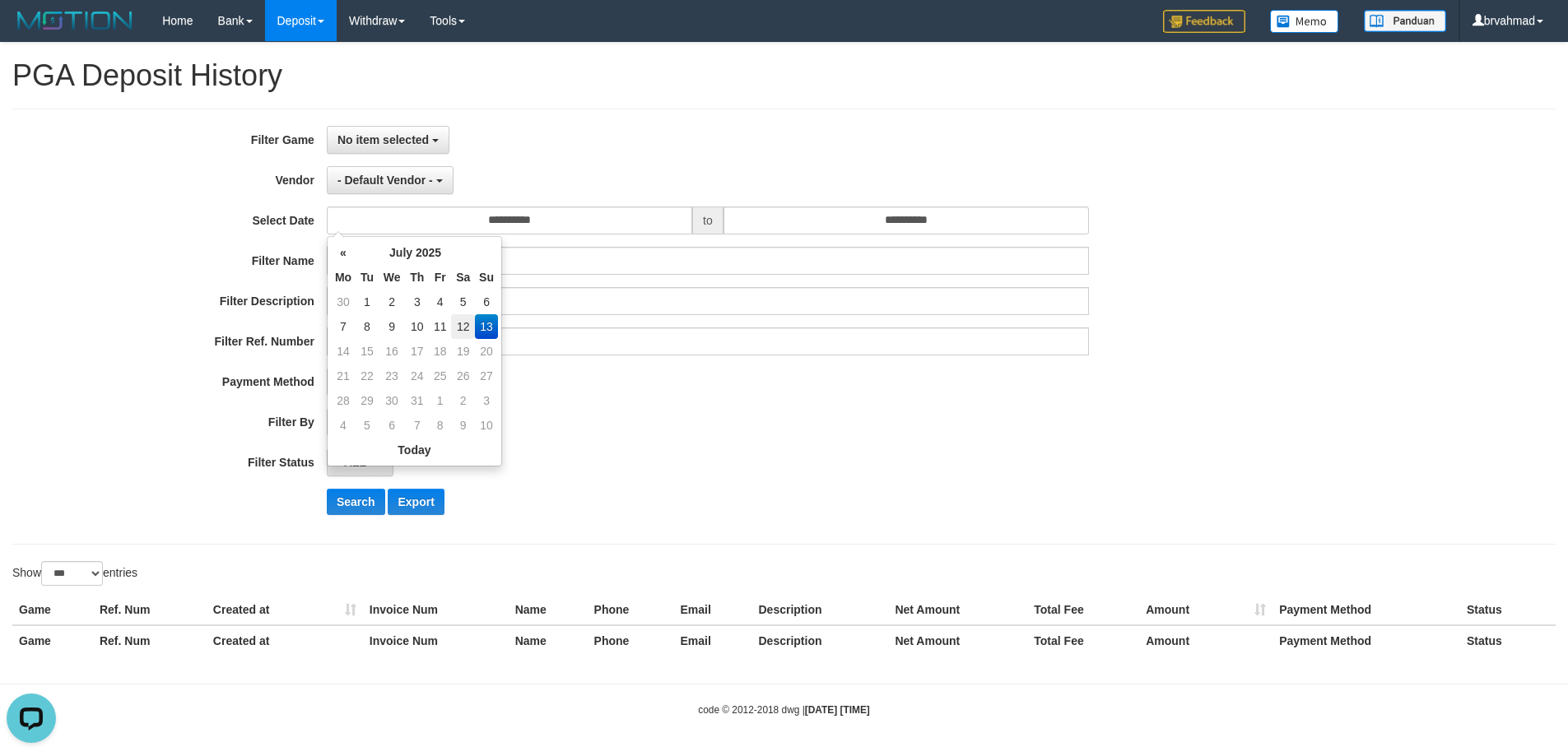click on "12" at bounding box center [463, 327] 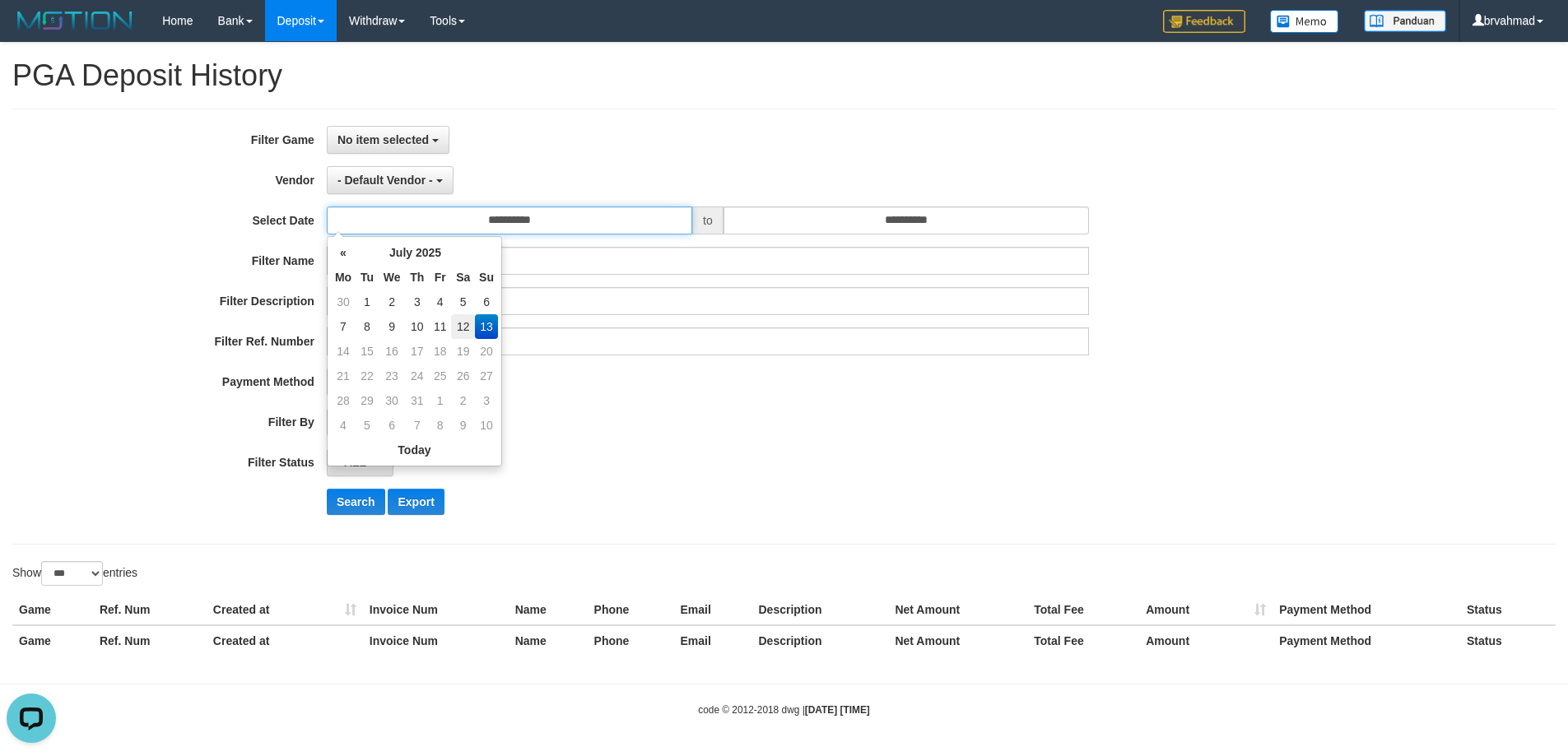 type on "**********" 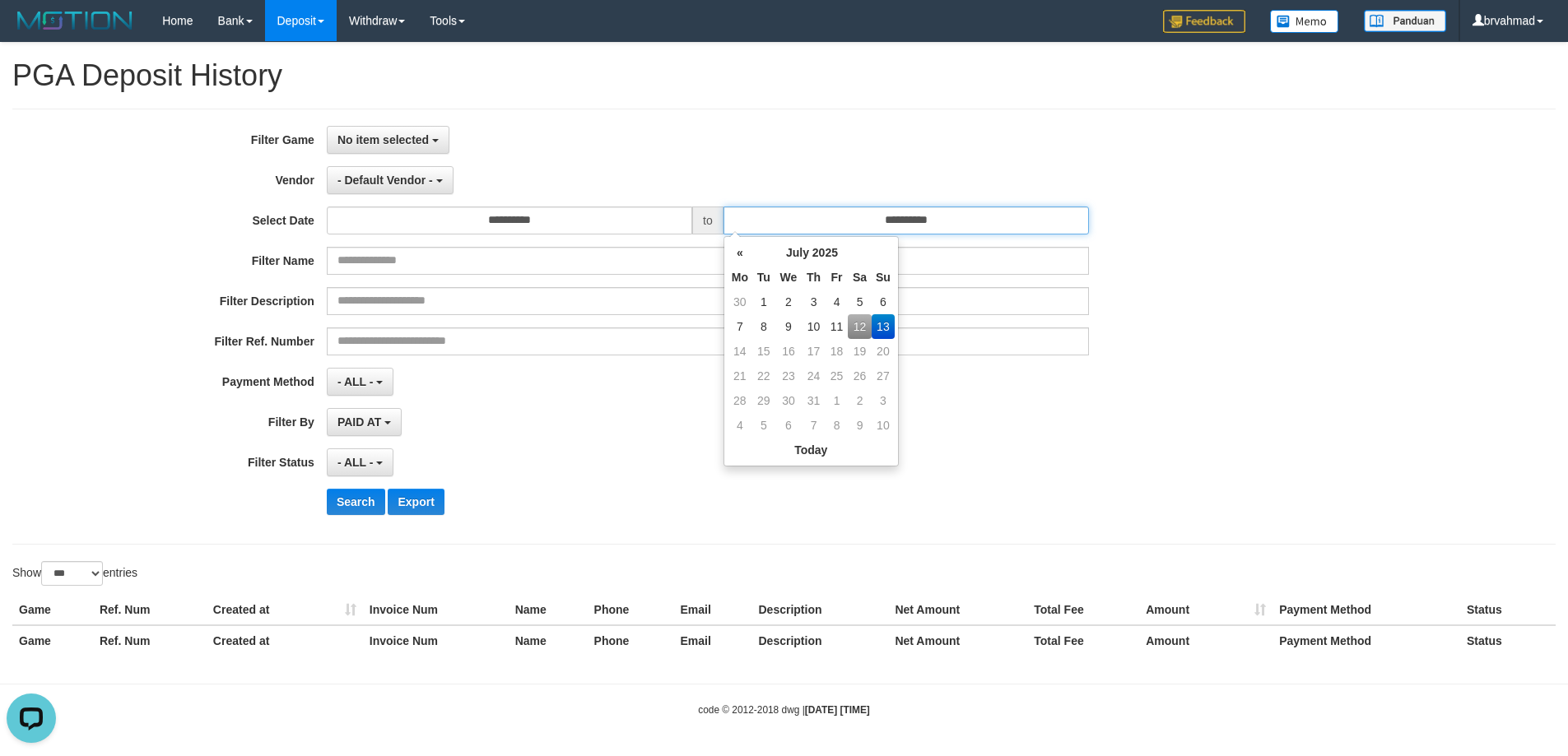 click on "**********" at bounding box center (906, 220) 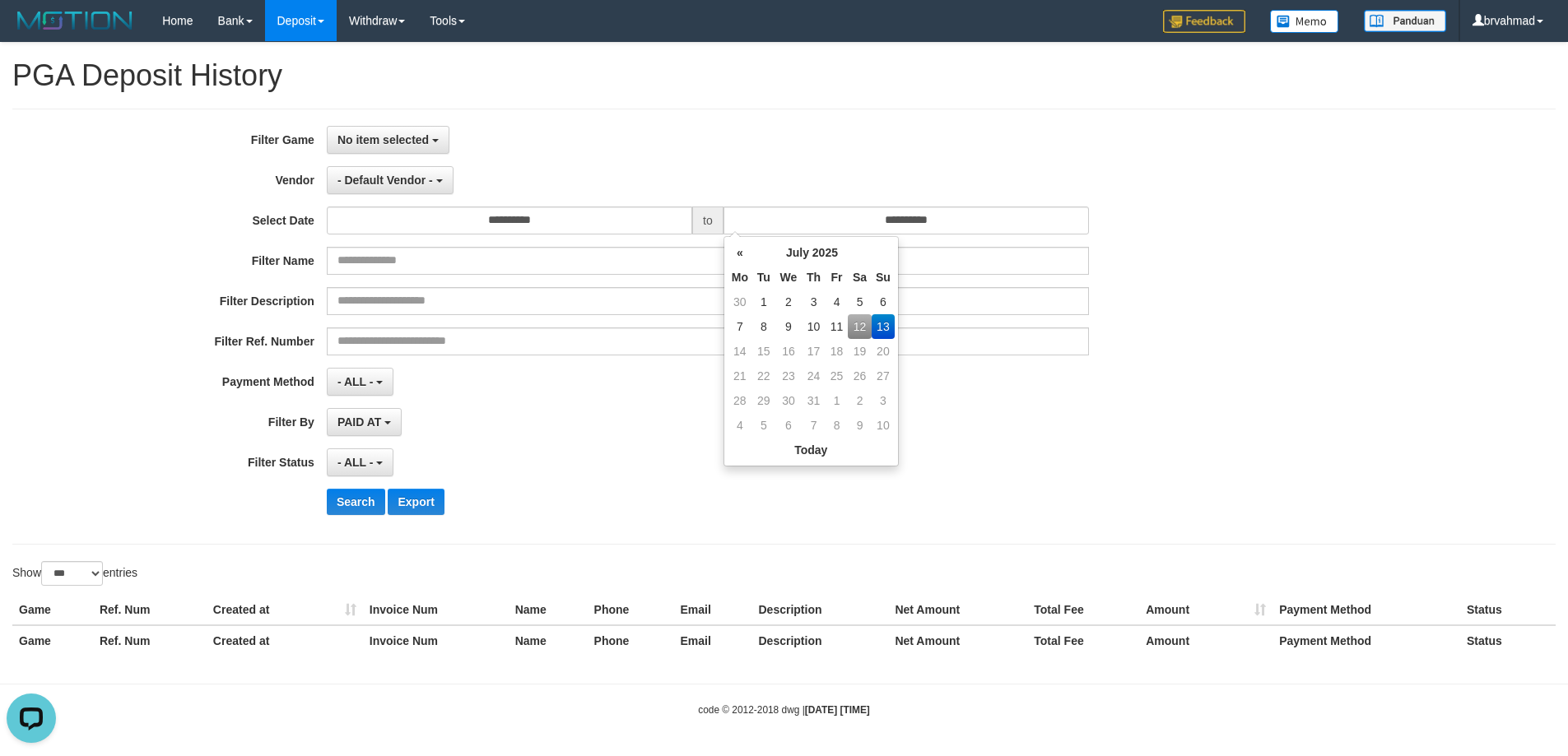 click on "12" at bounding box center (859, 327) 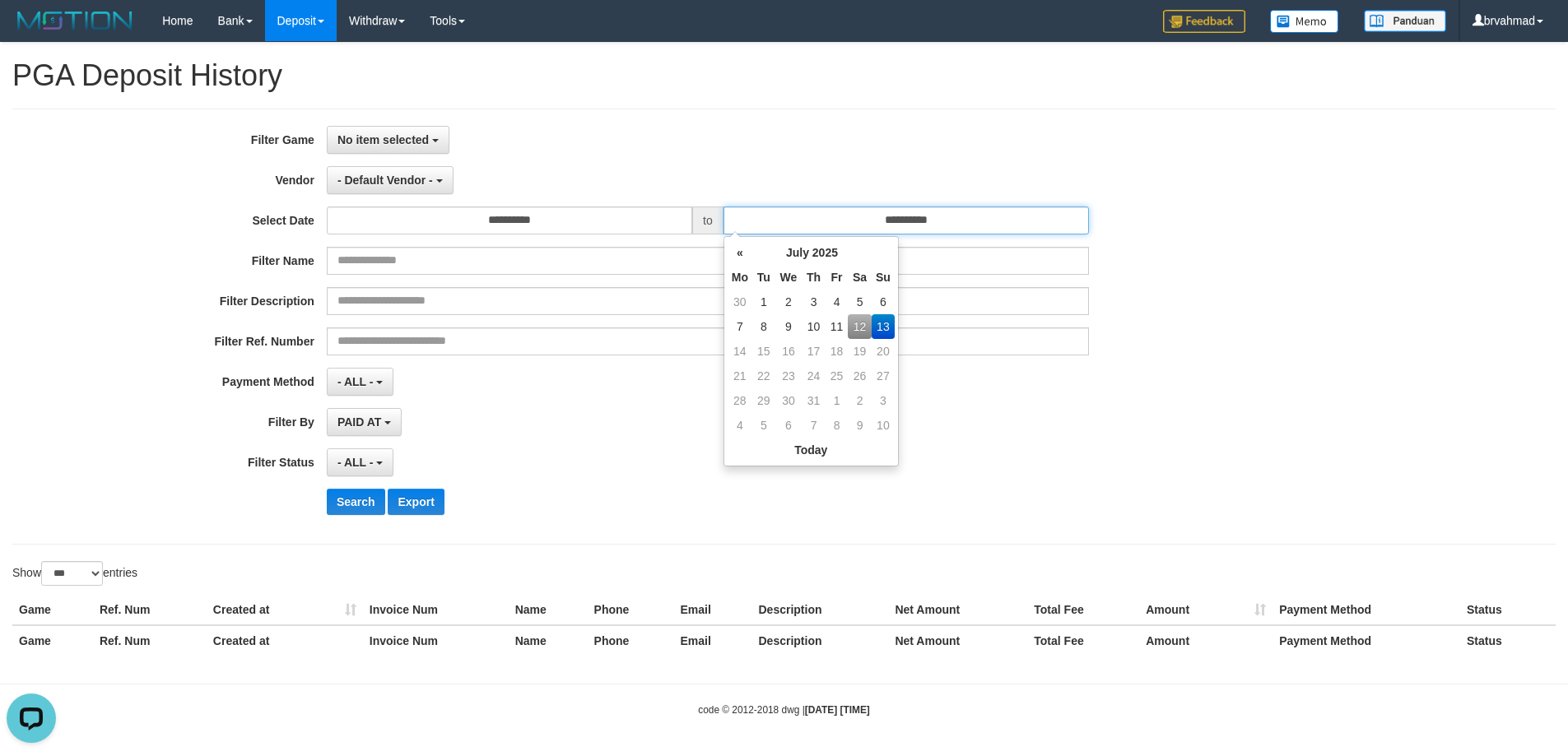 type on "**********" 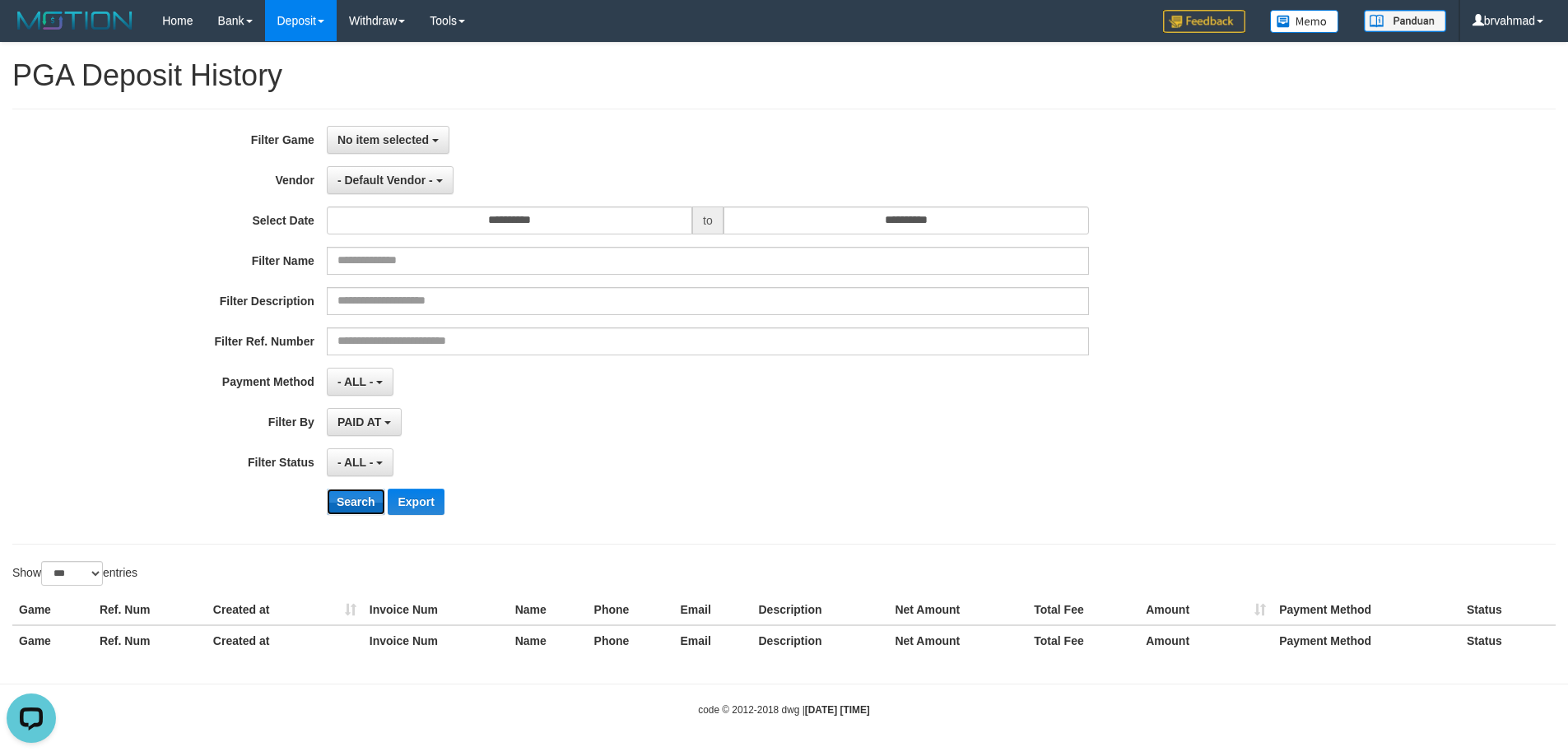 click on "Search" at bounding box center [356, 502] 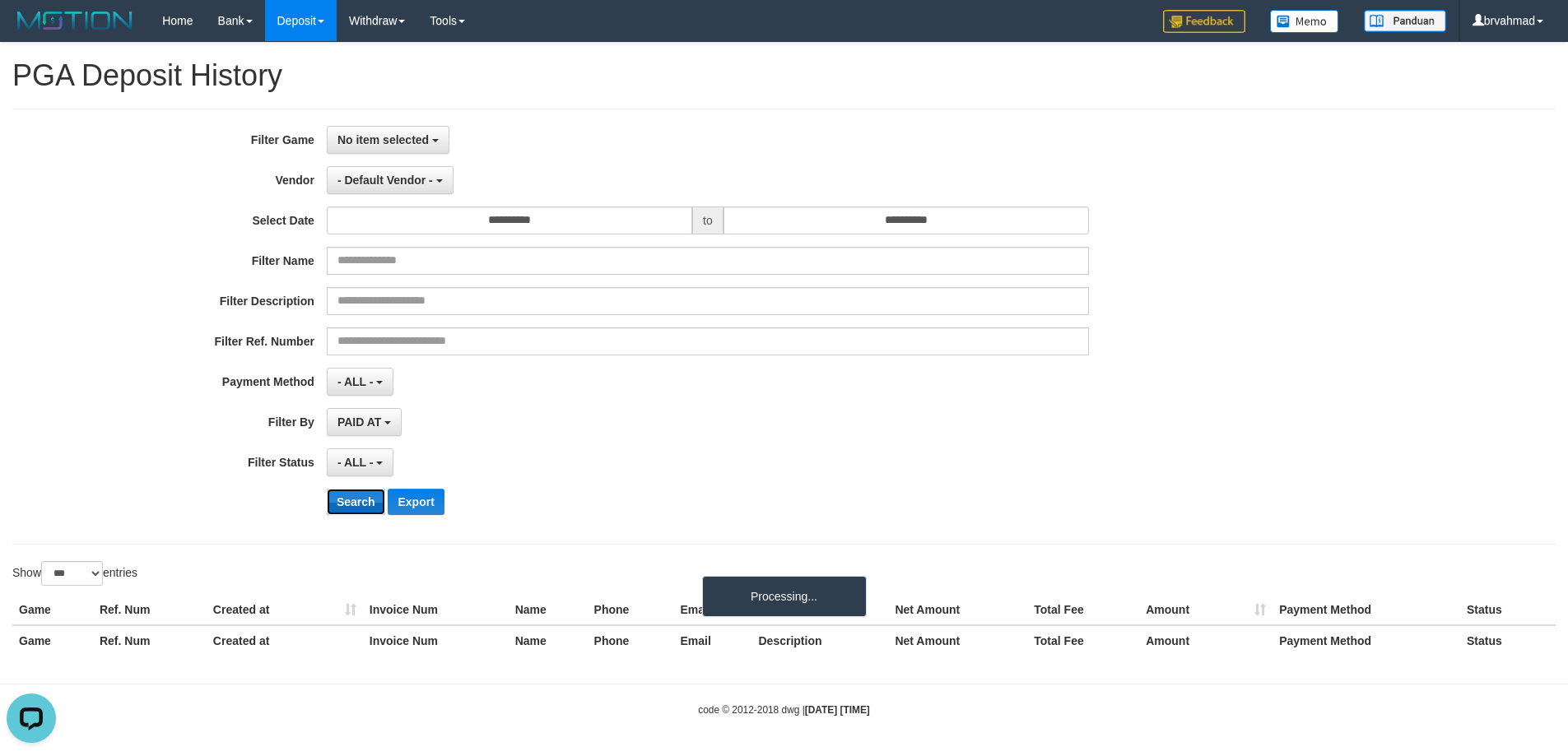 click on "Search" at bounding box center [356, 502] 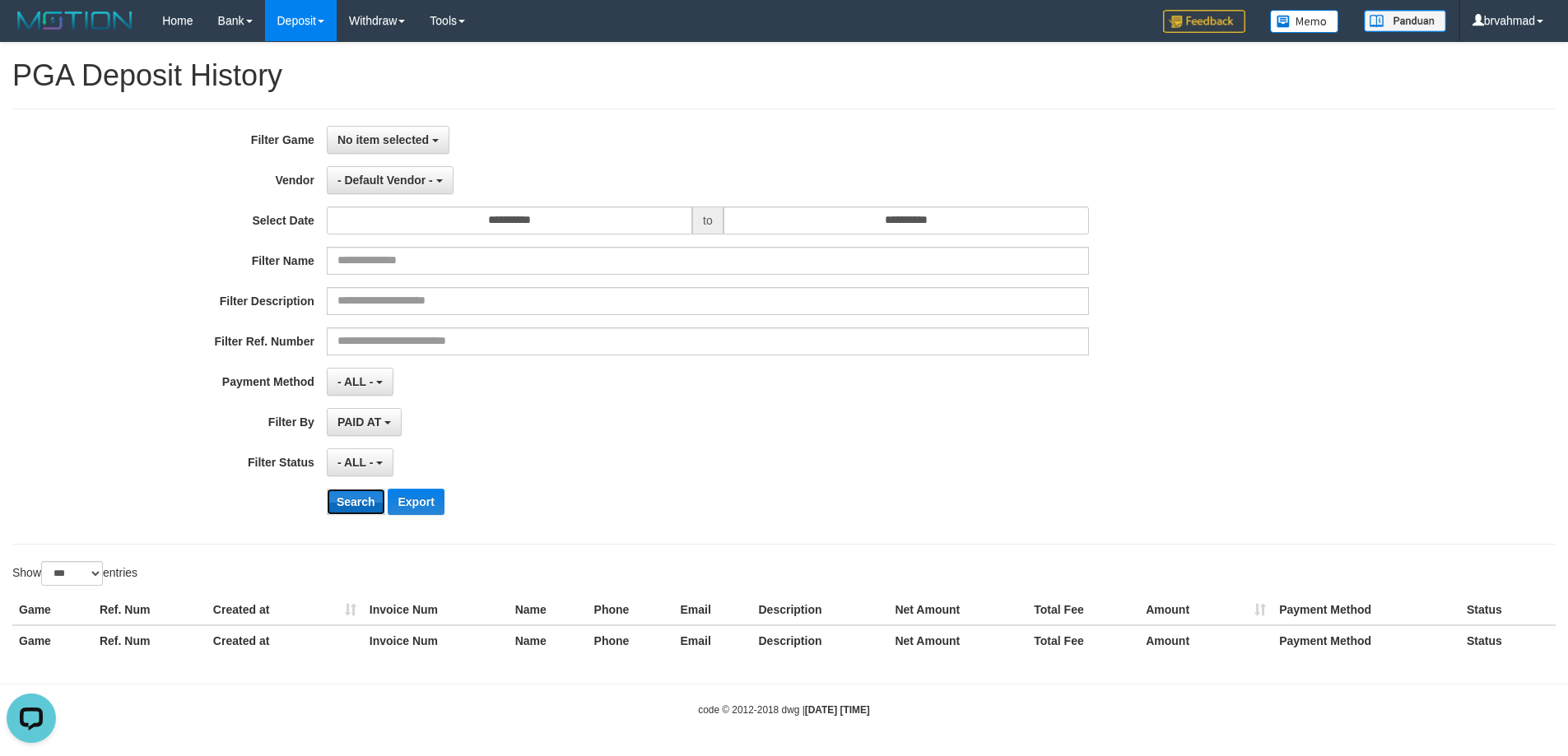 click on "Search" at bounding box center (356, 502) 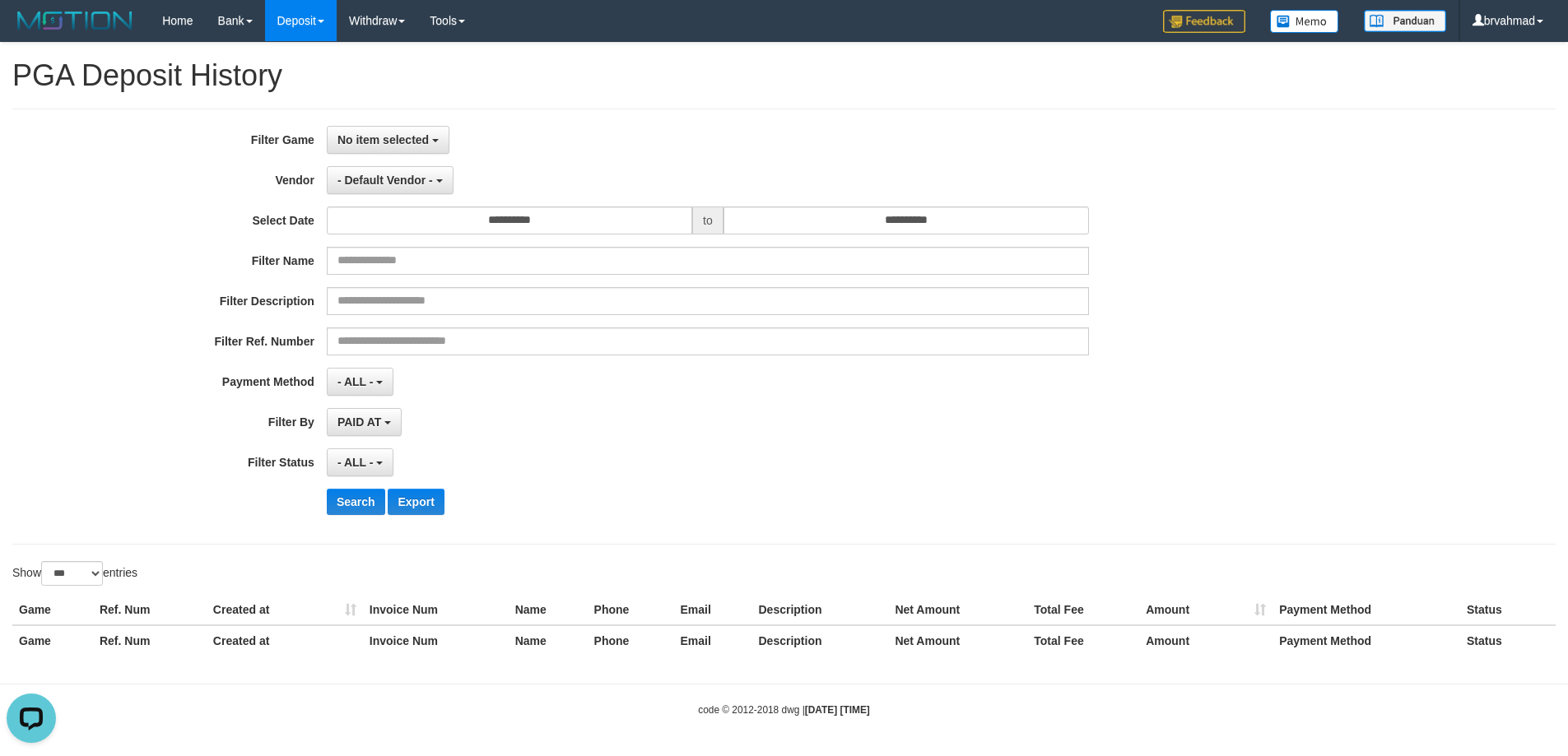 click on "**********" at bounding box center [654, 422] 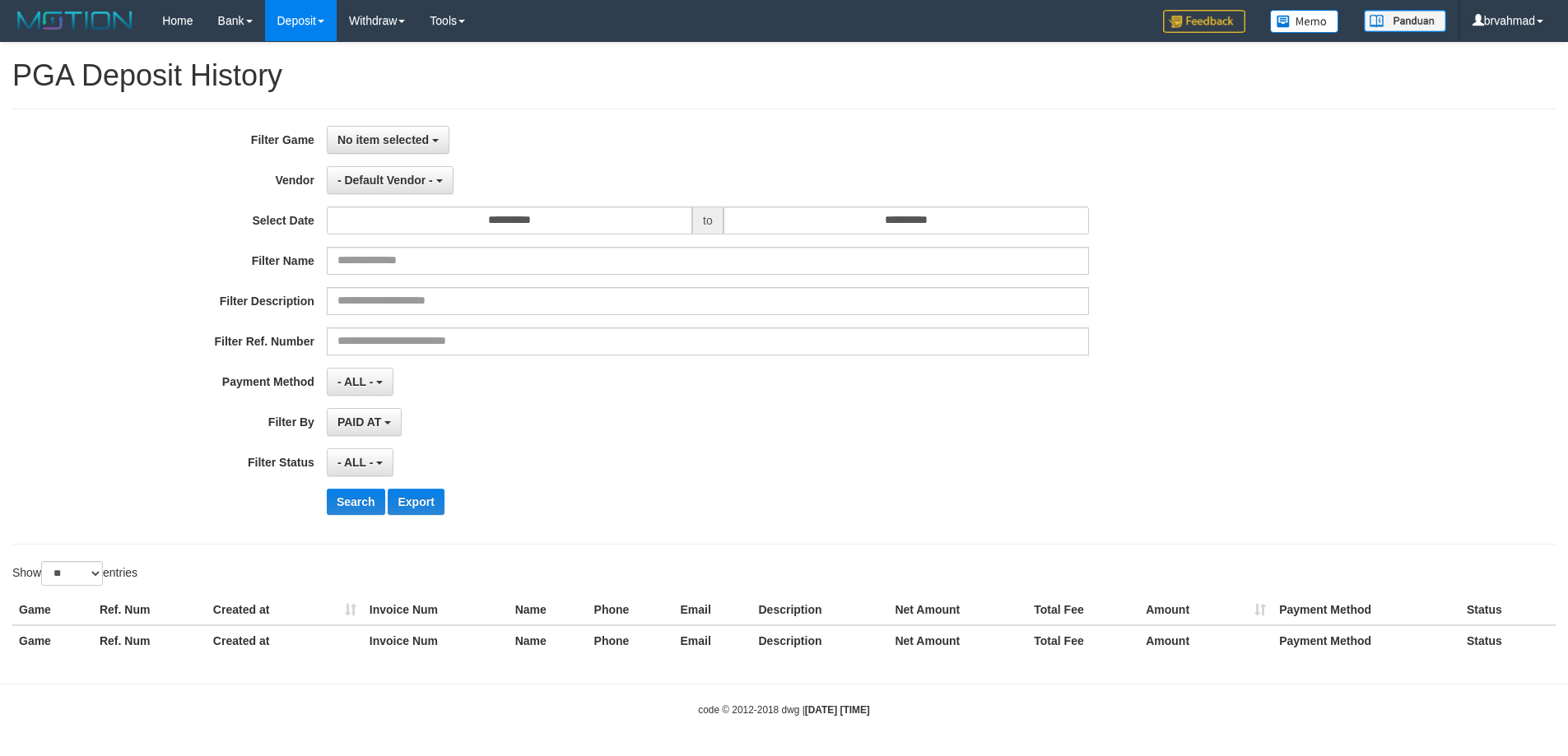 select 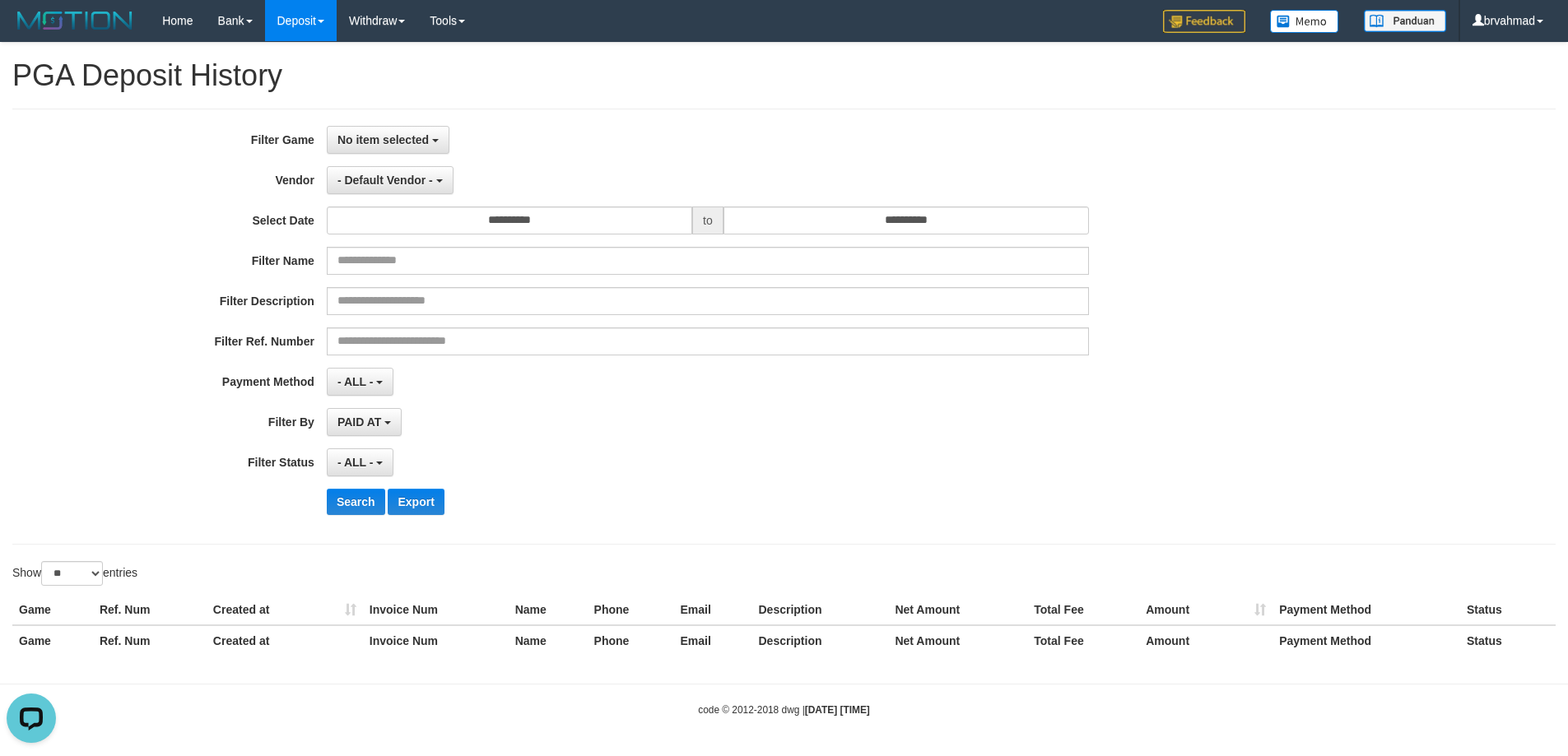 scroll, scrollTop: 0, scrollLeft: 0, axis: both 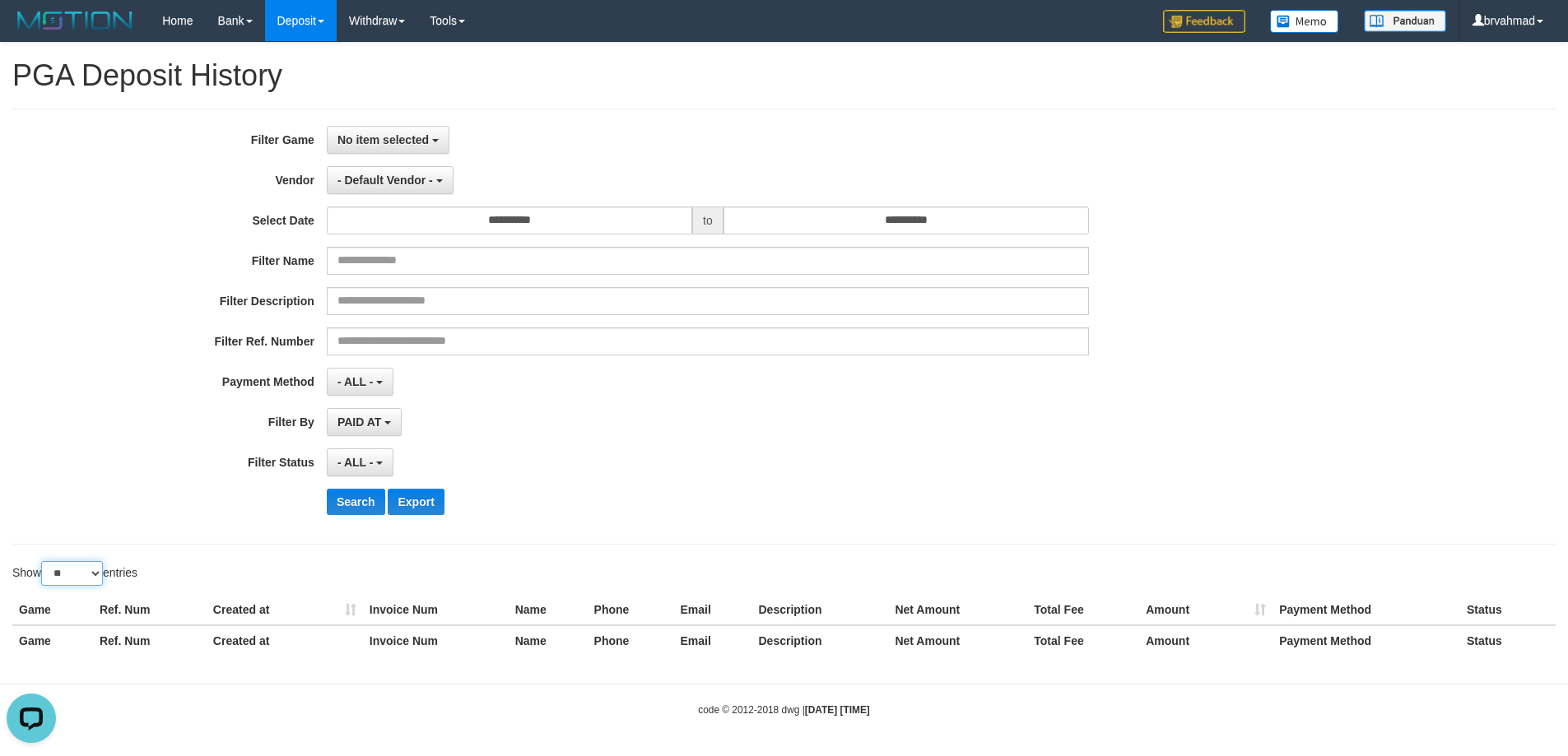 click on "** ** ** ***" at bounding box center (72, 573) 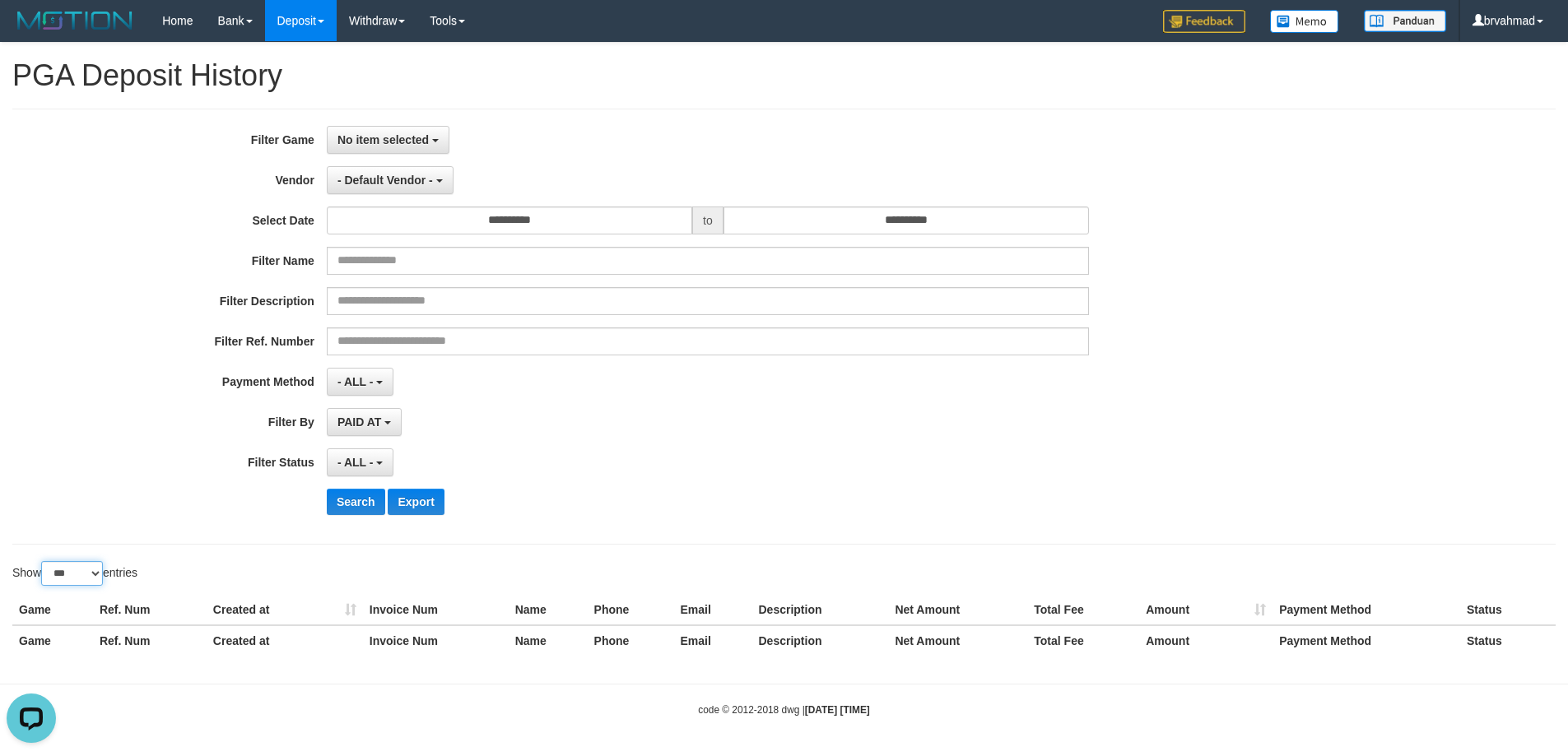 click on "** ** ** ***" at bounding box center (72, 573) 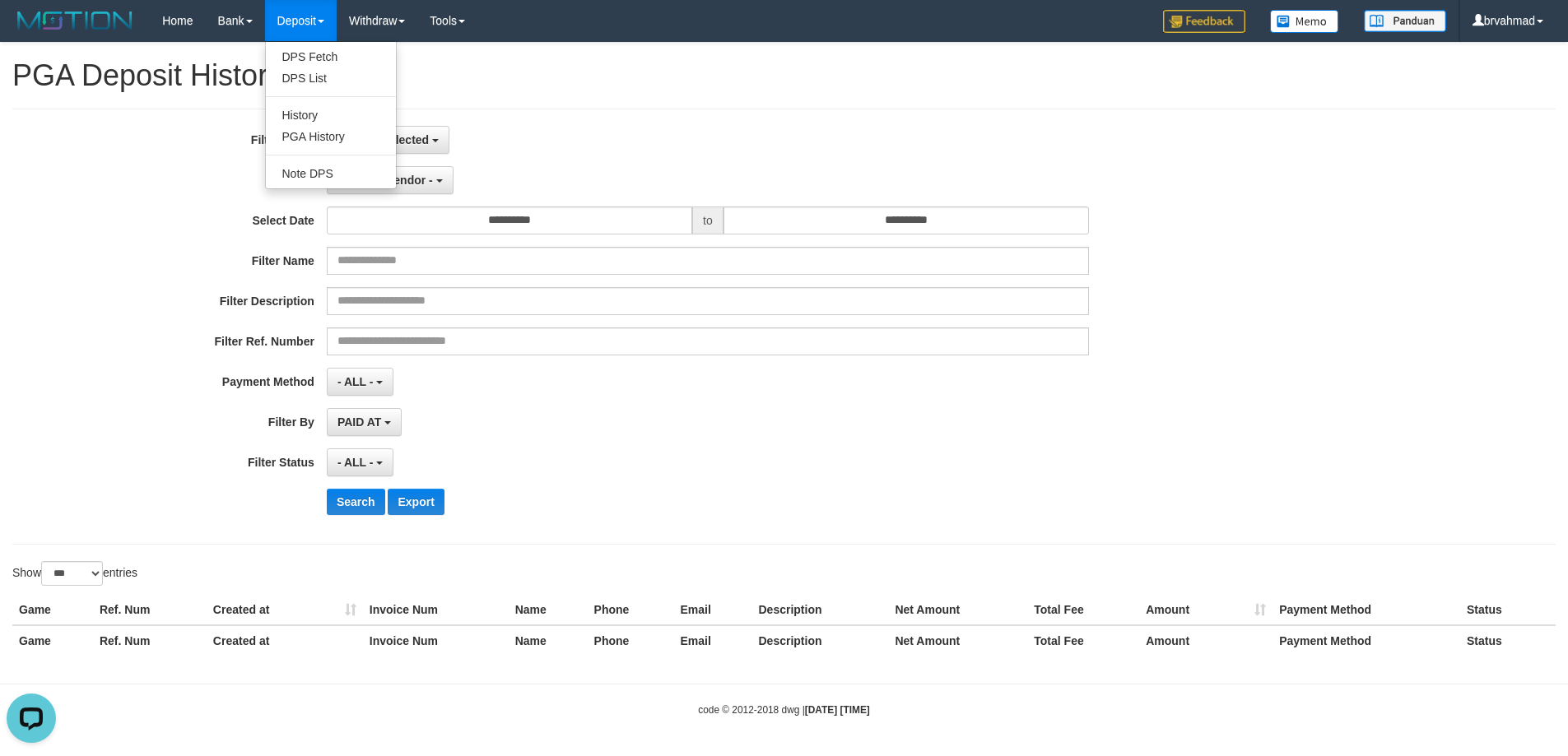 click on "Deposit" at bounding box center [300, 21] 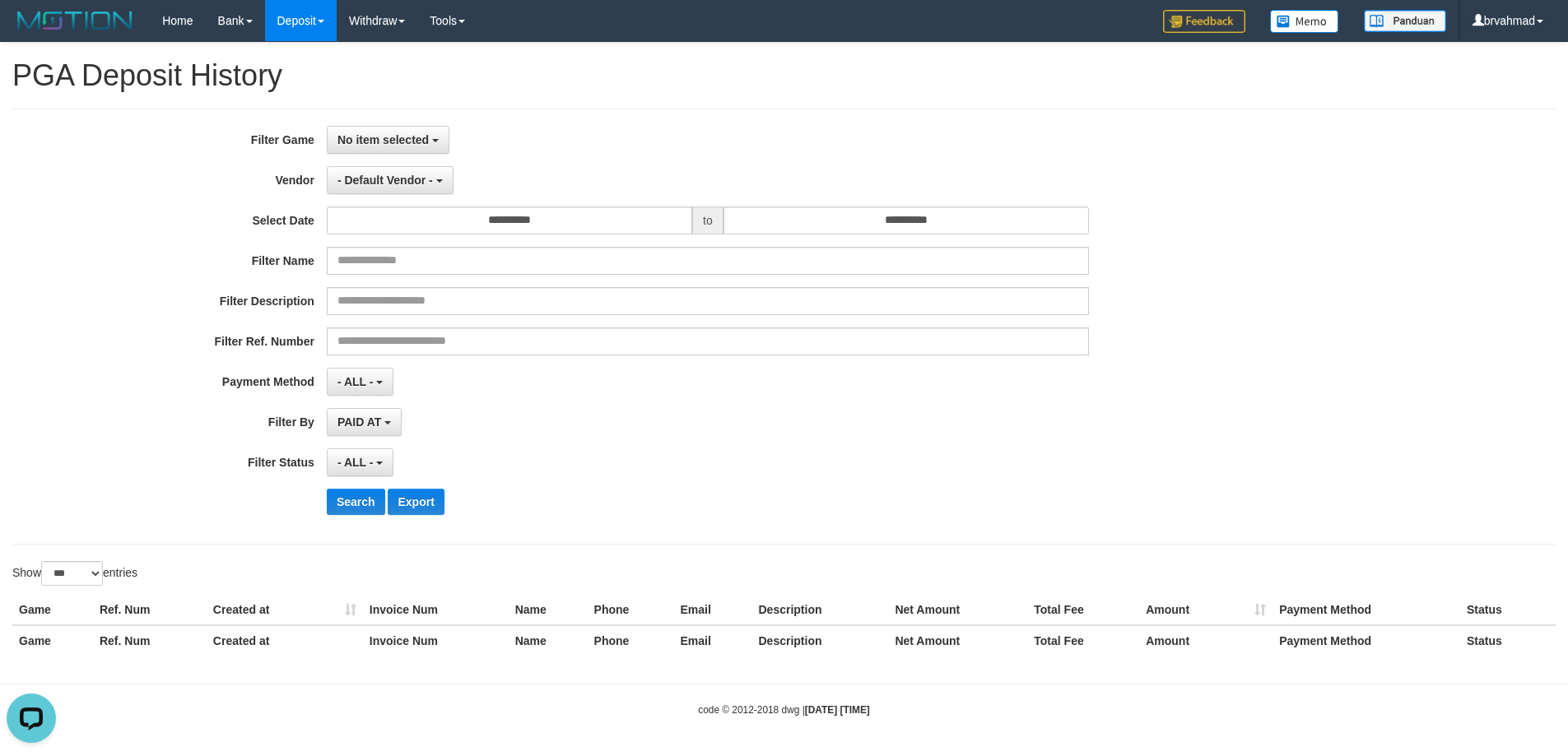 click on "Deposit" at bounding box center (300, 21) 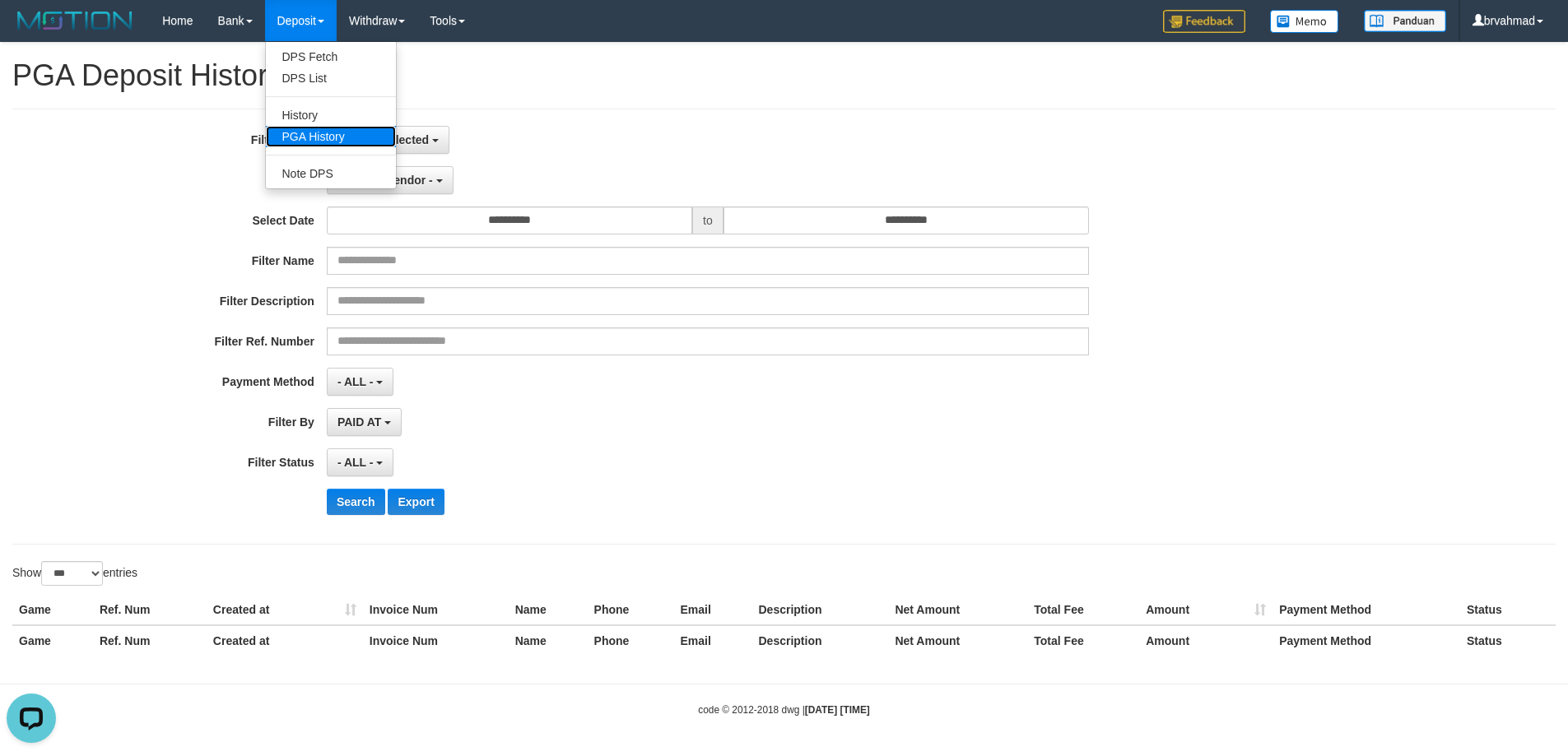 click on "PGA History" at bounding box center [331, 137] 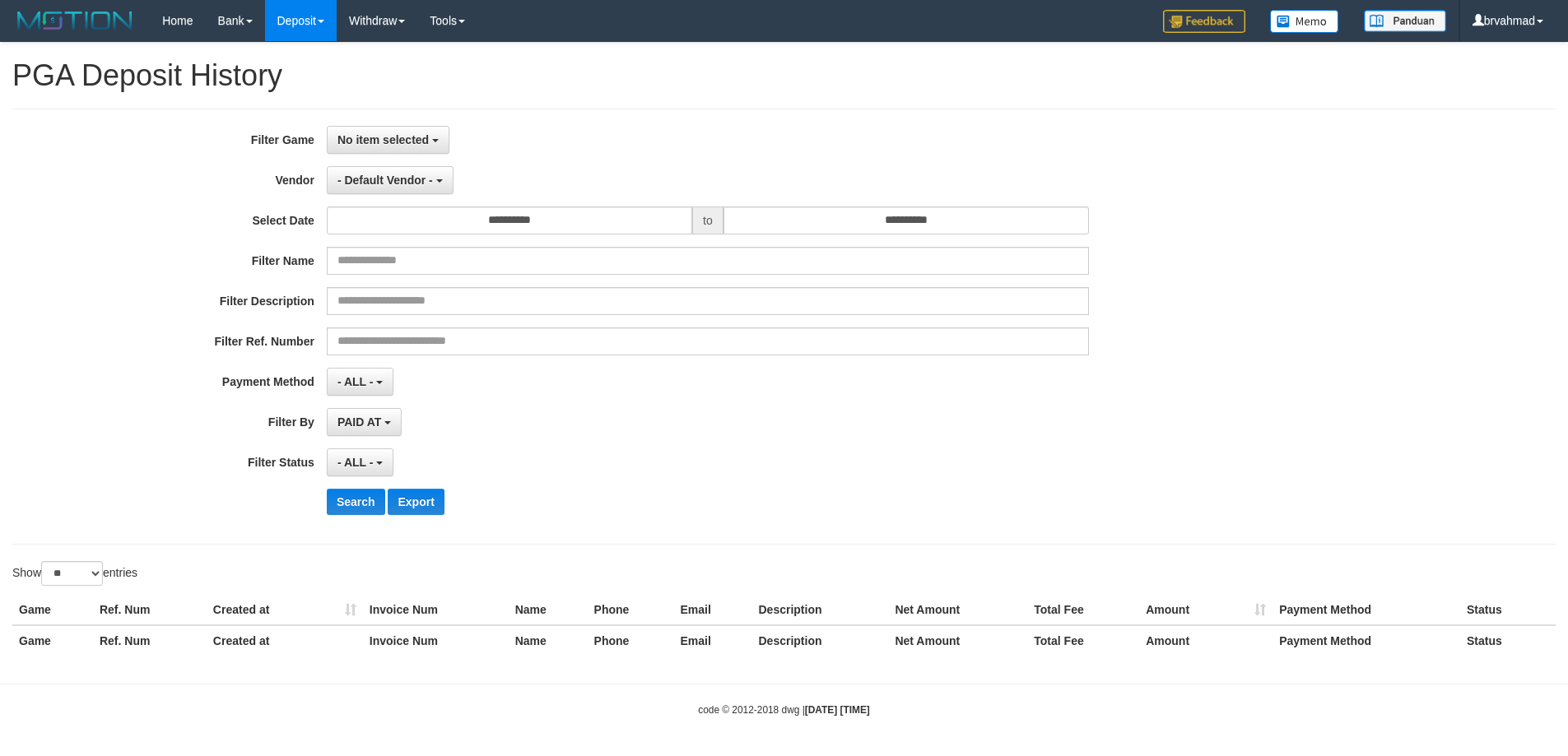 select 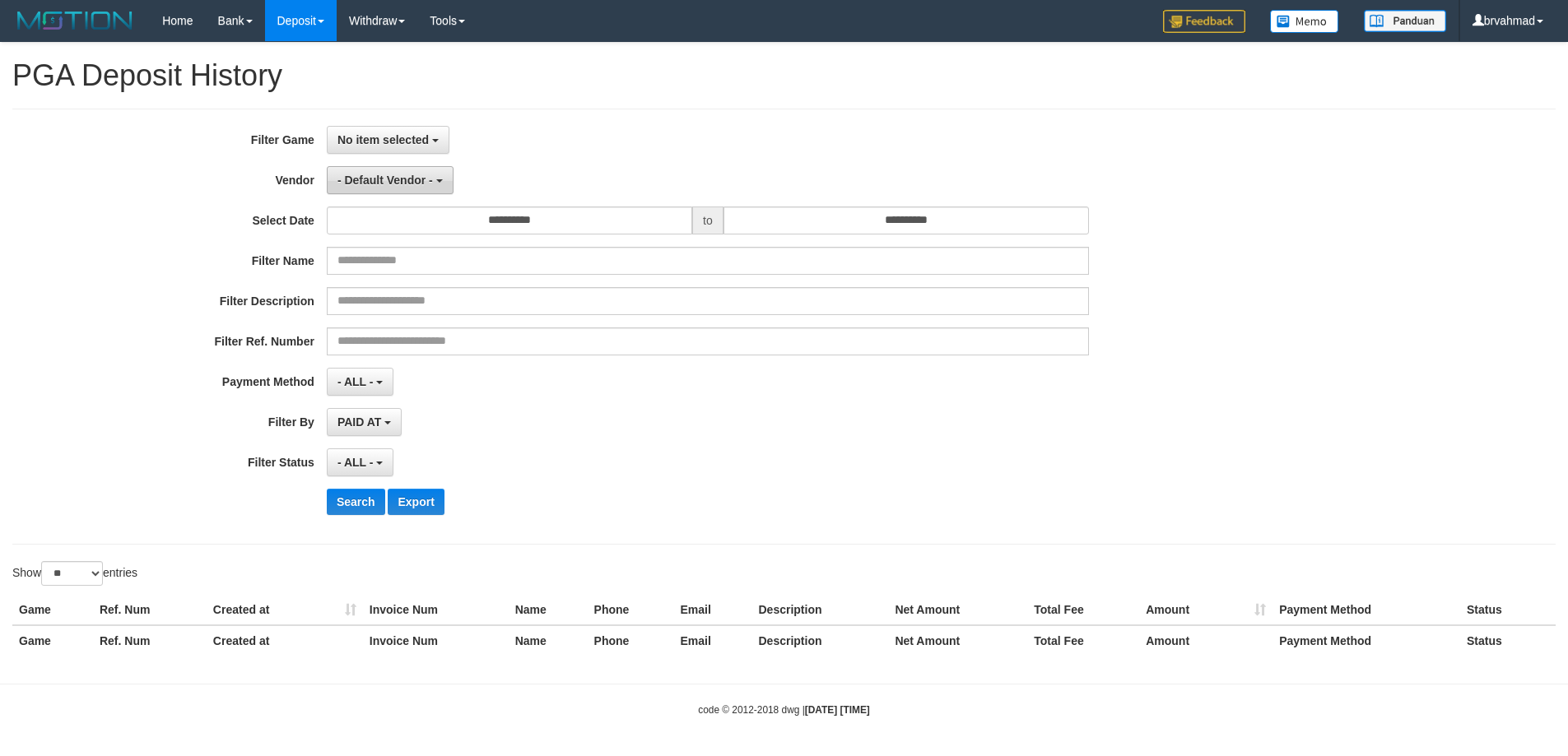 scroll, scrollTop: 0, scrollLeft: 0, axis: both 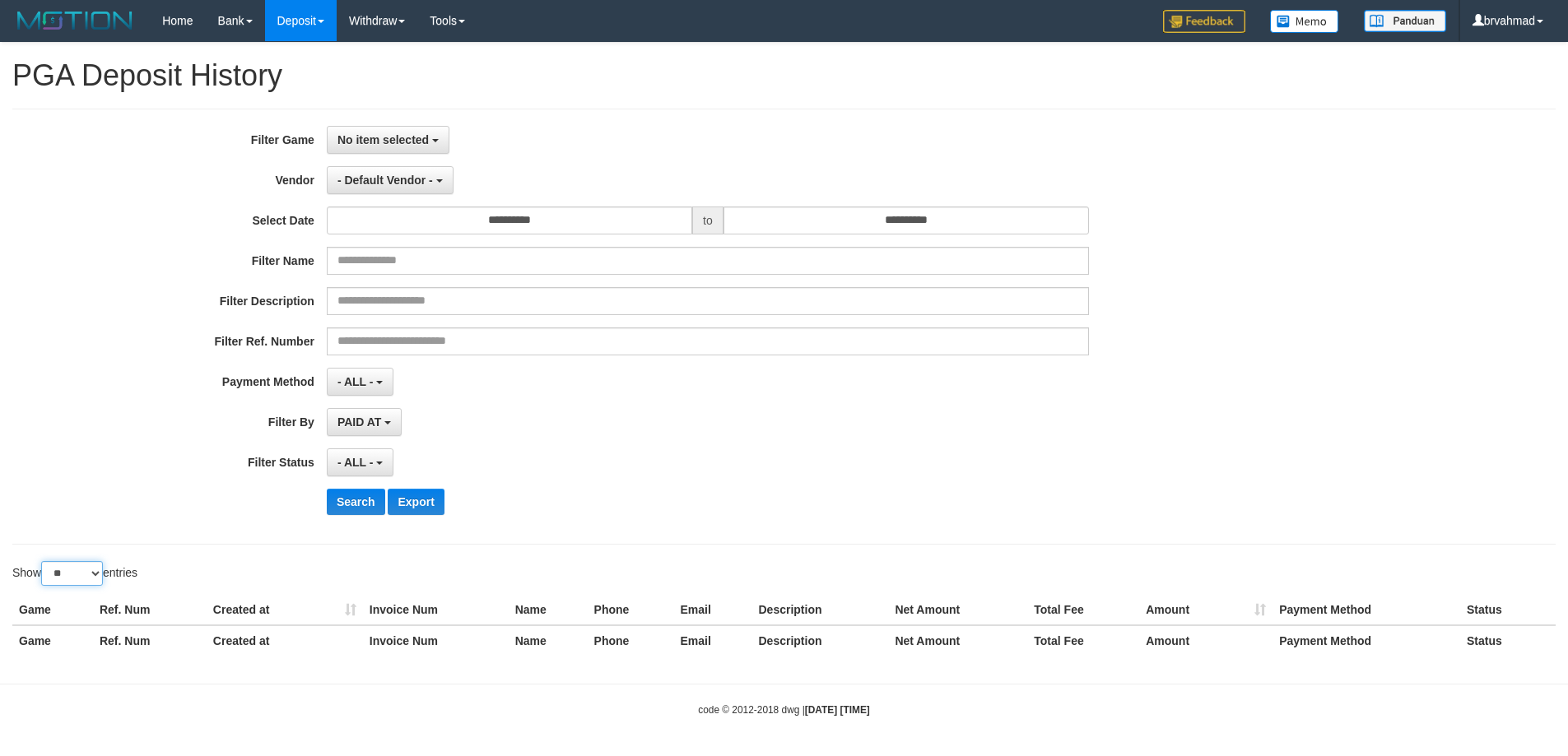 click on "** ** ** ***" at bounding box center [72, 573] 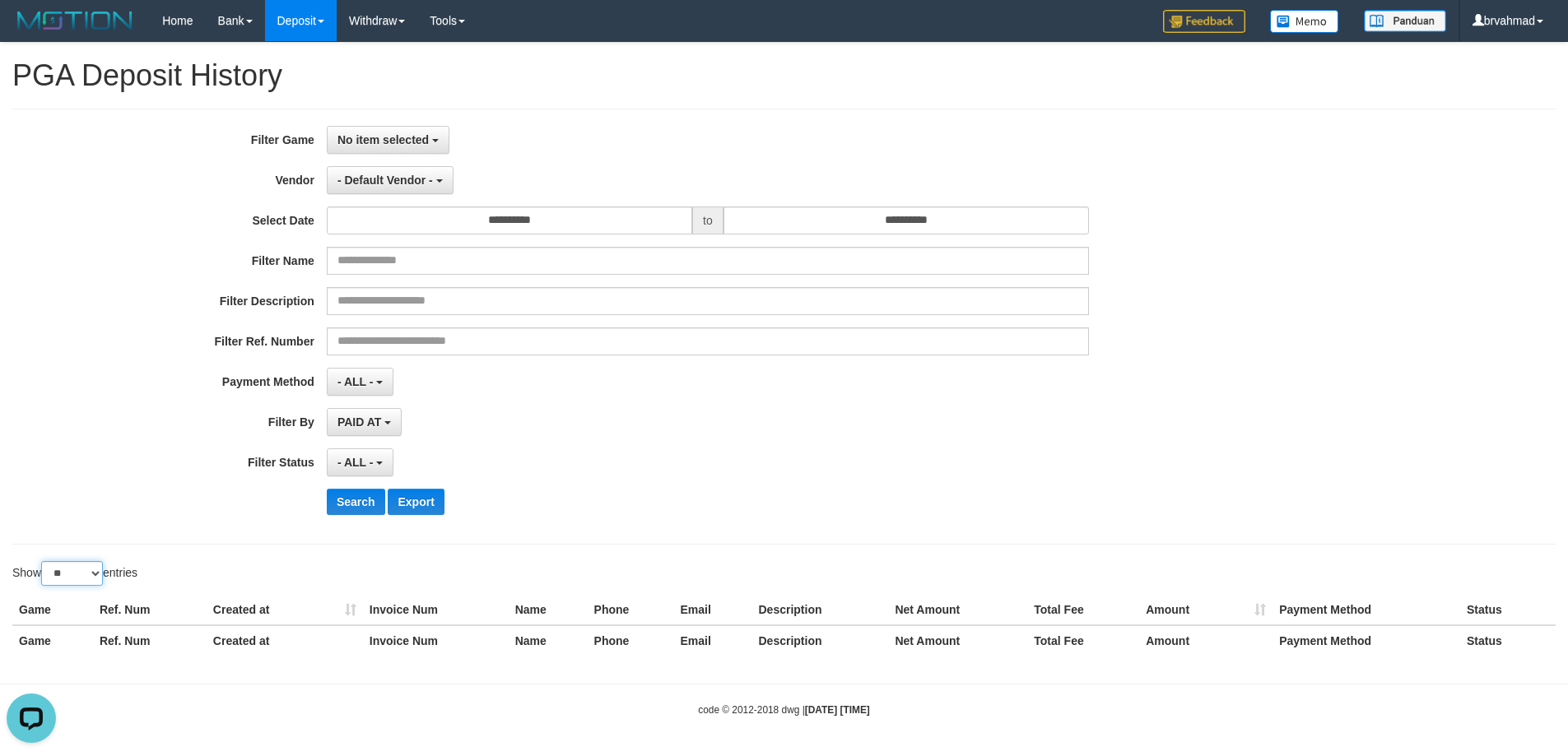 scroll, scrollTop: 0, scrollLeft: 0, axis: both 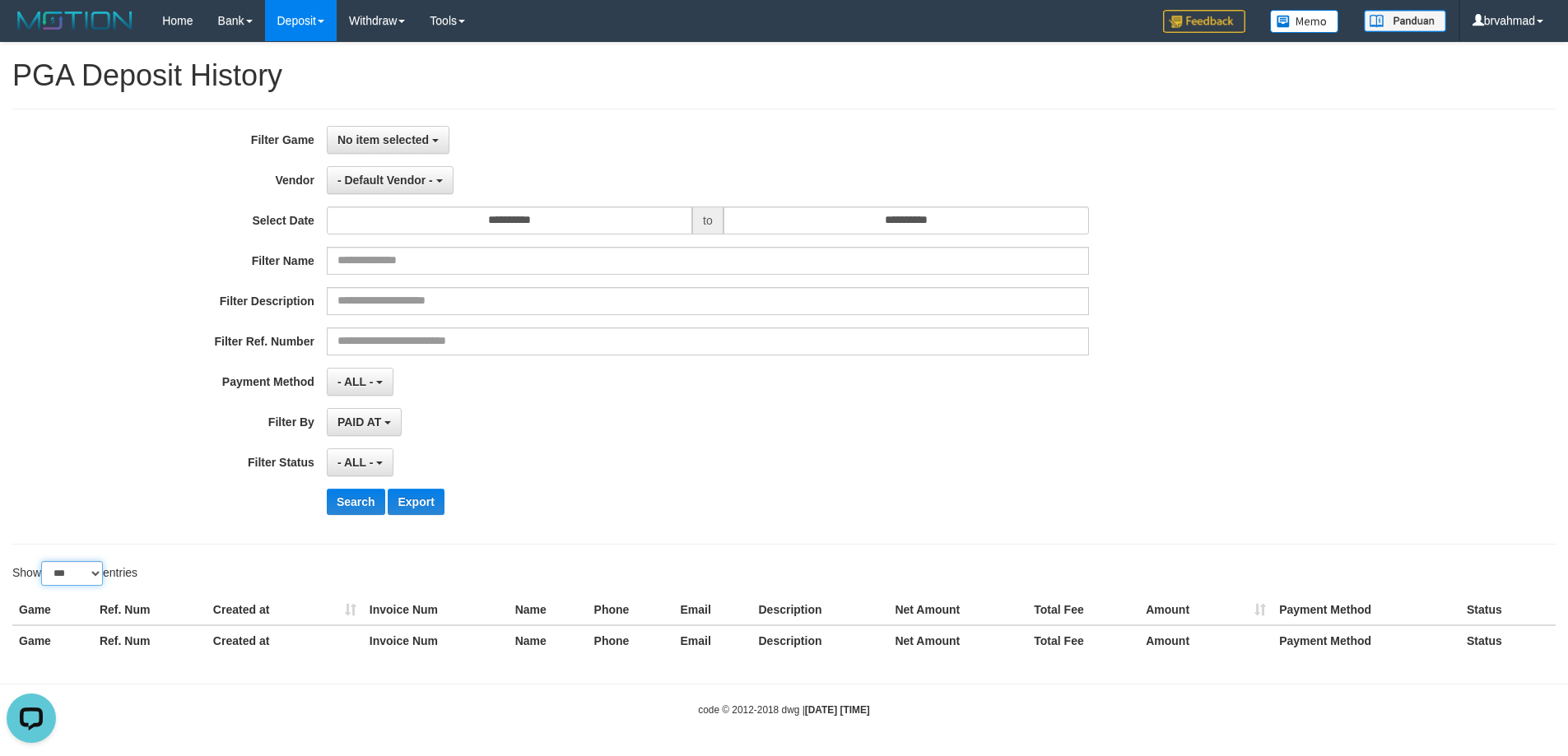 click on "** ** ** ***" at bounding box center [72, 573] 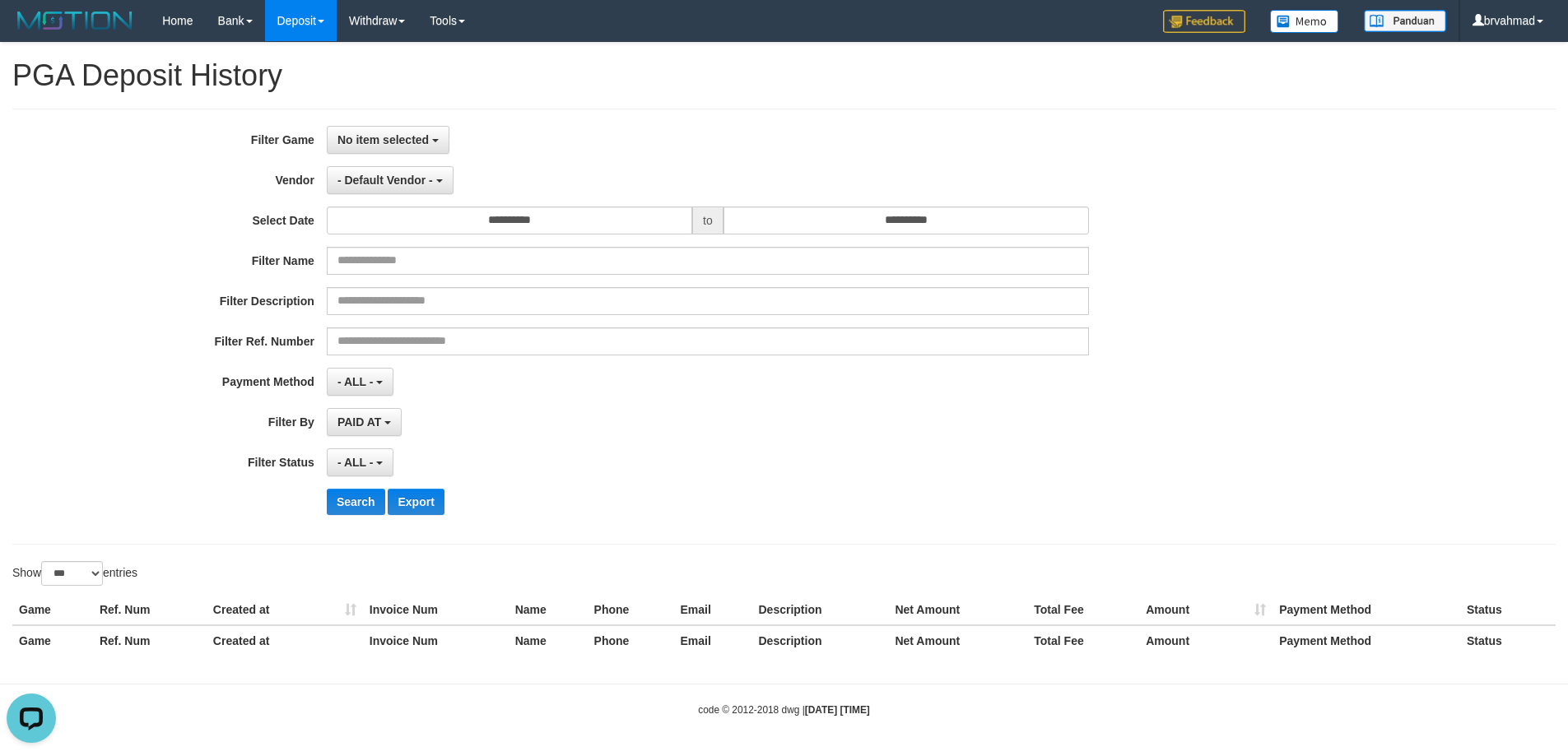 click on "SELECT GAME
[ITOTO] SPBUTOTO" at bounding box center (654, 327) 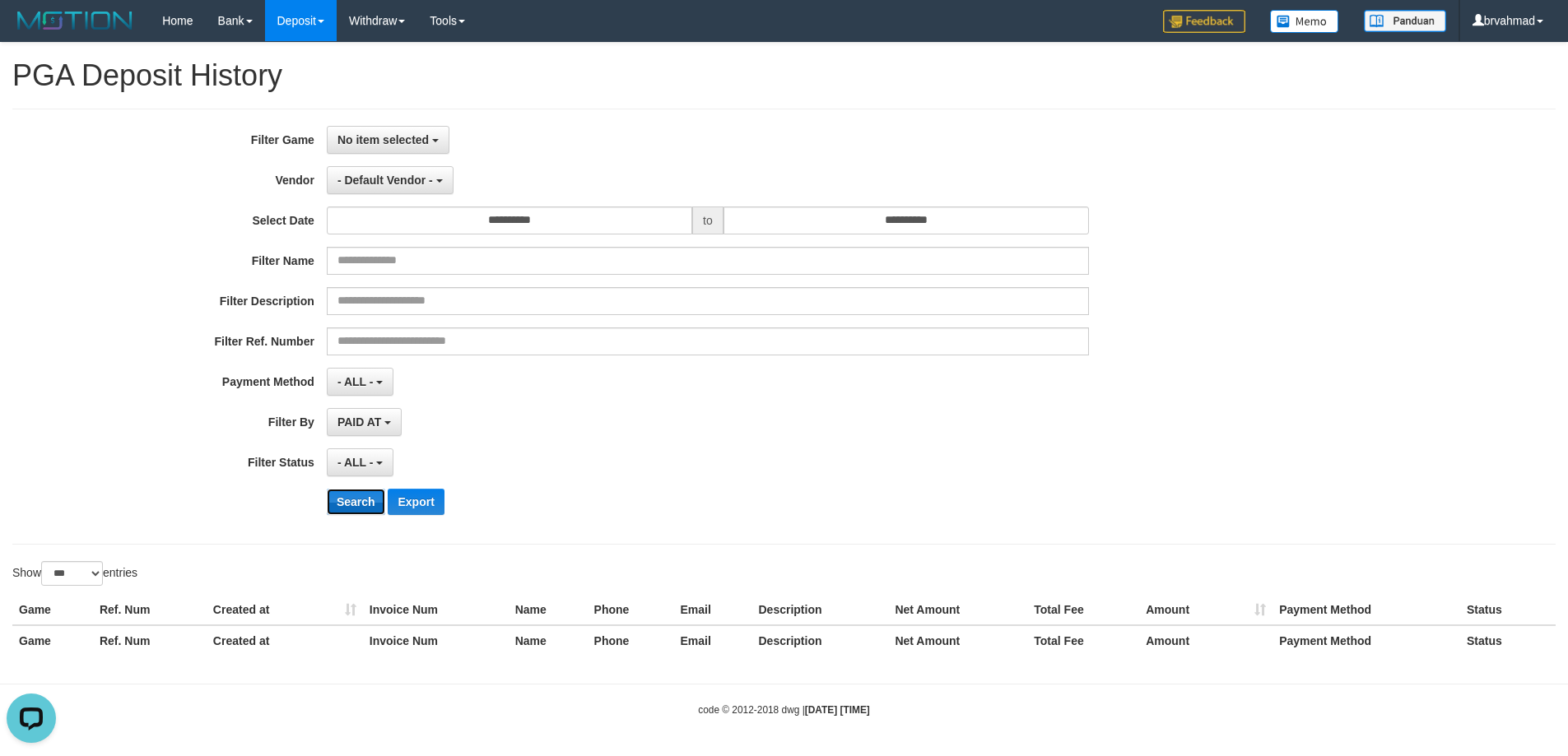 click on "Search" at bounding box center [356, 502] 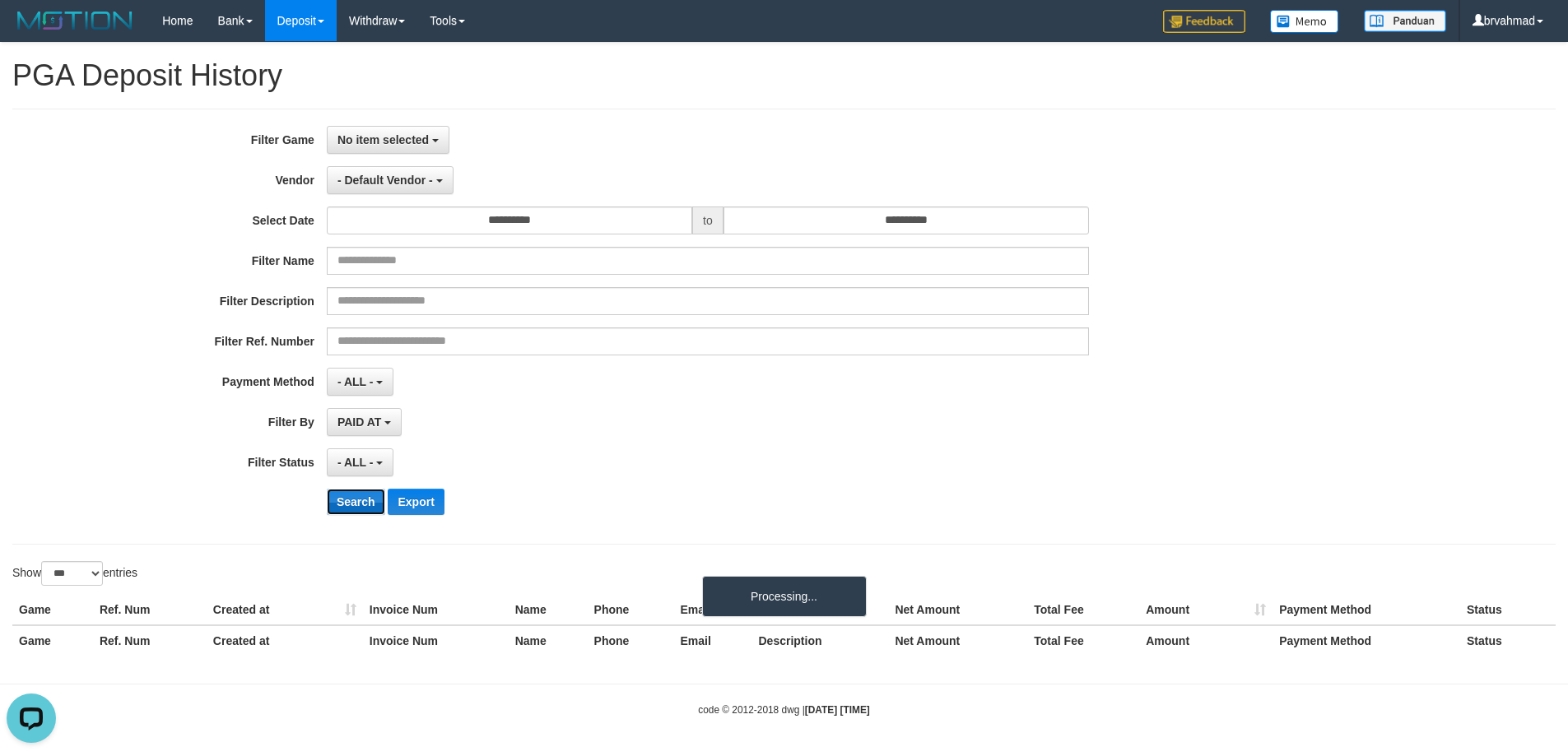 click on "Search" at bounding box center [356, 502] 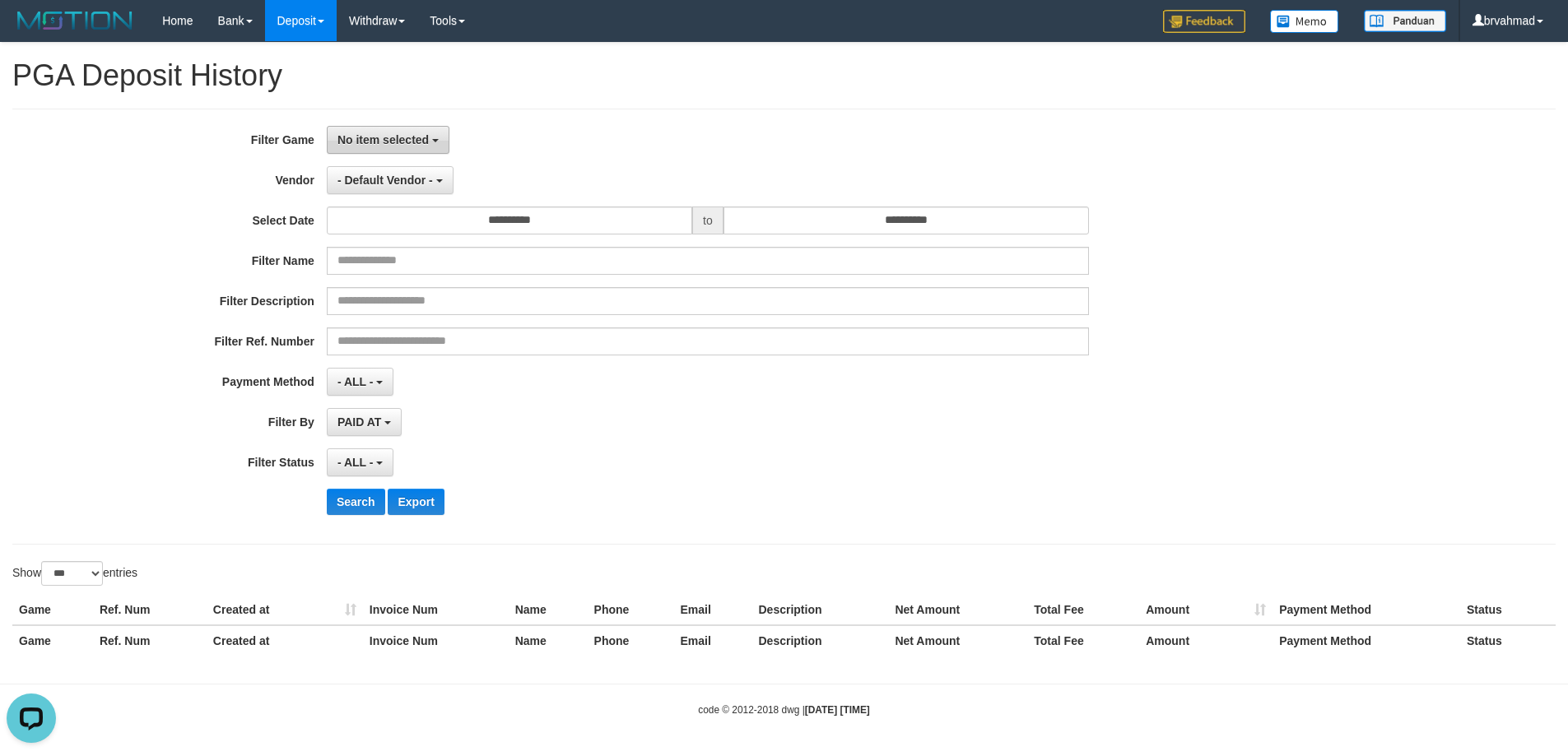 click on "No item selected" at bounding box center [388, 140] 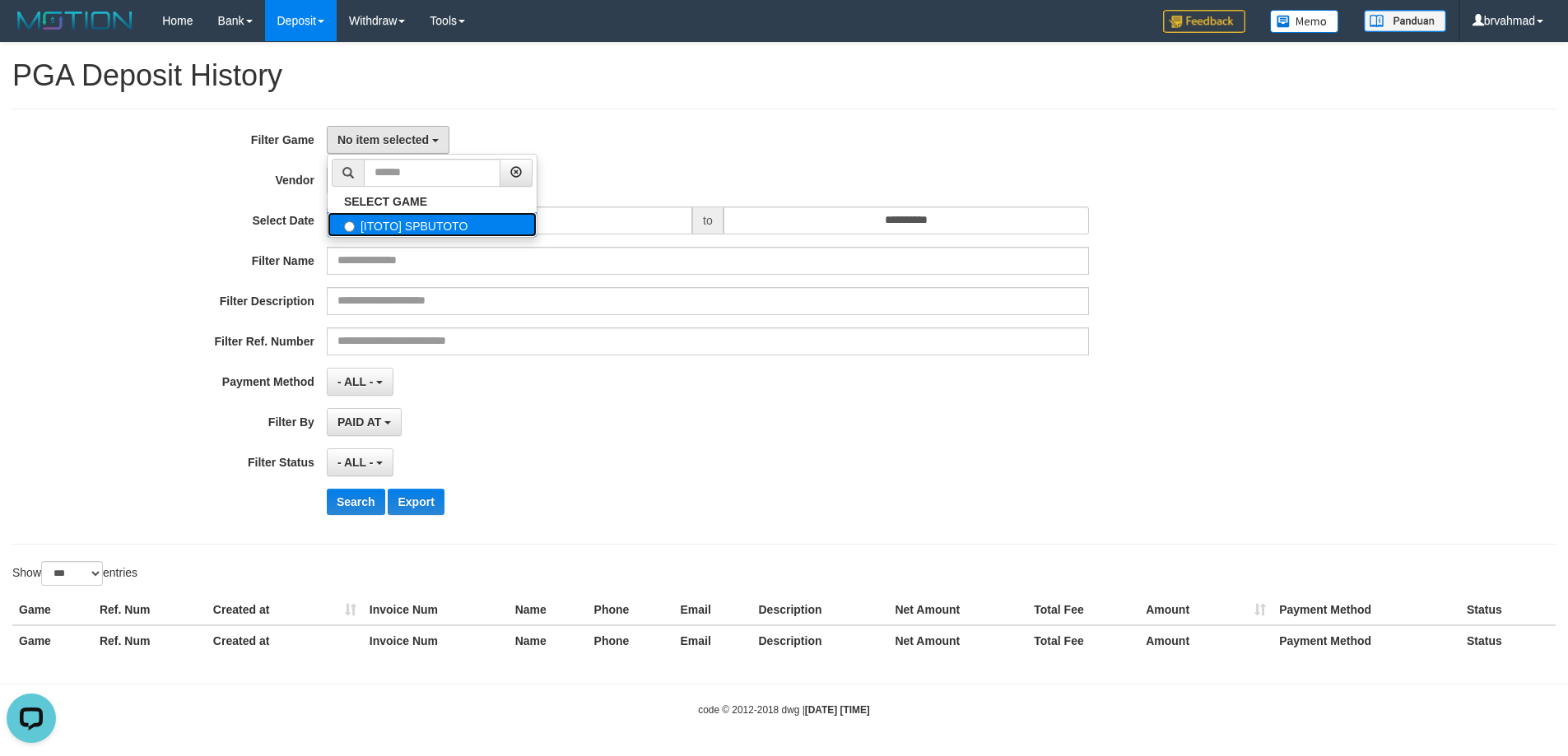 click on "[ITOTO] SPBUTOTO" at bounding box center [432, 225] 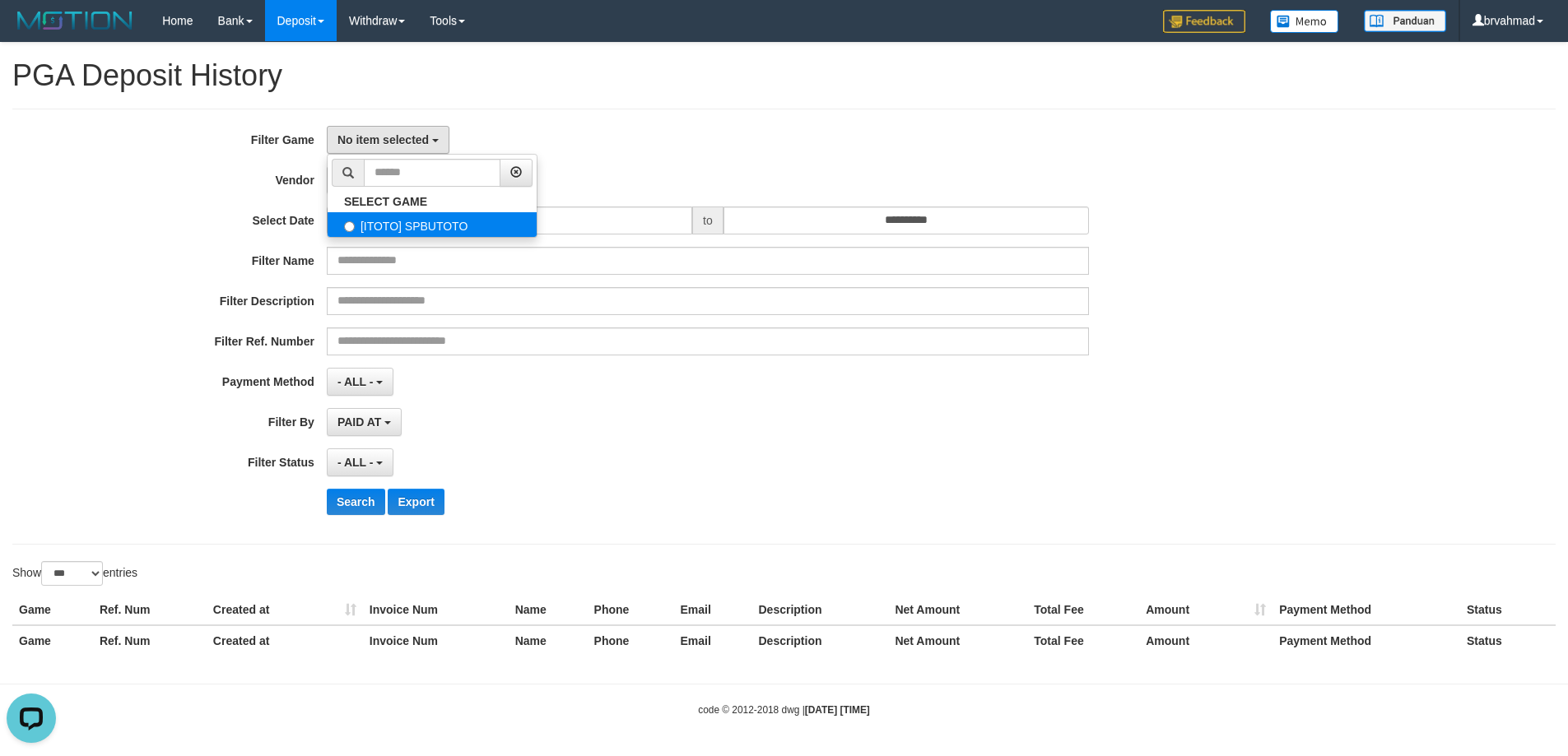 select on "****" 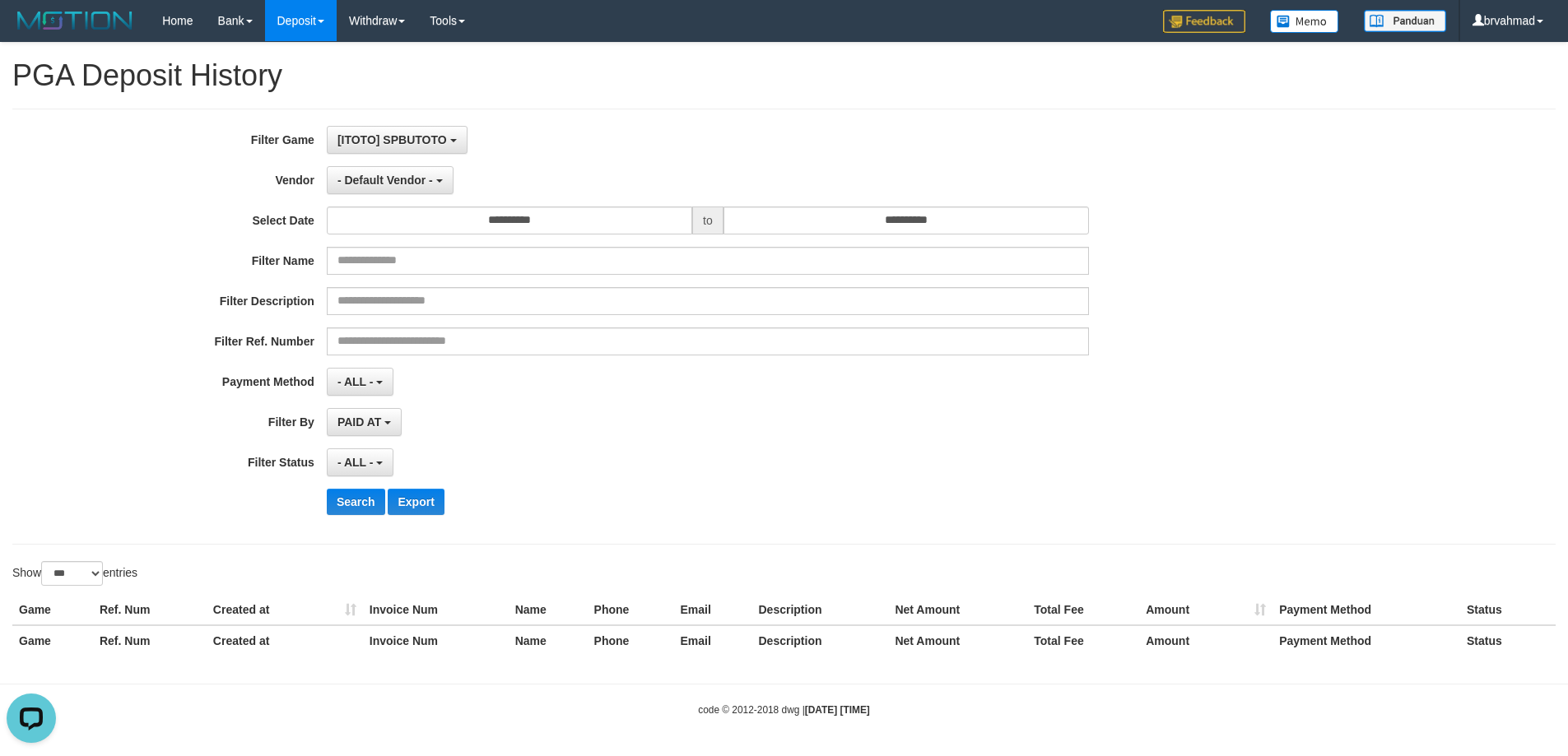 scroll, scrollTop: 15, scrollLeft: 0, axis: vertical 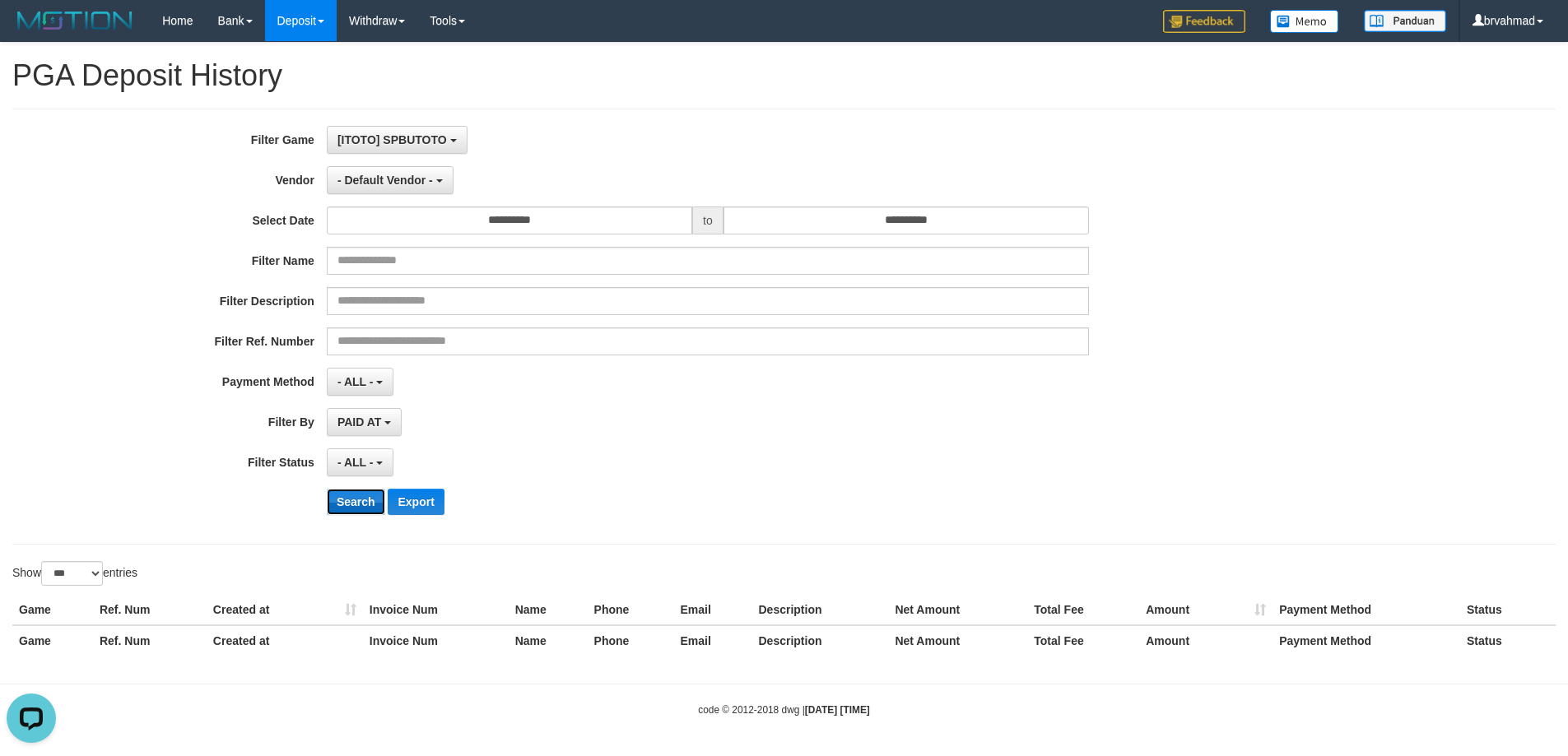 click on "Search" at bounding box center (356, 502) 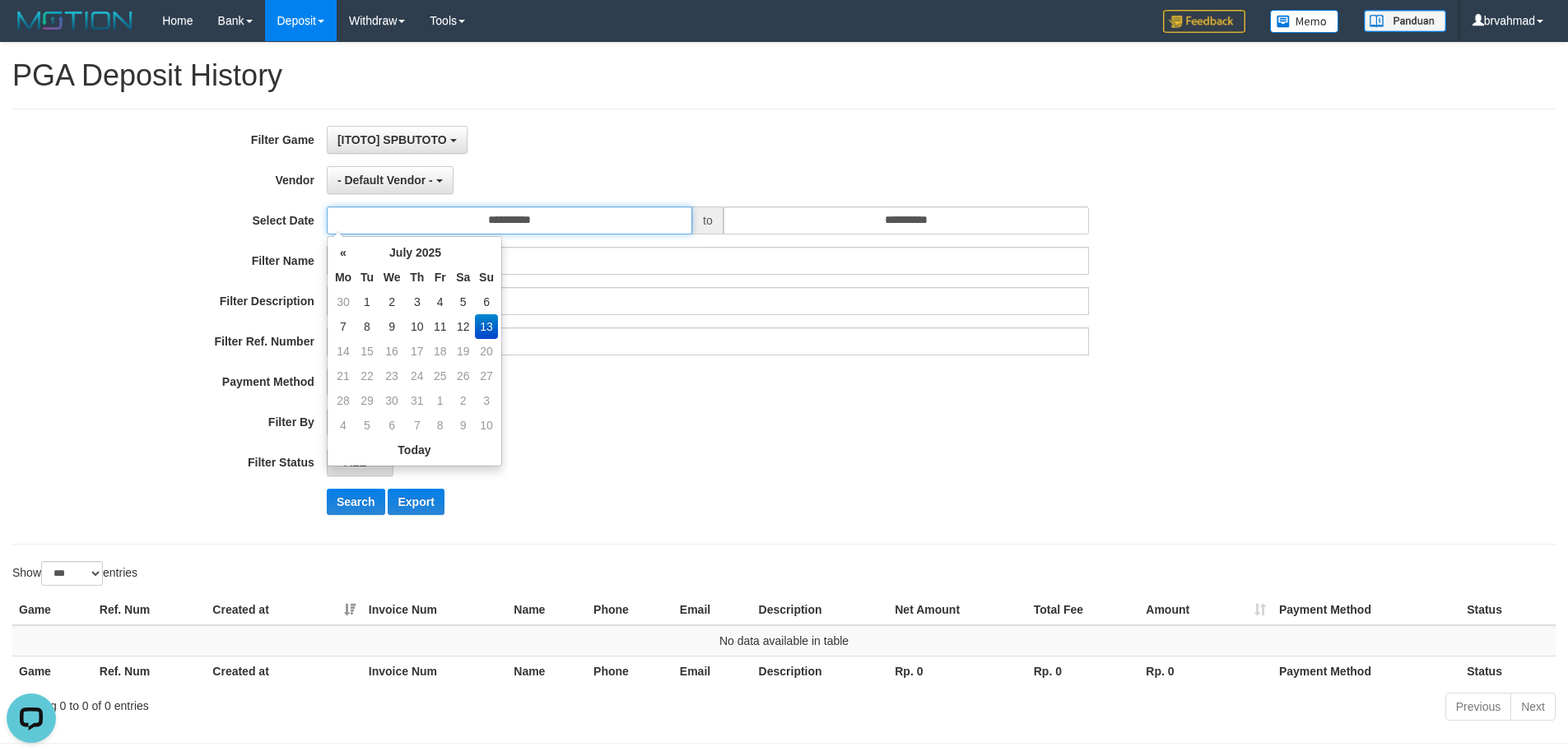 click on "**********" at bounding box center [509, 220] 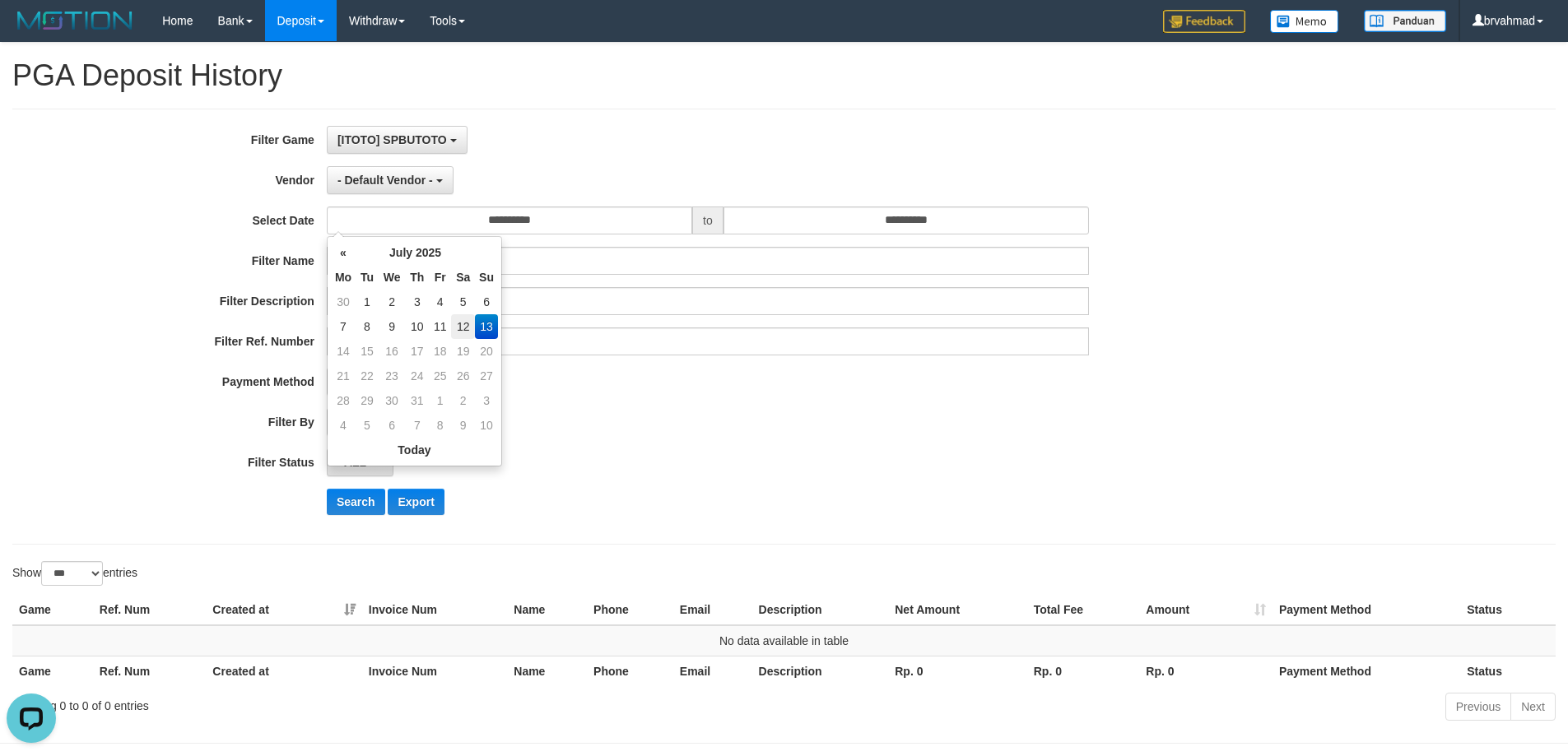 click on "12" at bounding box center (463, 327) 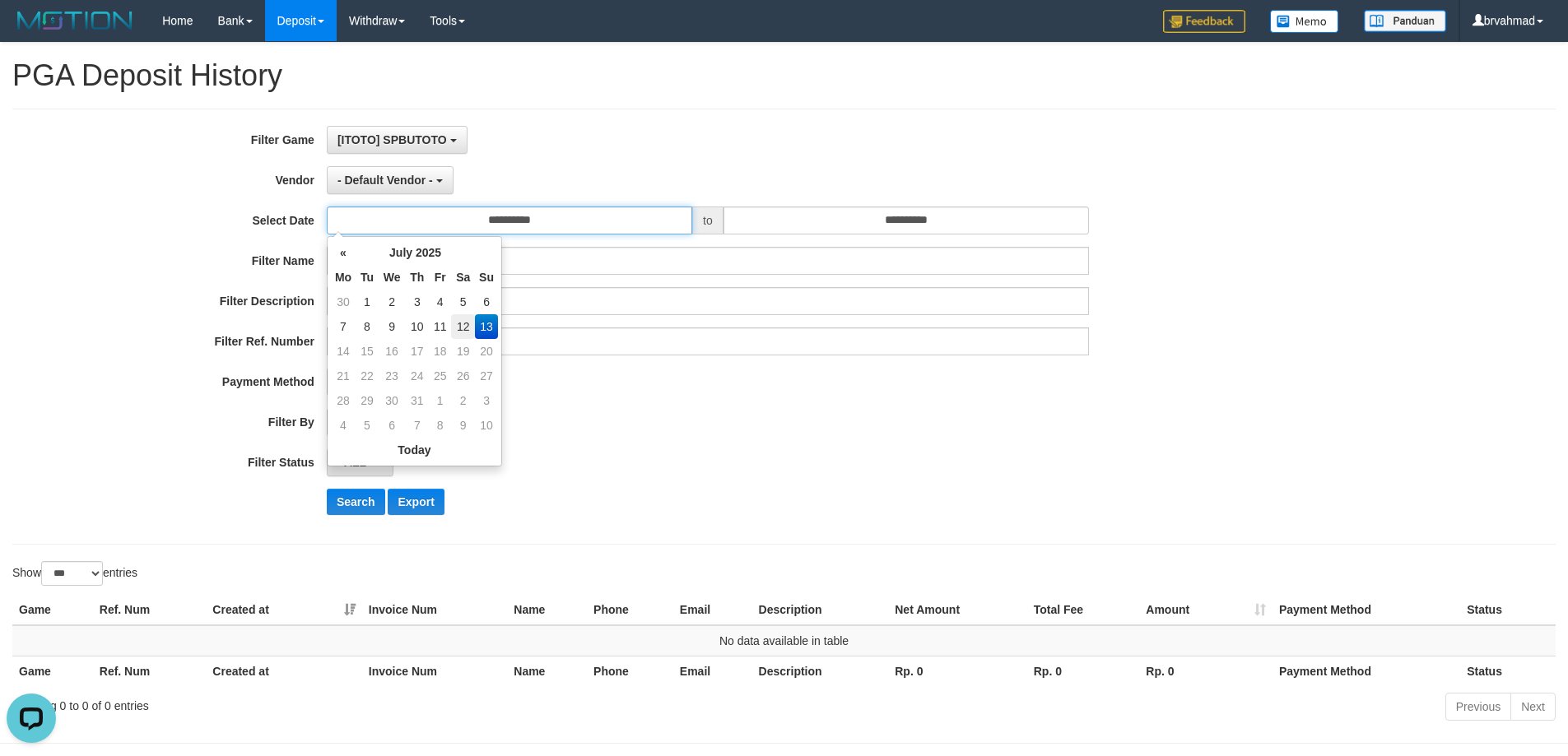type on "**********" 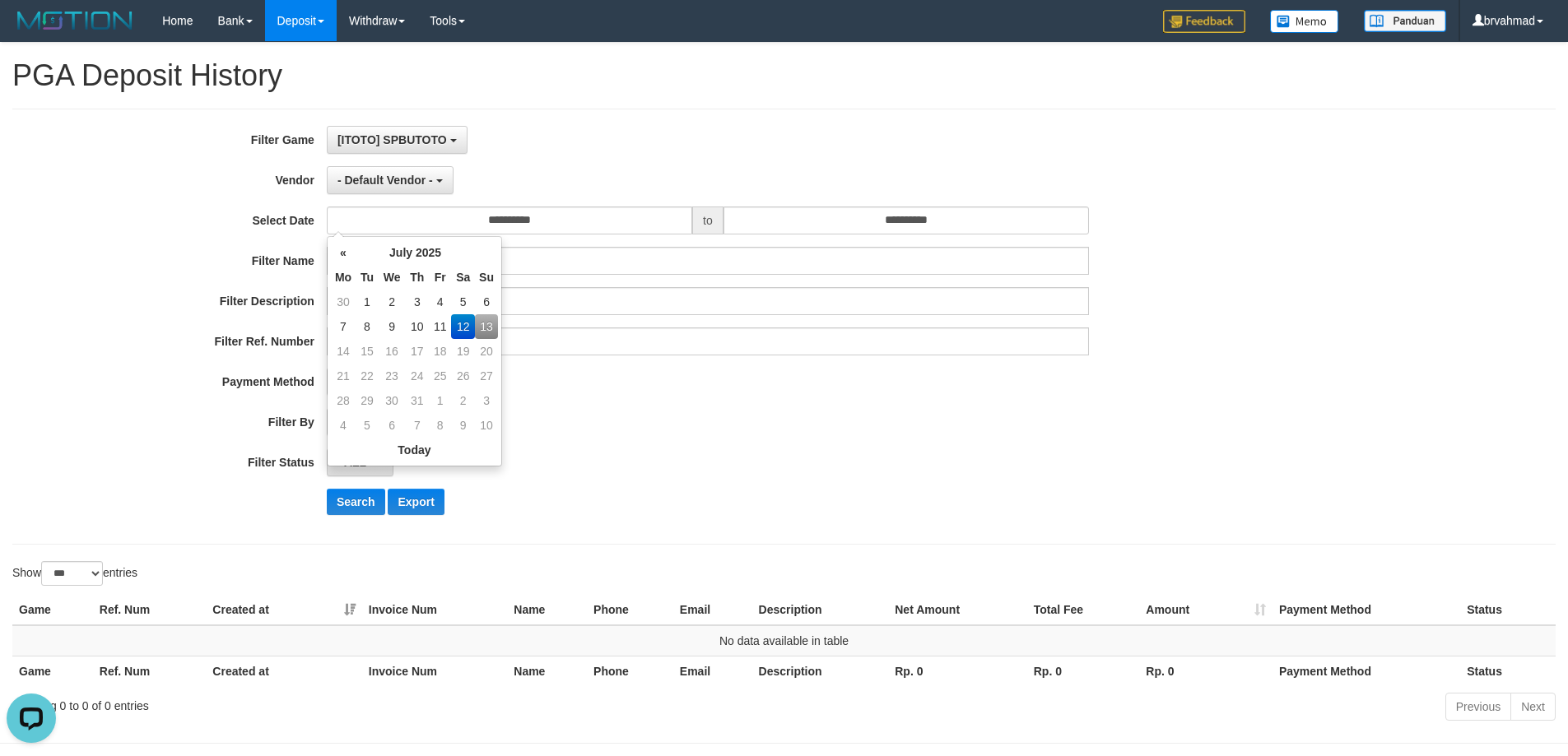 click on "**********" at bounding box center (654, 327) 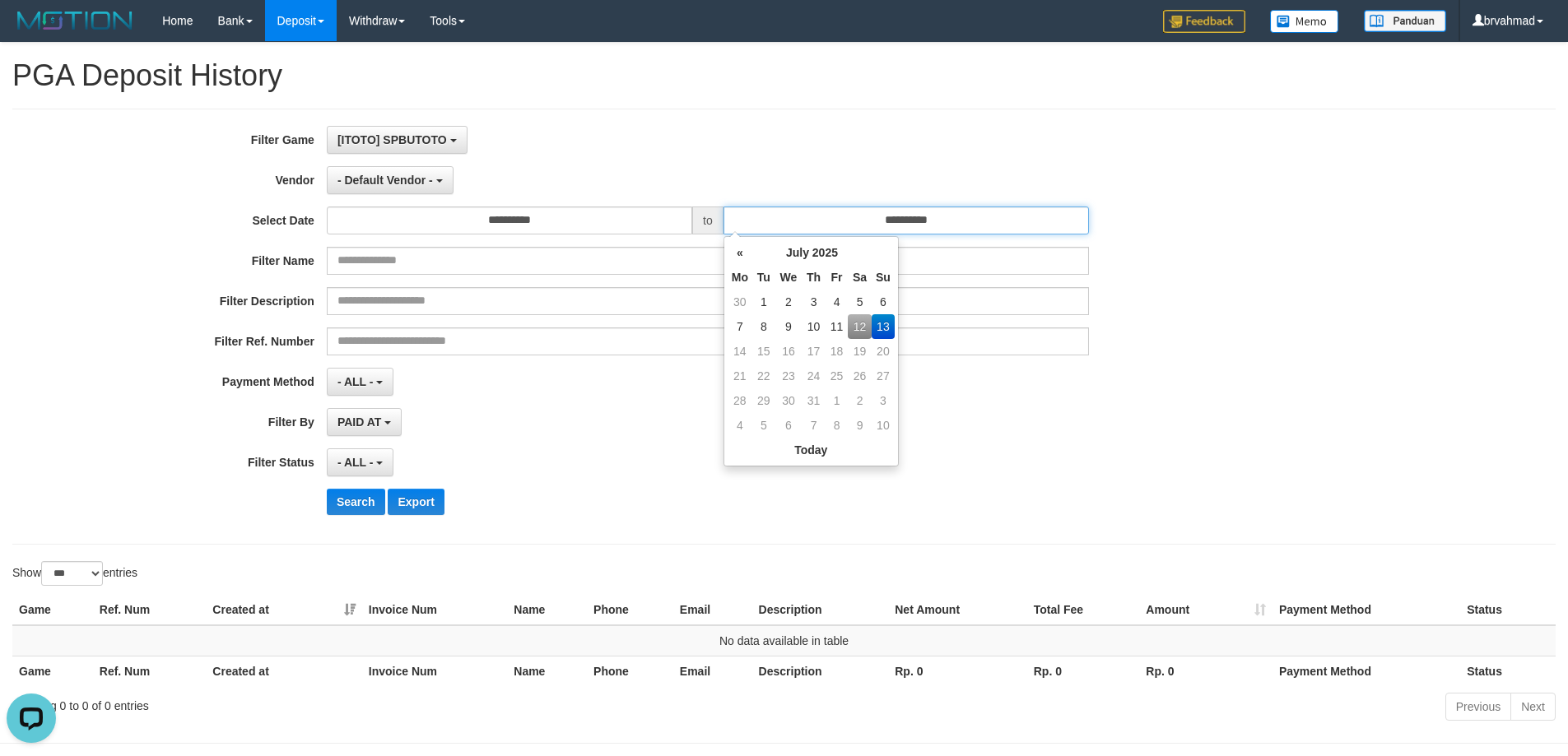 click on "**********" at bounding box center [906, 220] 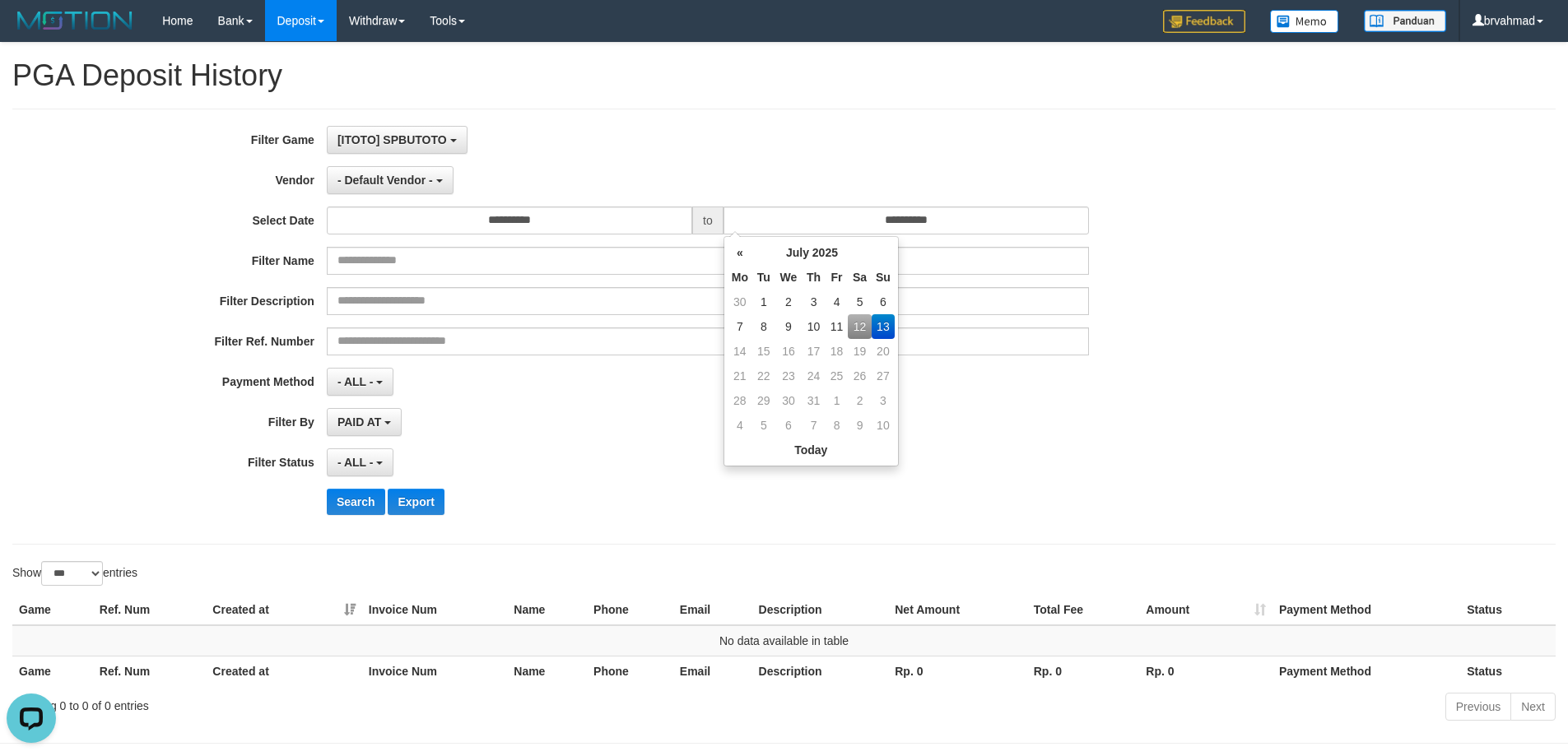 click on "12" at bounding box center (859, 327) 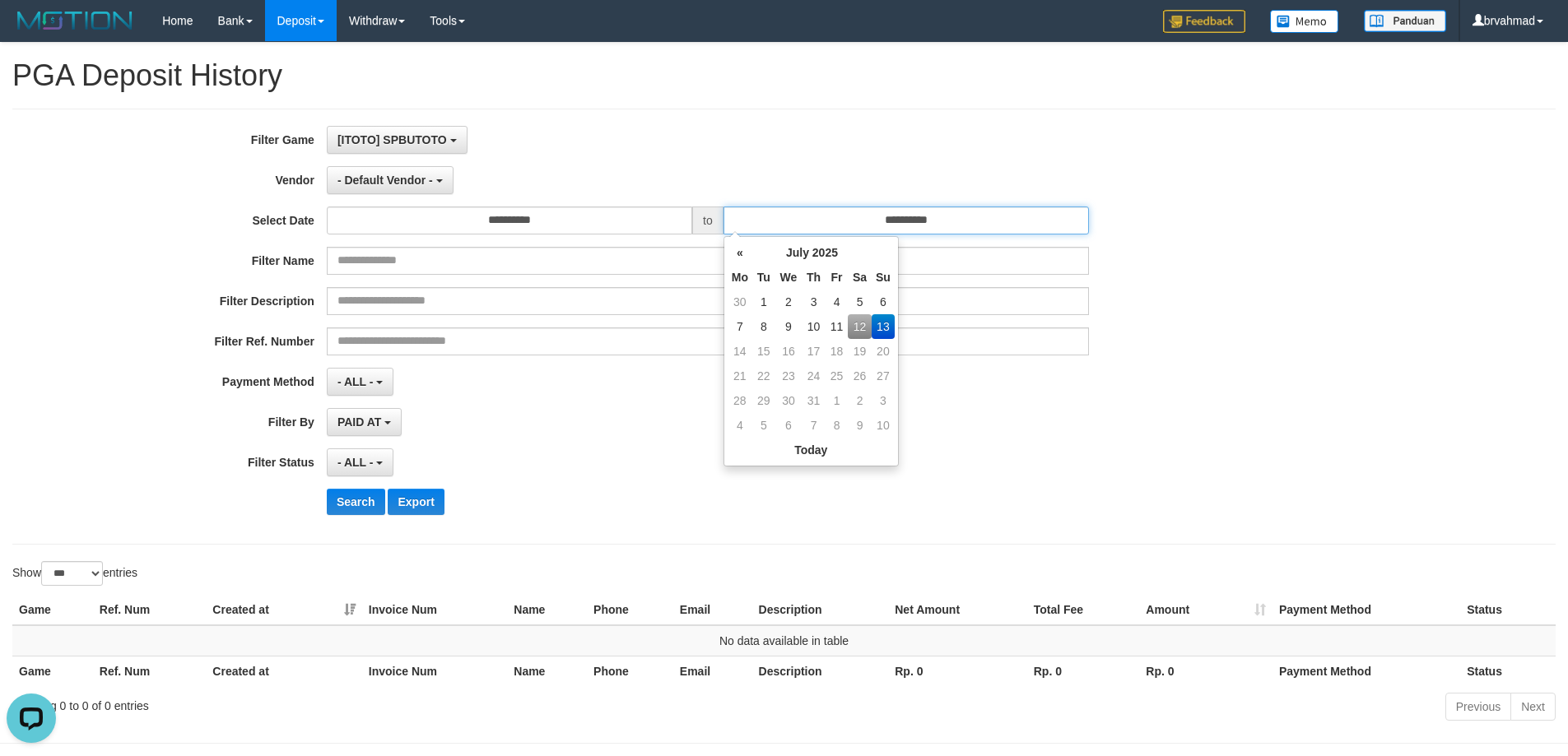 type on "**********" 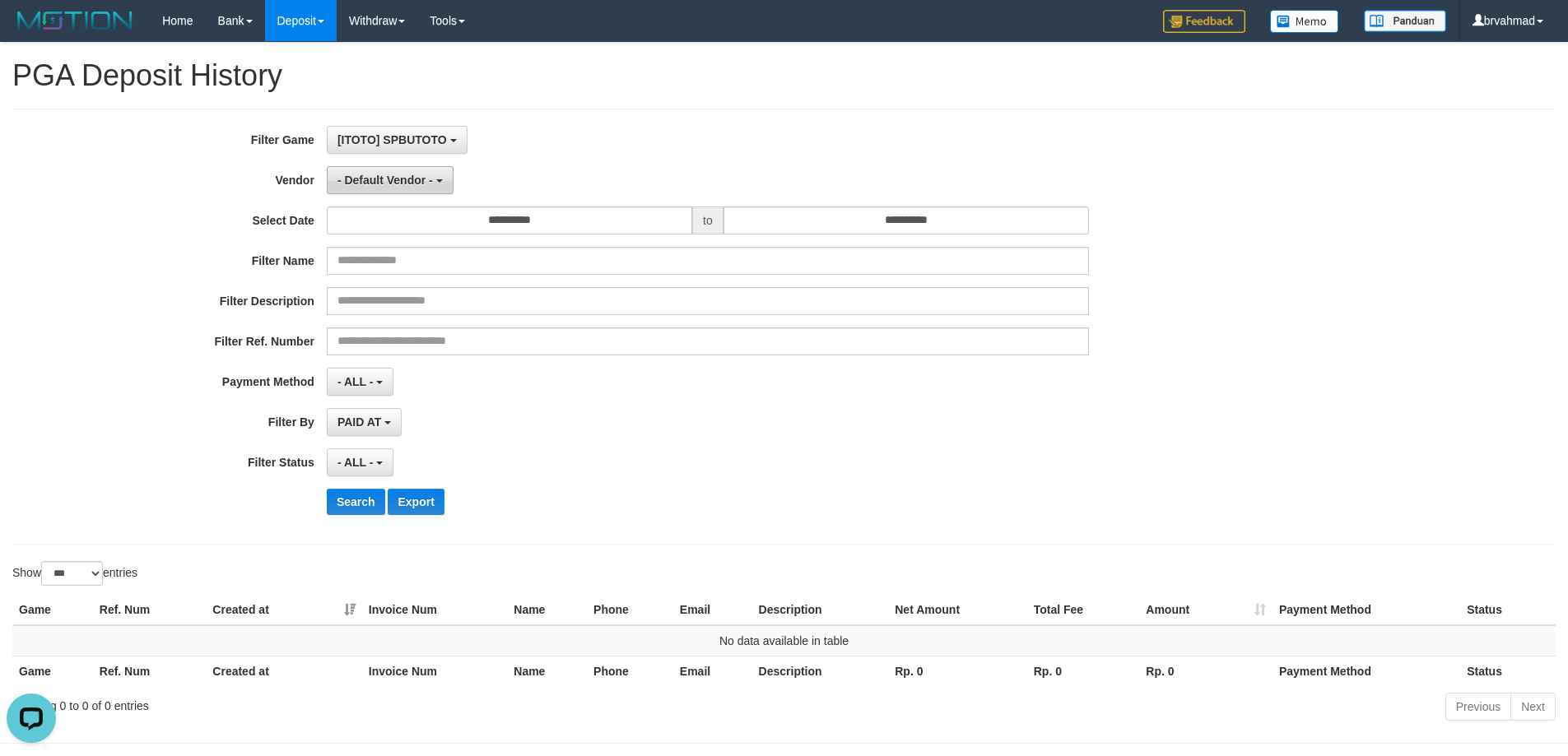 click on "- Default Vendor -" at bounding box center (385, 180) 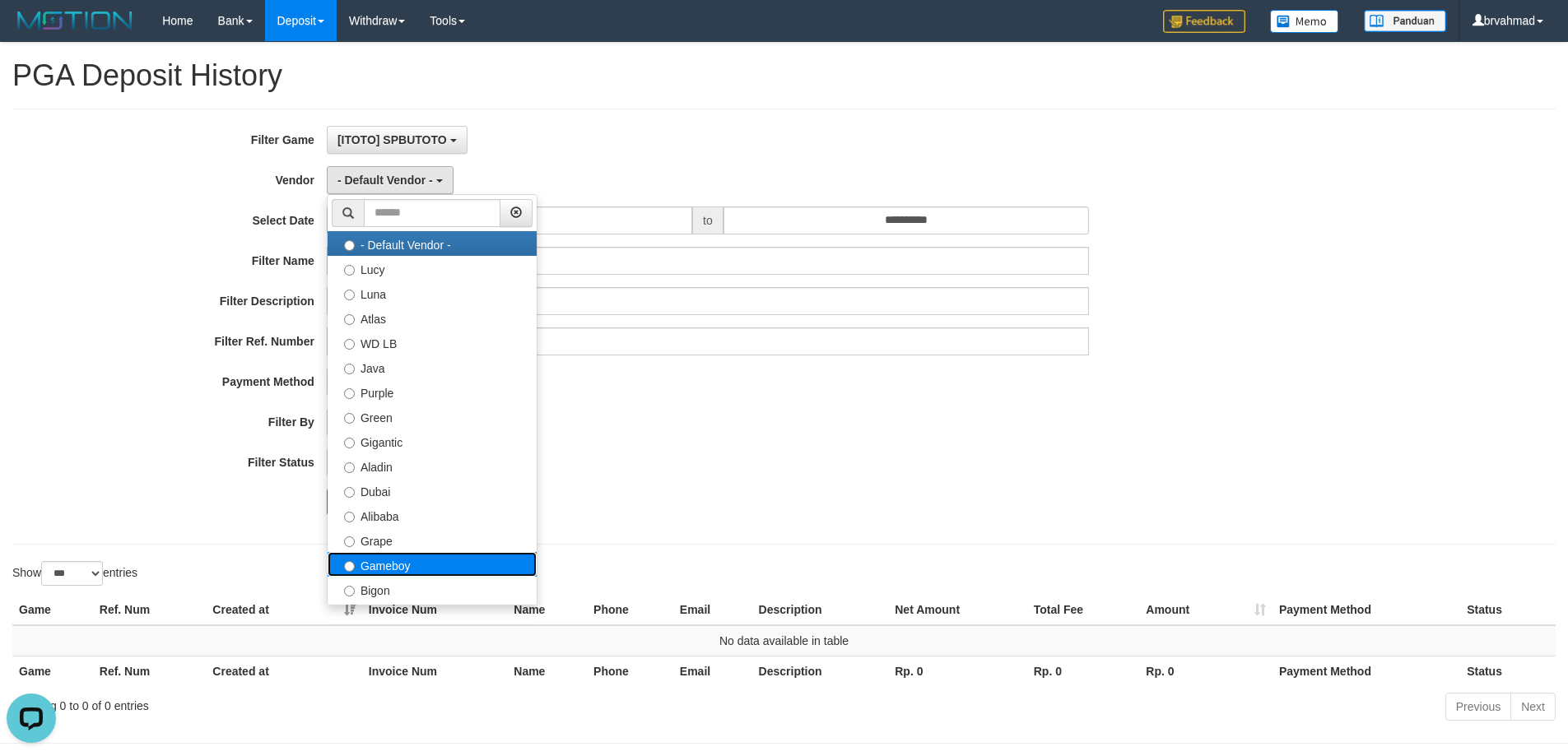 click on "Gameboy" at bounding box center (432, 564) 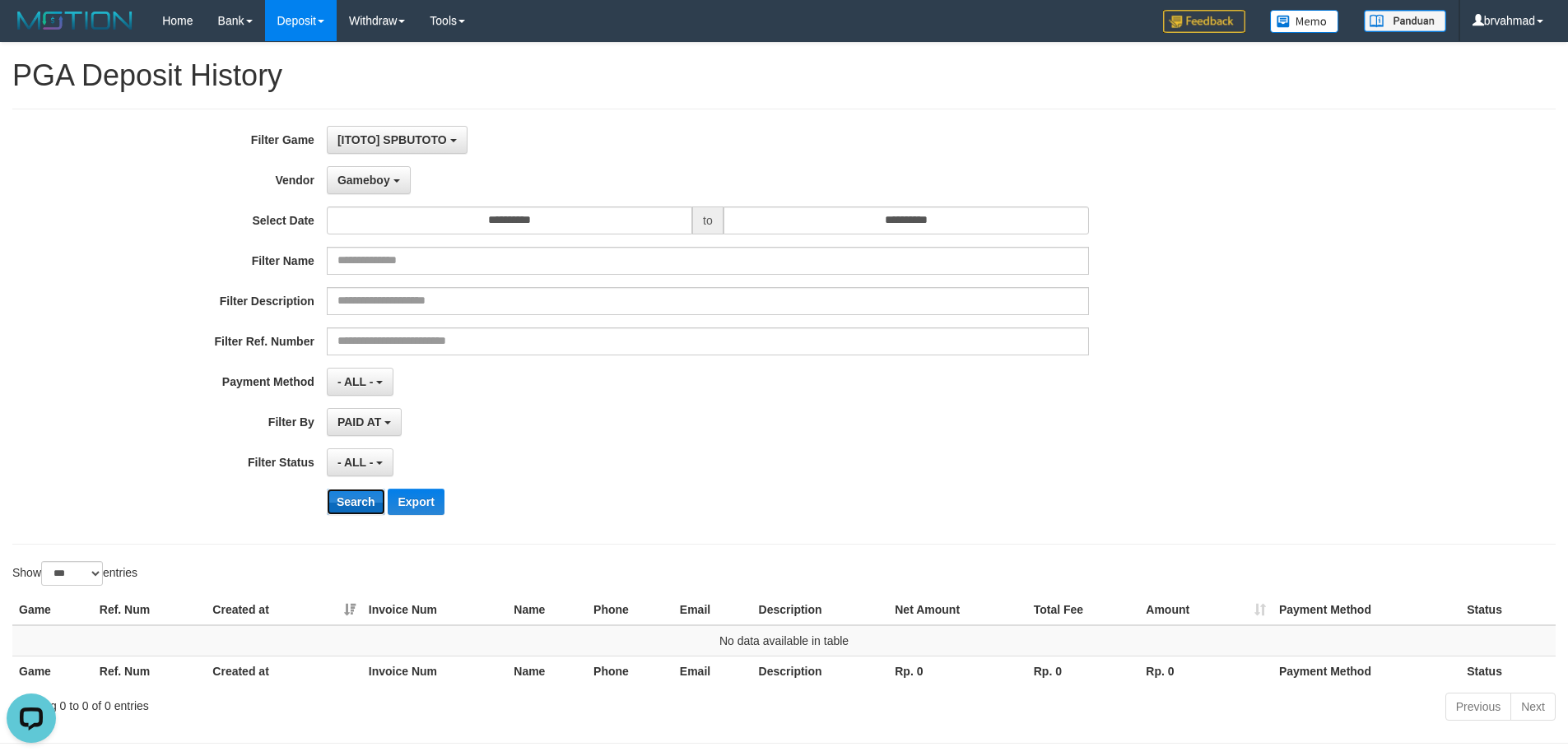 click on "Search" at bounding box center [356, 502] 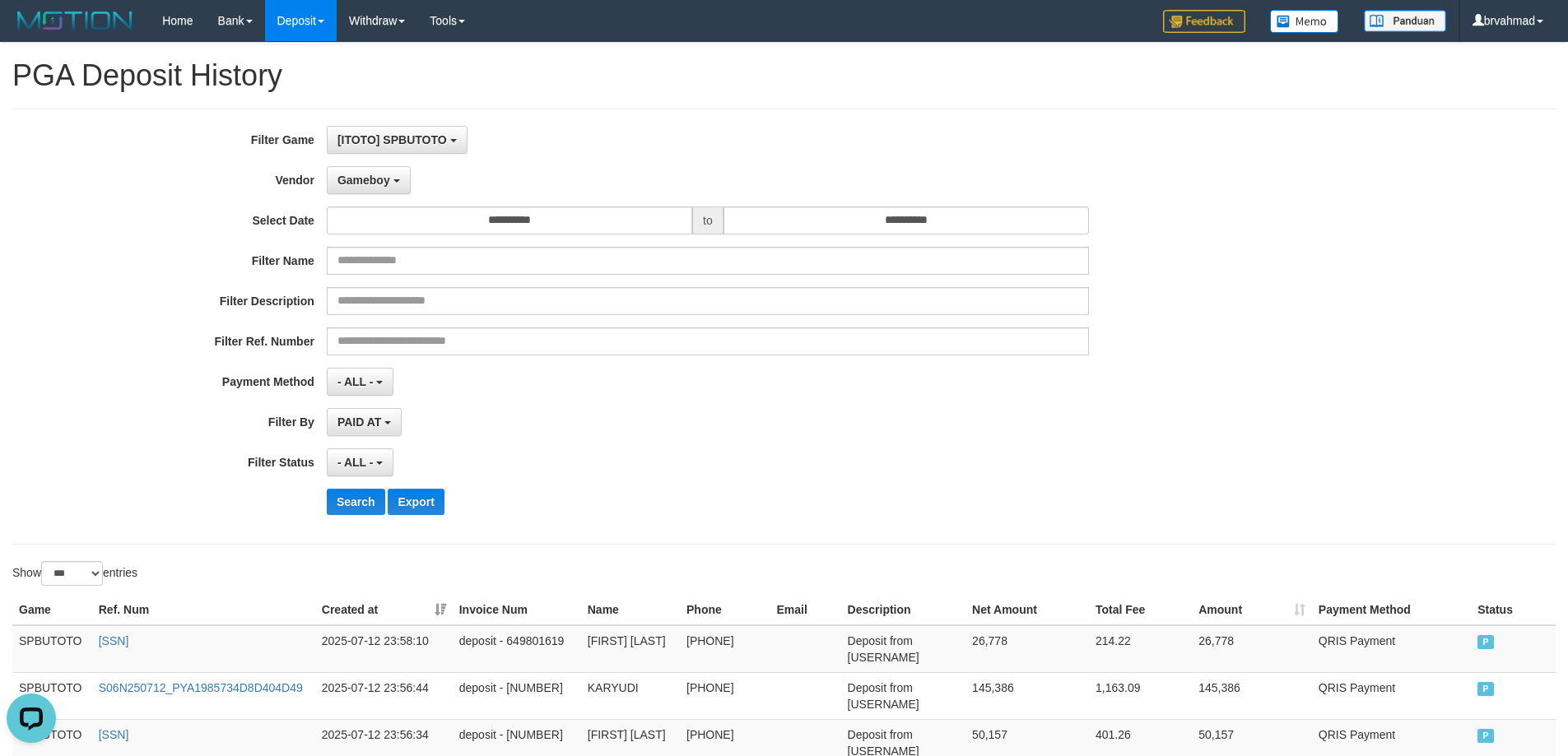click on "Payment Method" at bounding box center [163, 378] 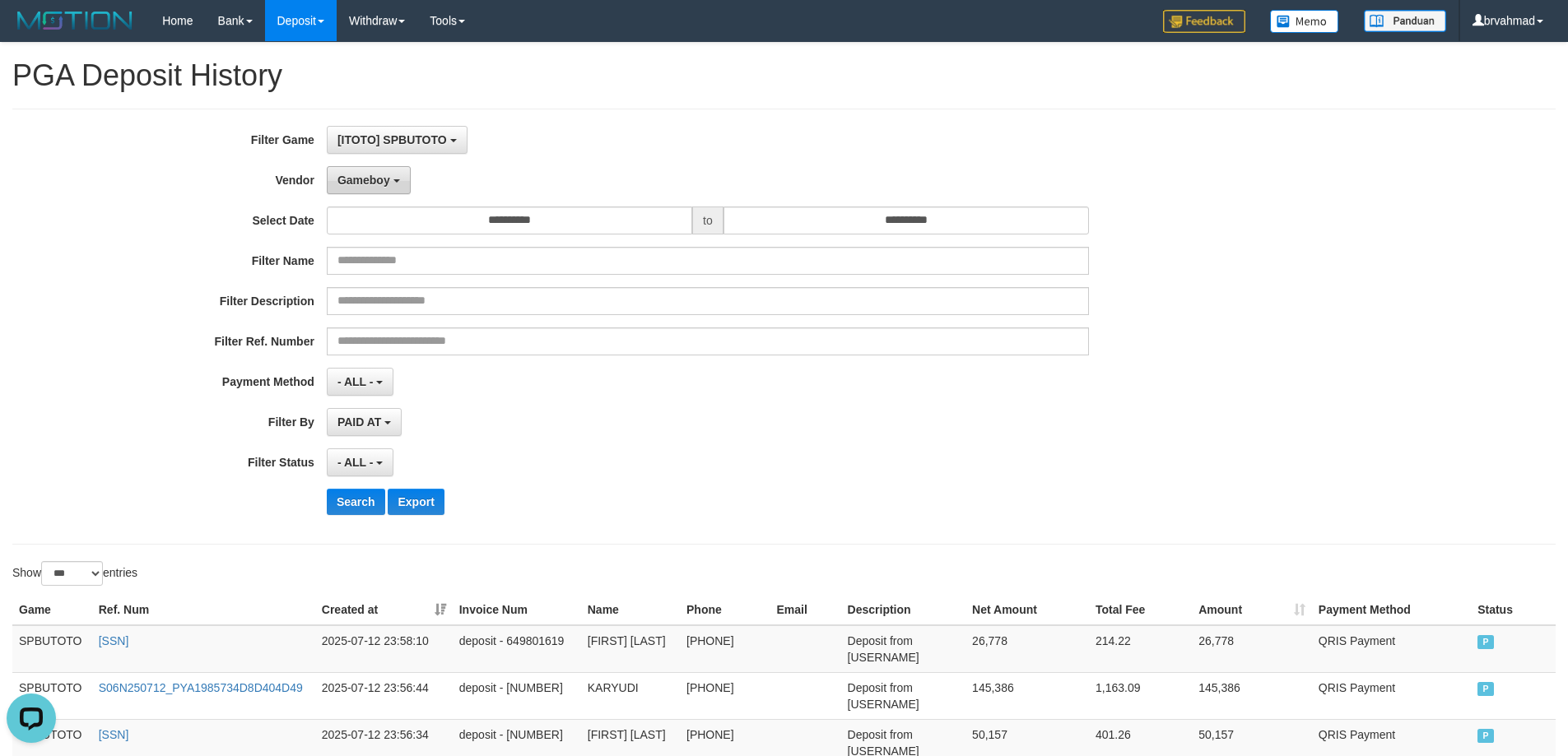 click on "Gameboy" at bounding box center [364, 180] 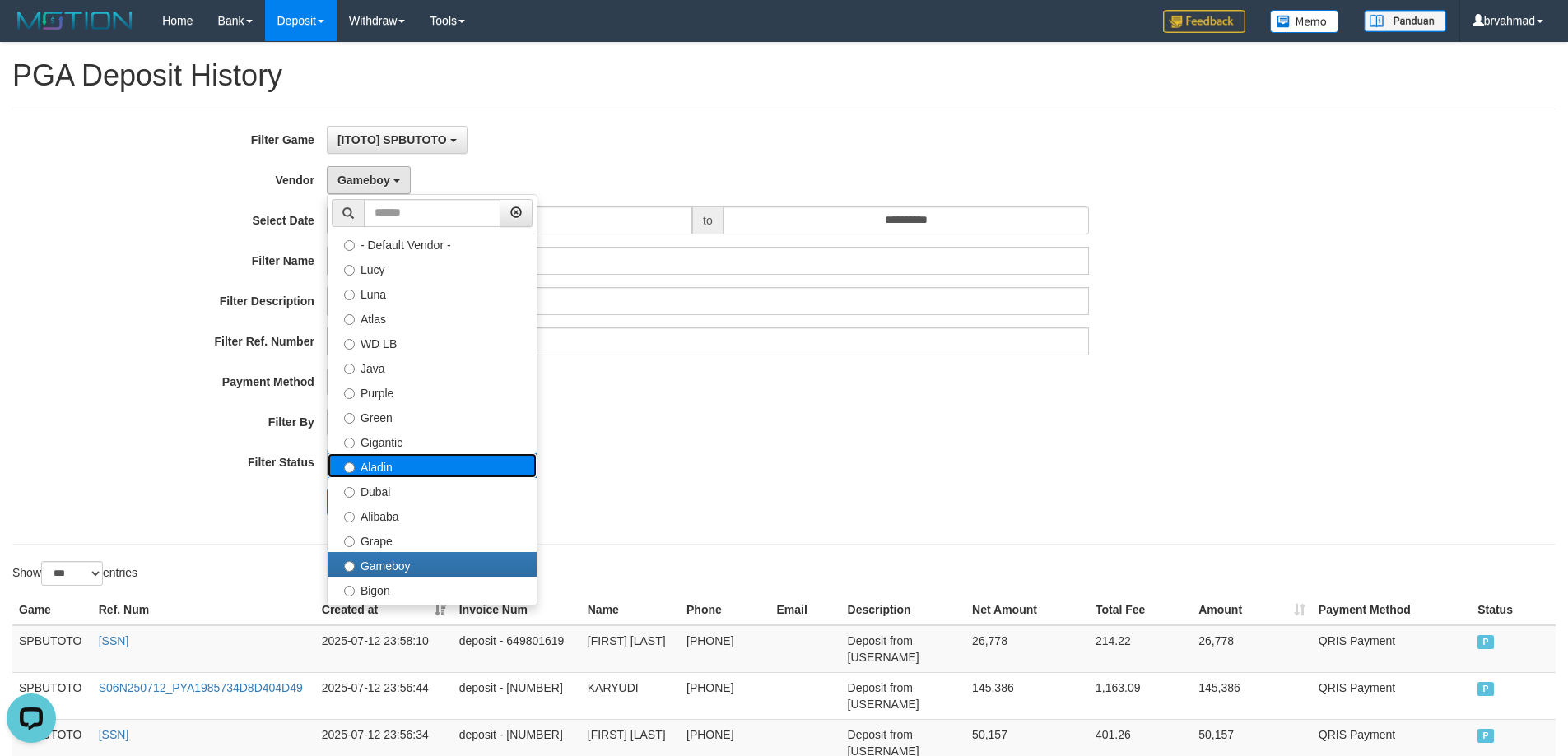 click on "Aladin" at bounding box center [432, 466] 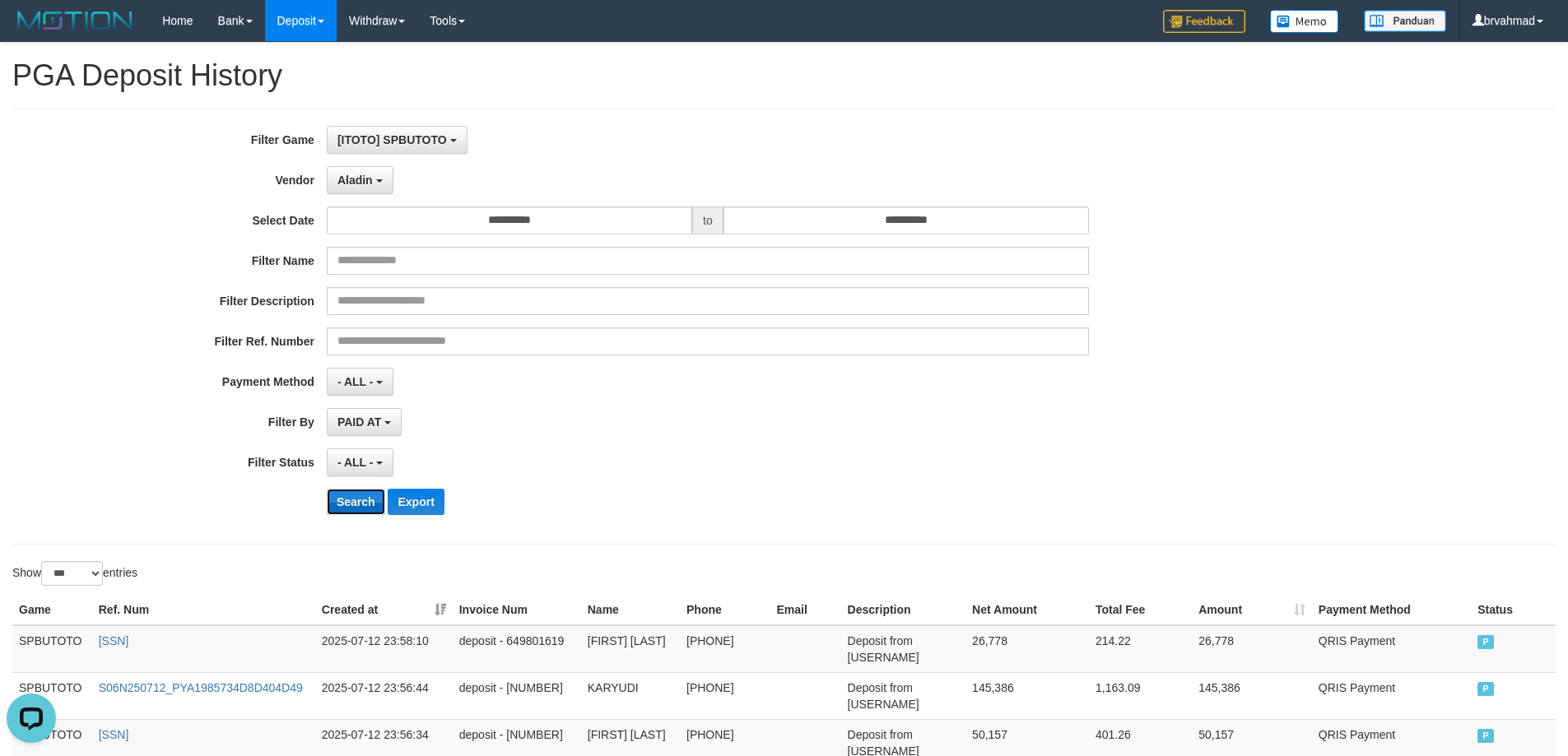 click on "Search" at bounding box center (356, 502) 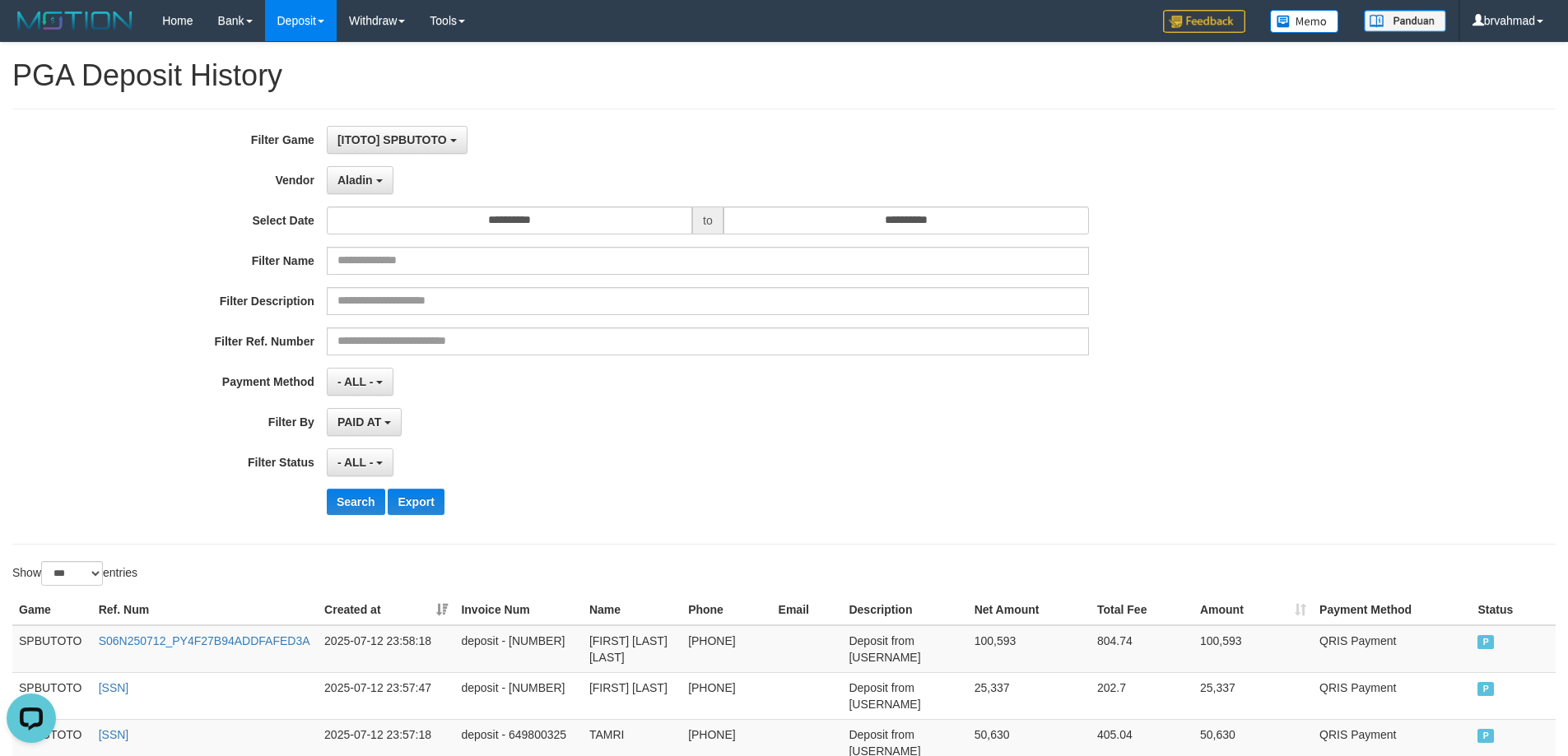 click on "**********" at bounding box center (654, 327) 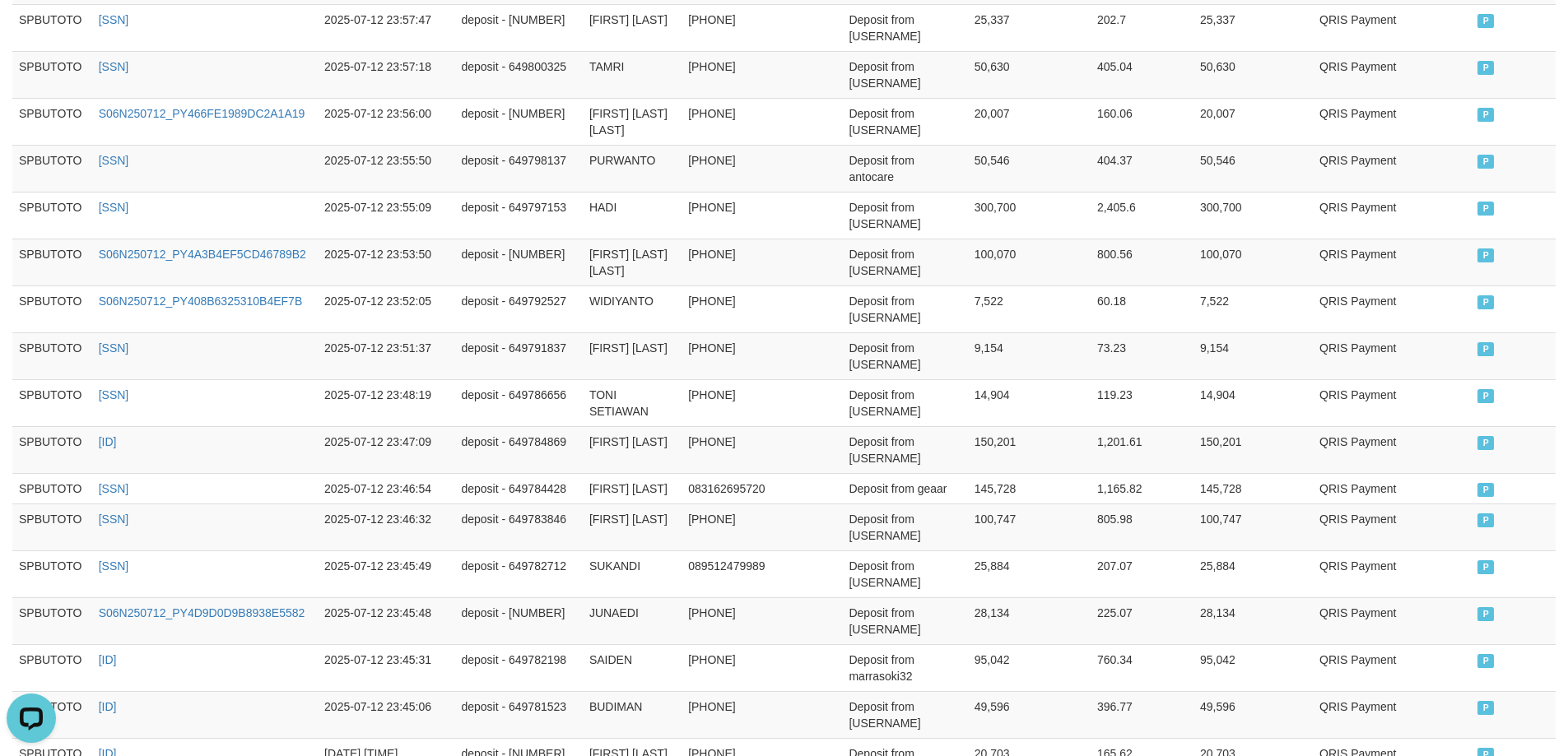 scroll, scrollTop: 3176, scrollLeft: 0, axis: vertical 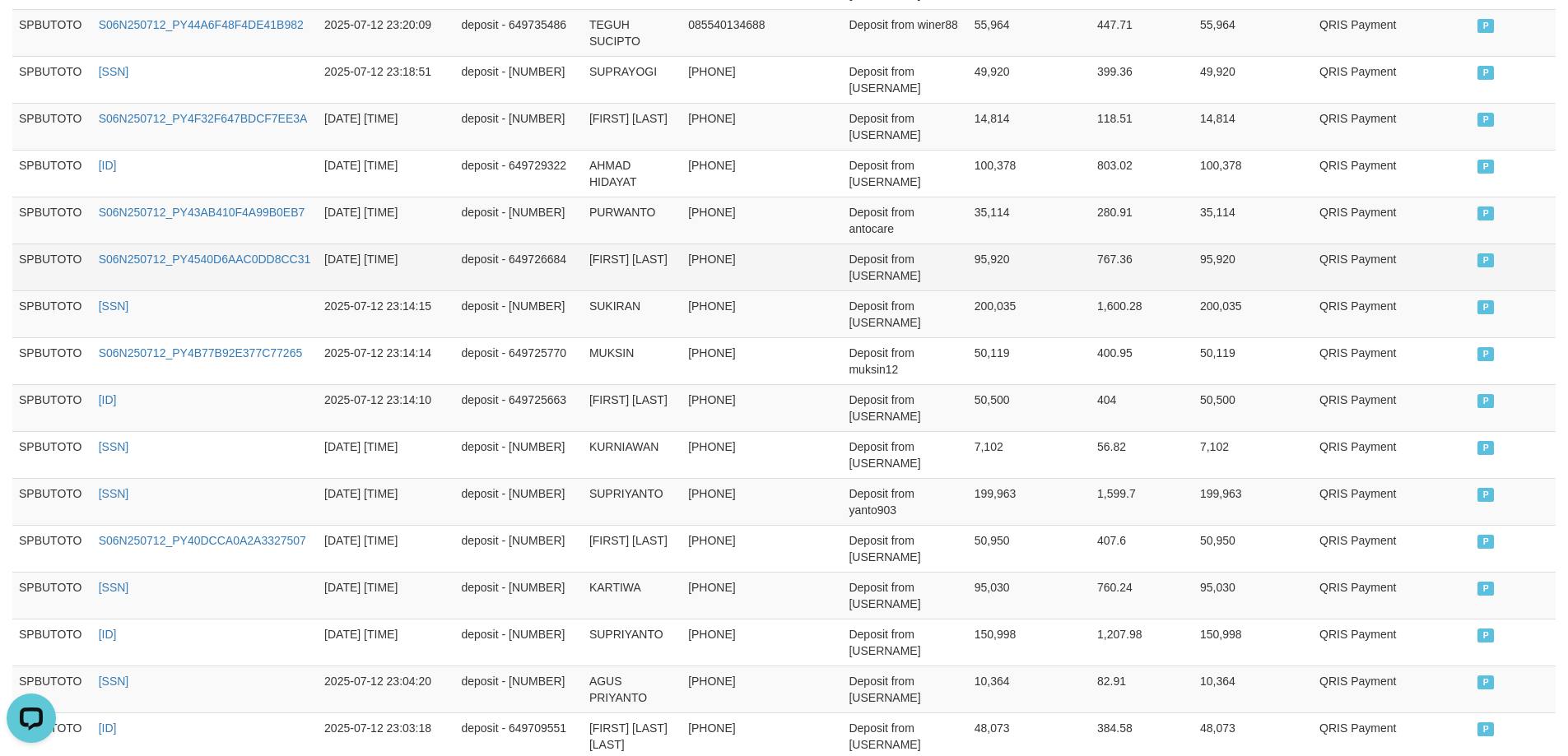 click on "[PHONE]" at bounding box center (726, 267) 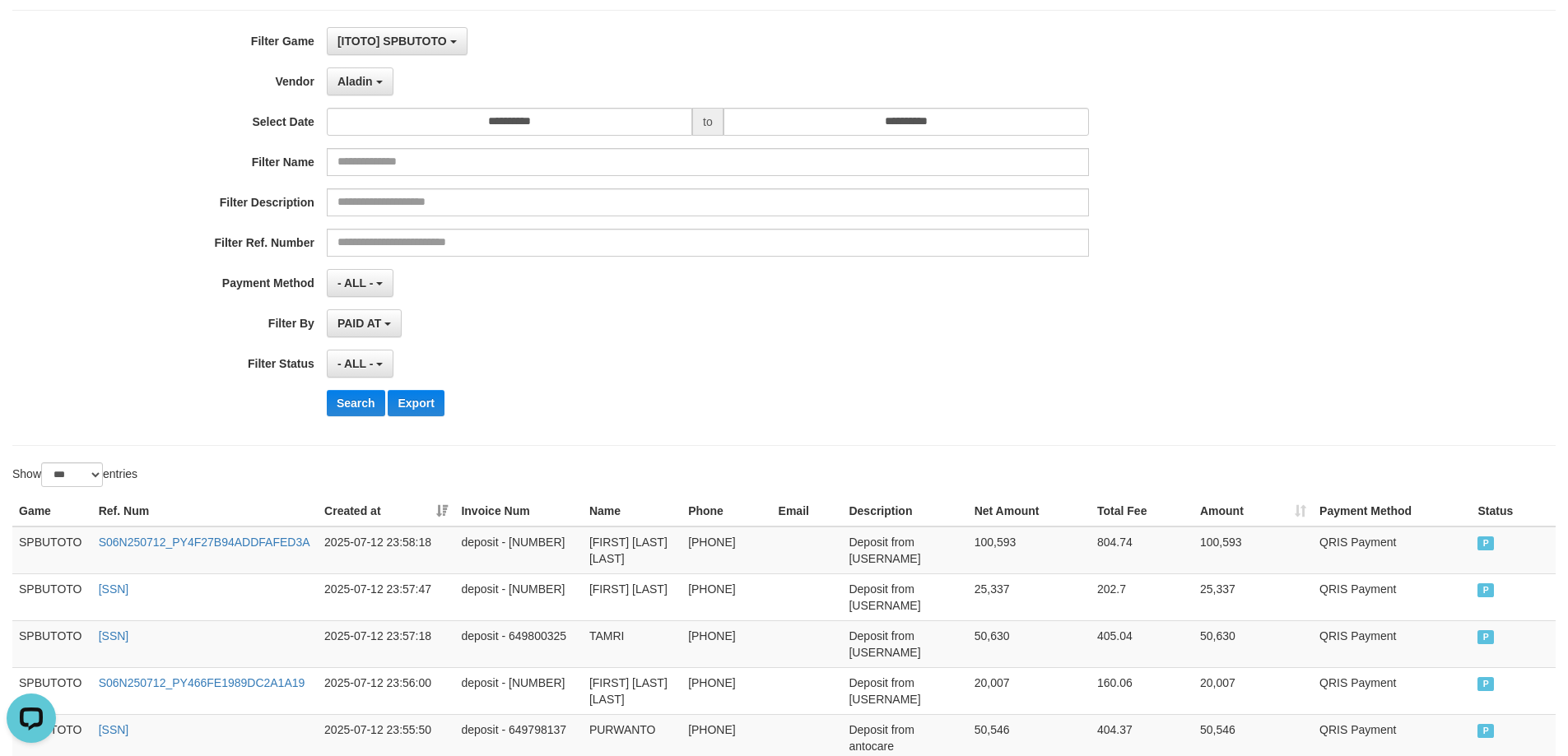 scroll, scrollTop: 0, scrollLeft: 0, axis: both 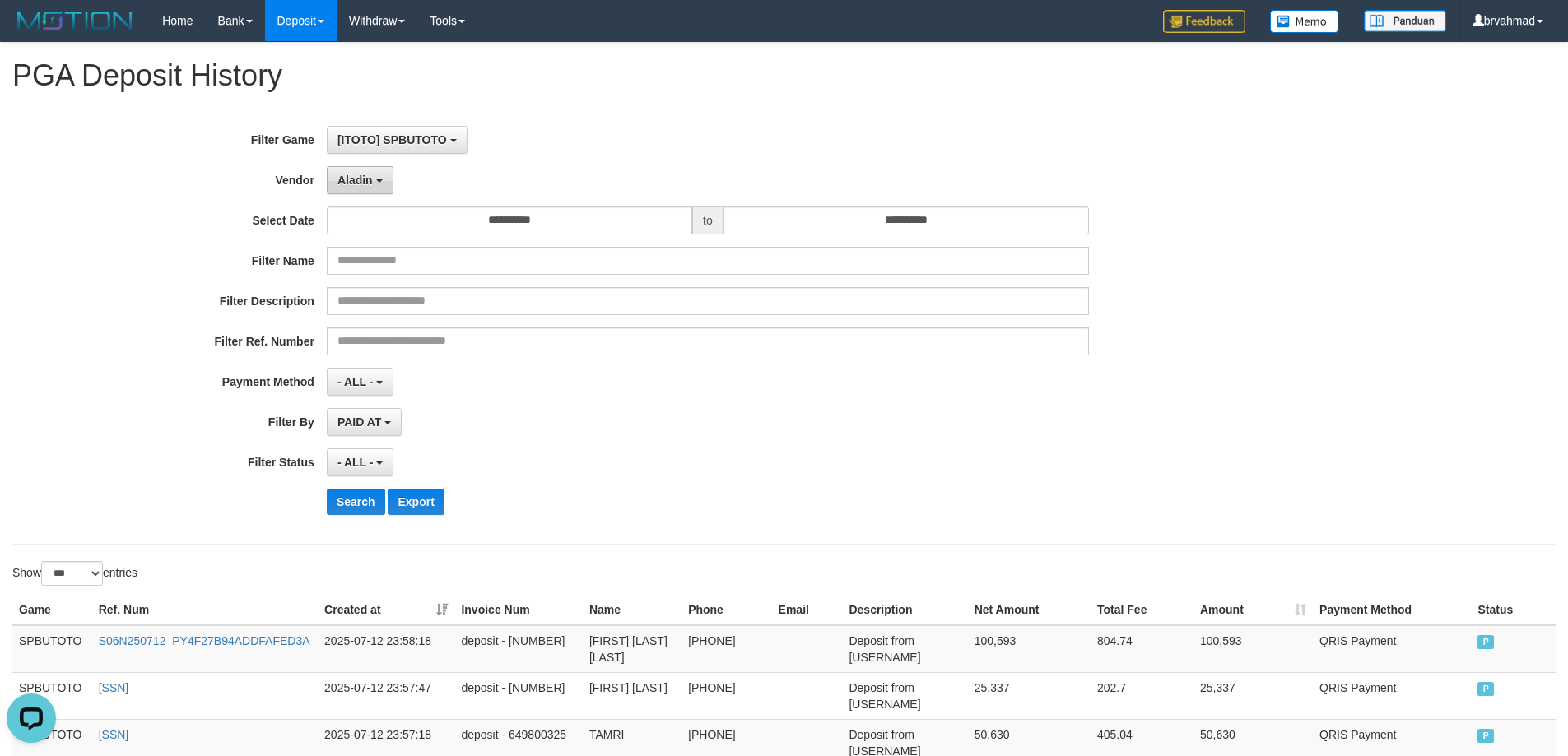click on "Aladin" at bounding box center [360, 180] 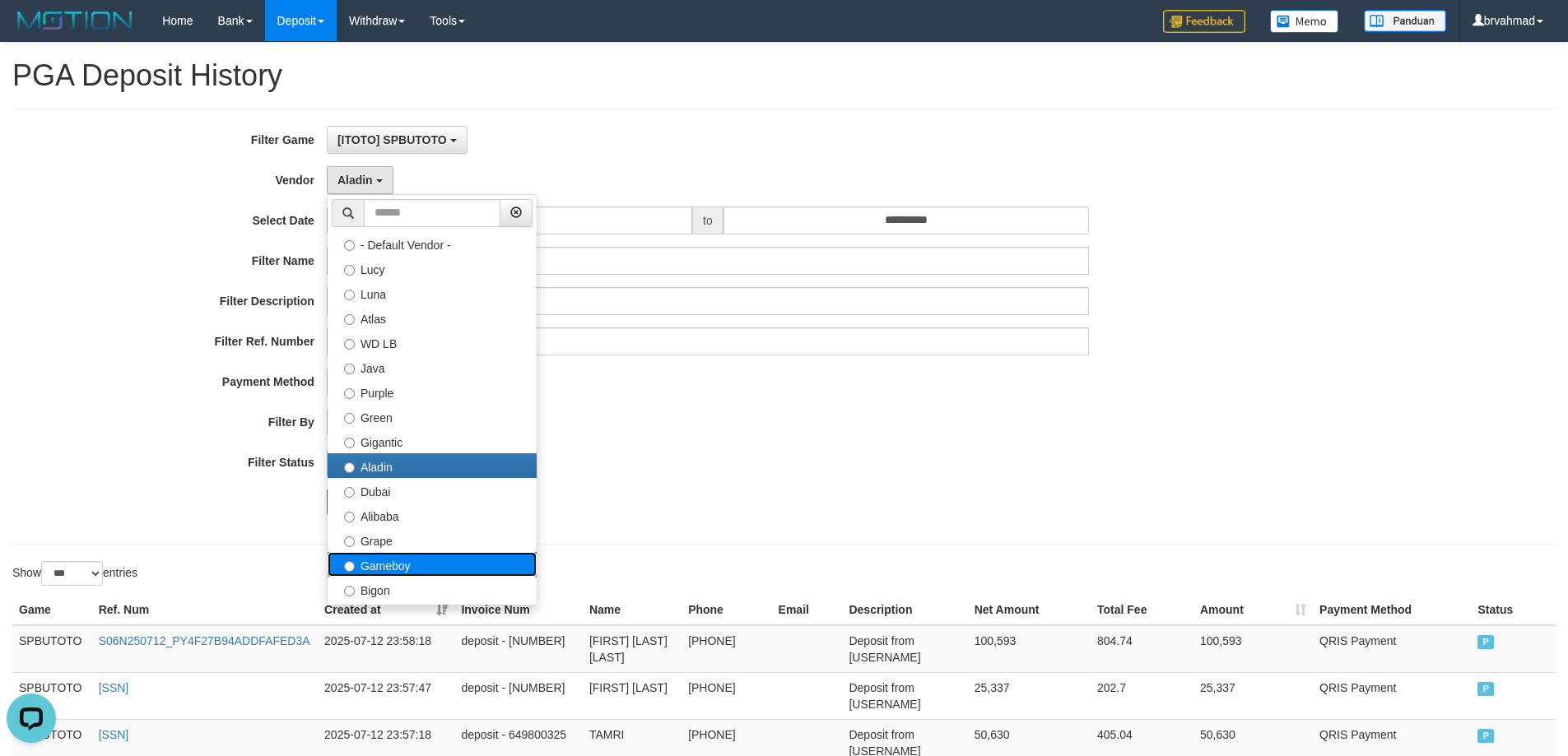 click on "Gameboy" at bounding box center (432, 564) 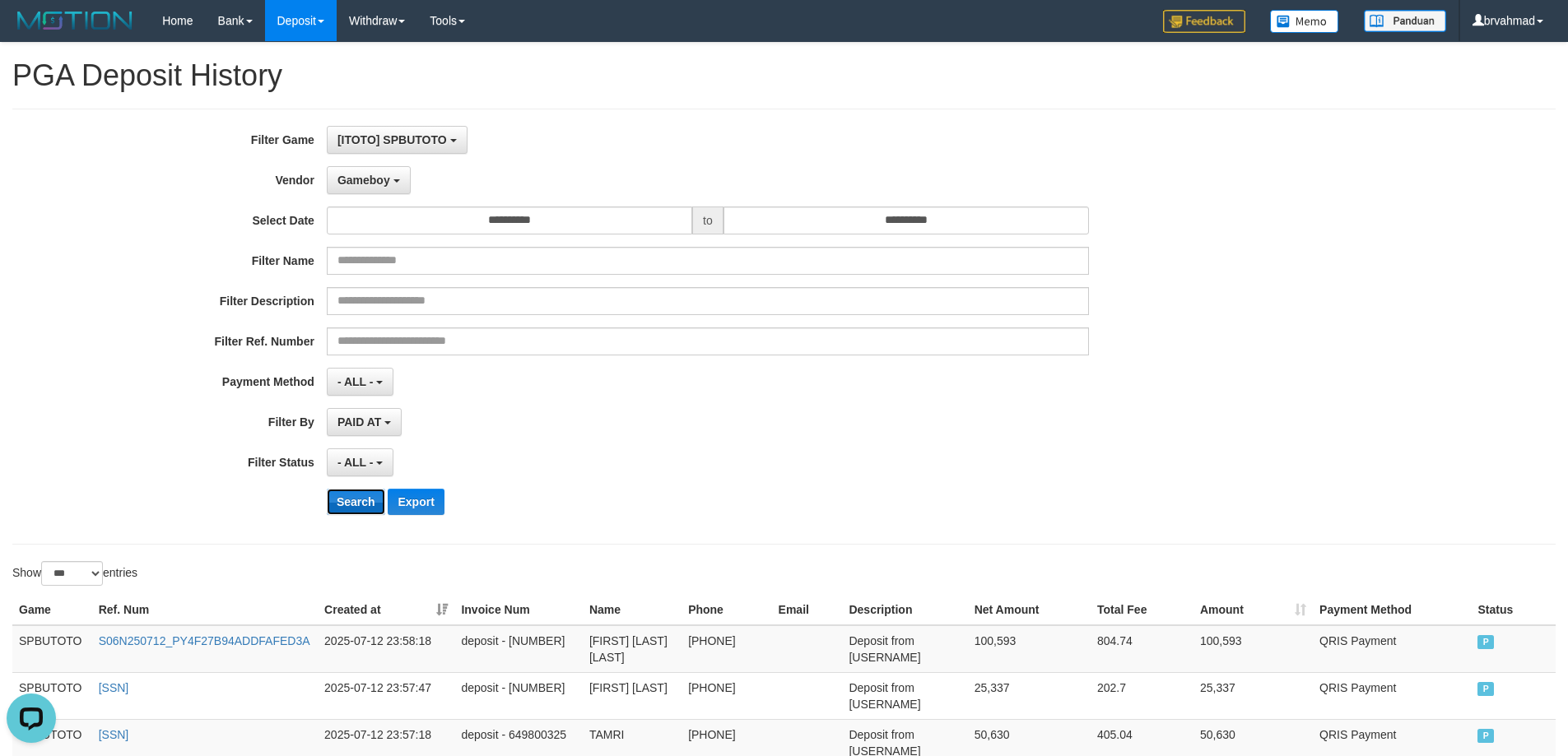 click on "Search" at bounding box center (356, 502) 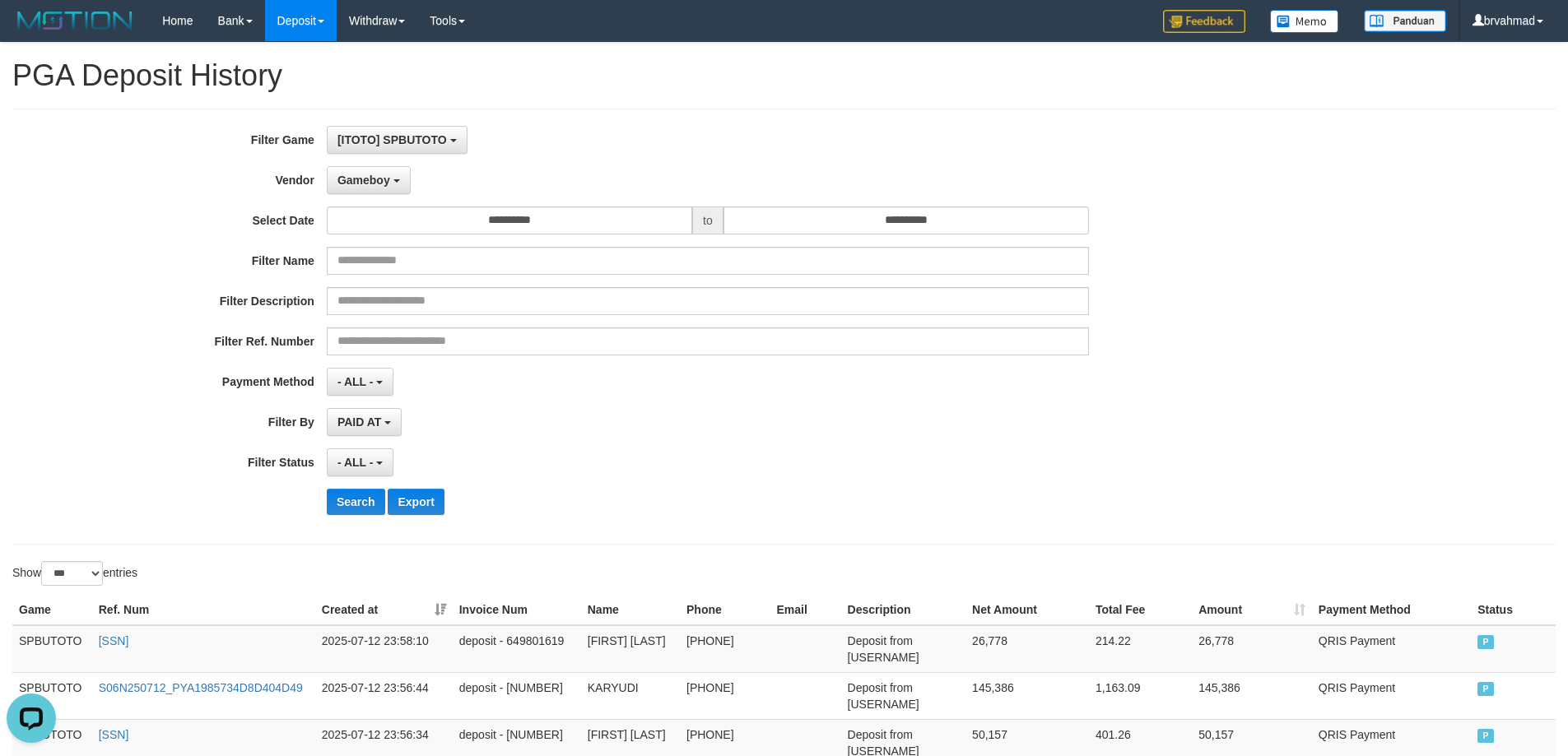 click on "Filter By" at bounding box center [163, 419] 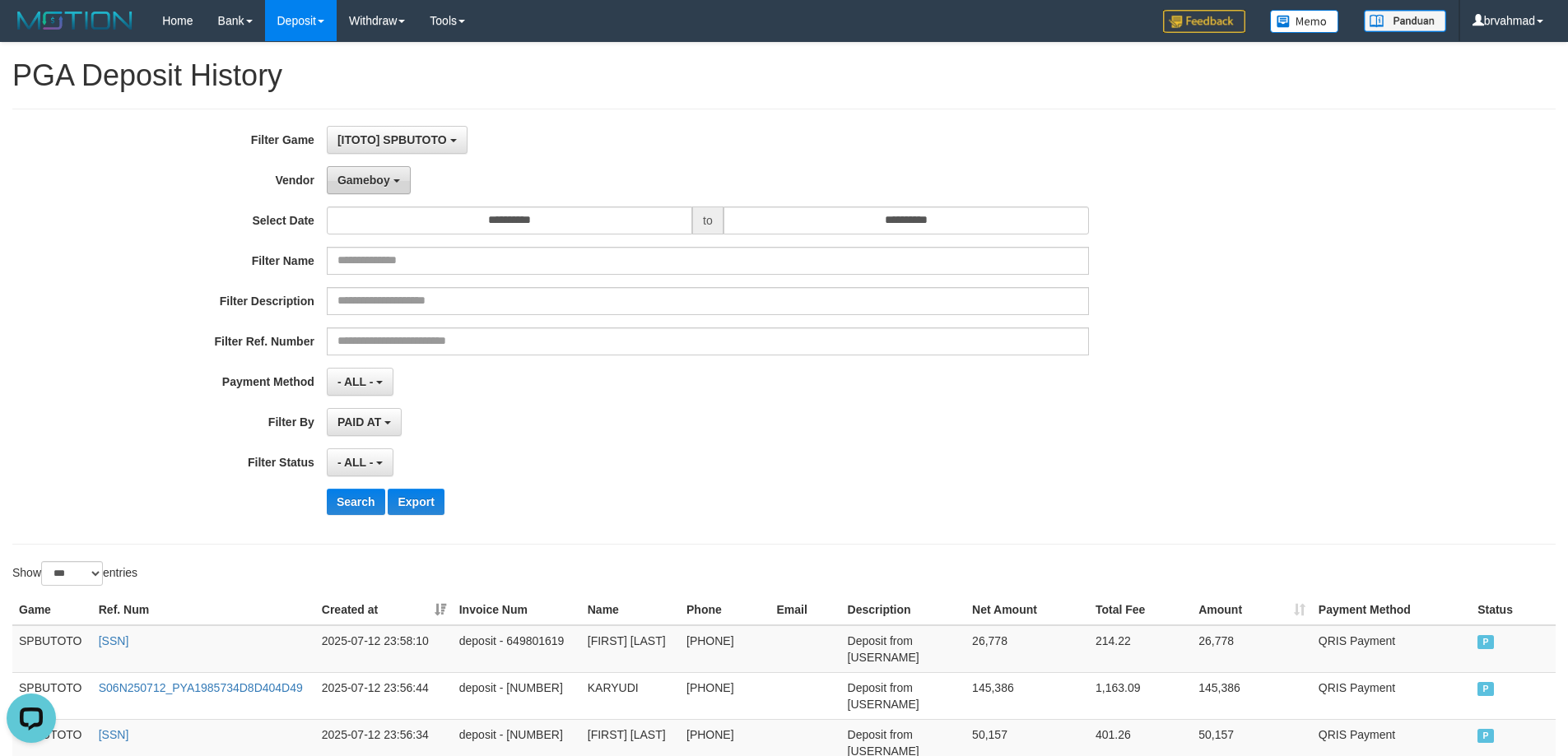 click on "Gameboy" at bounding box center [364, 180] 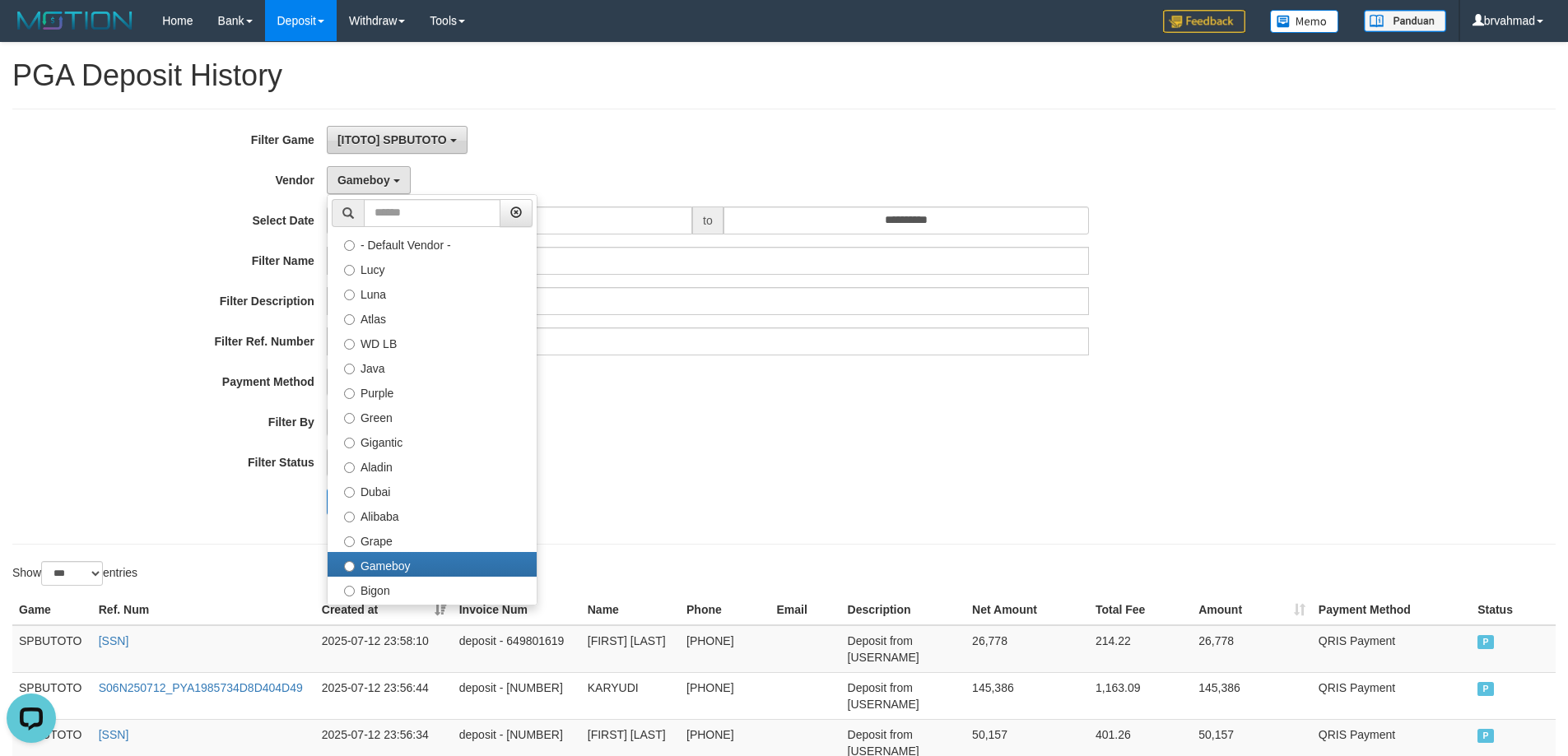 click on "[ITOTO] SPBUTOTO" at bounding box center [397, 140] 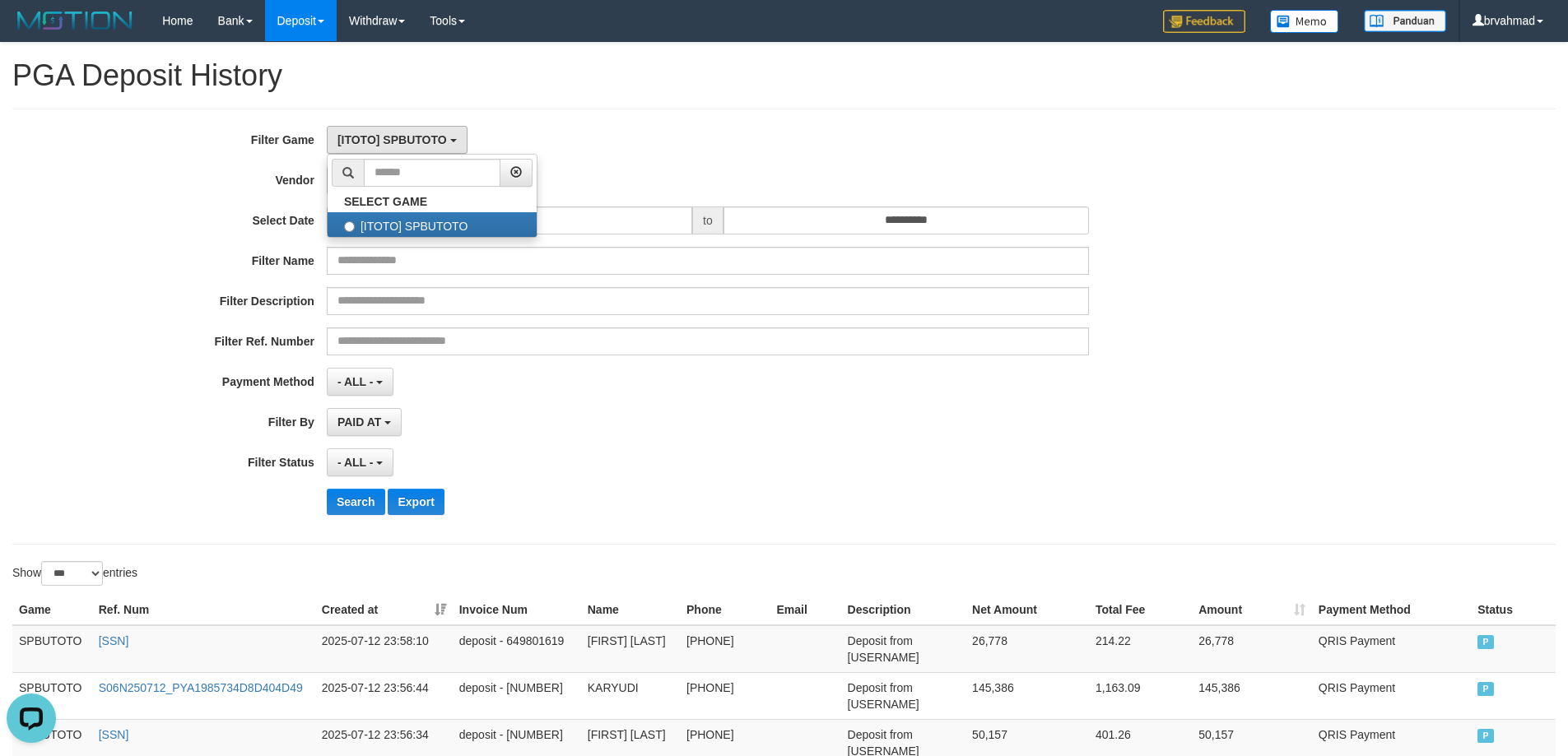 click on "**********" at bounding box center [654, 327] 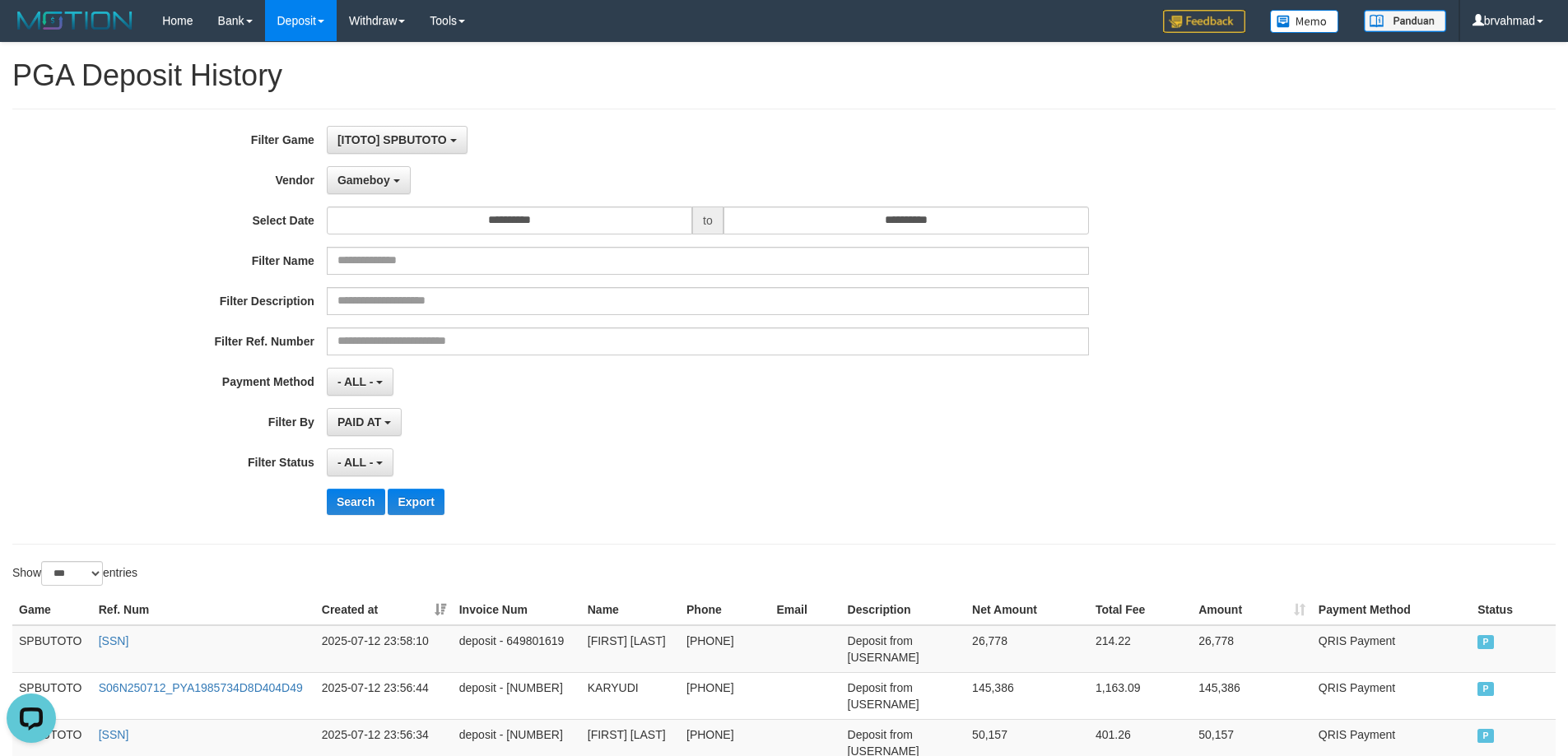 click on "**********" at bounding box center [784, 327] 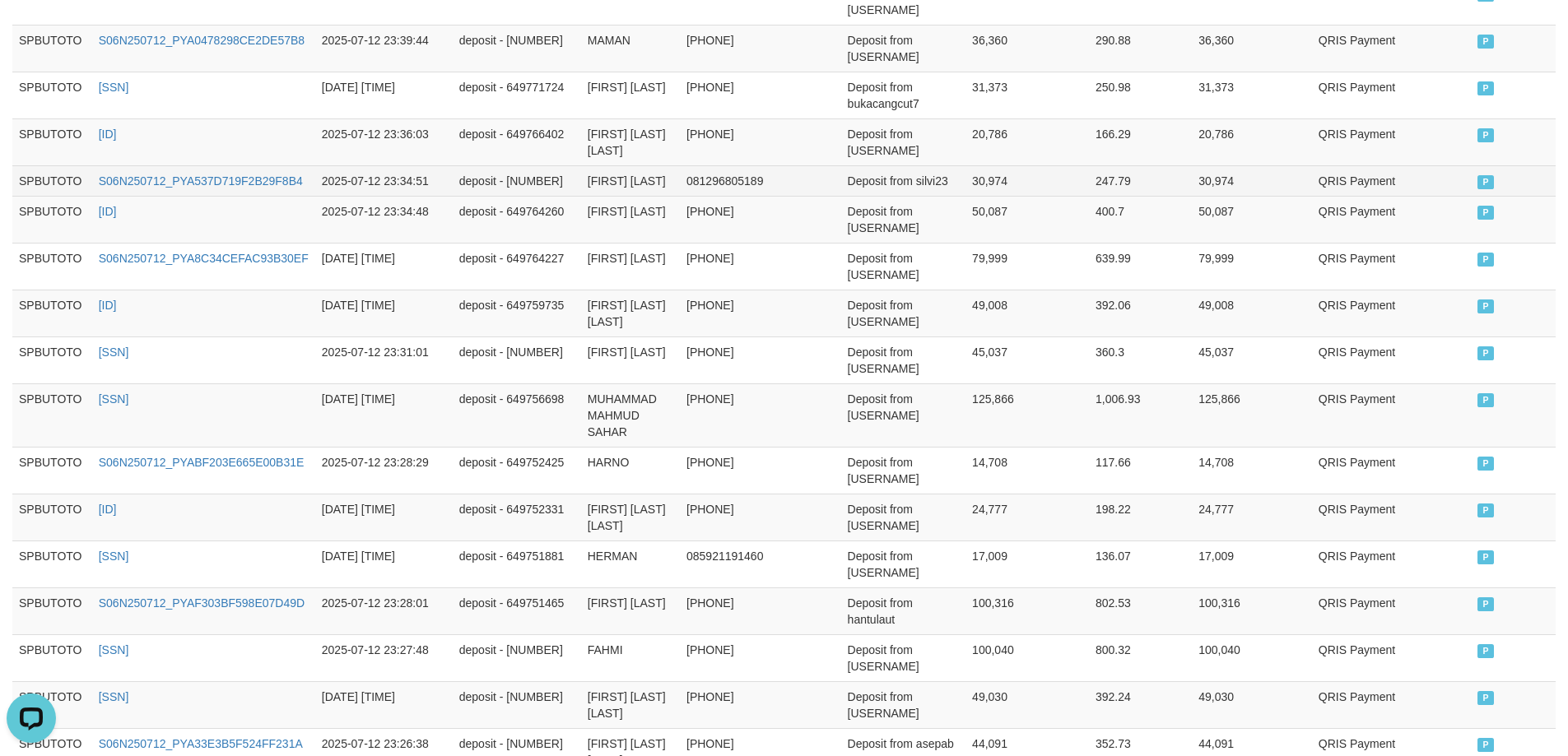 scroll, scrollTop: 1885, scrollLeft: 0, axis: vertical 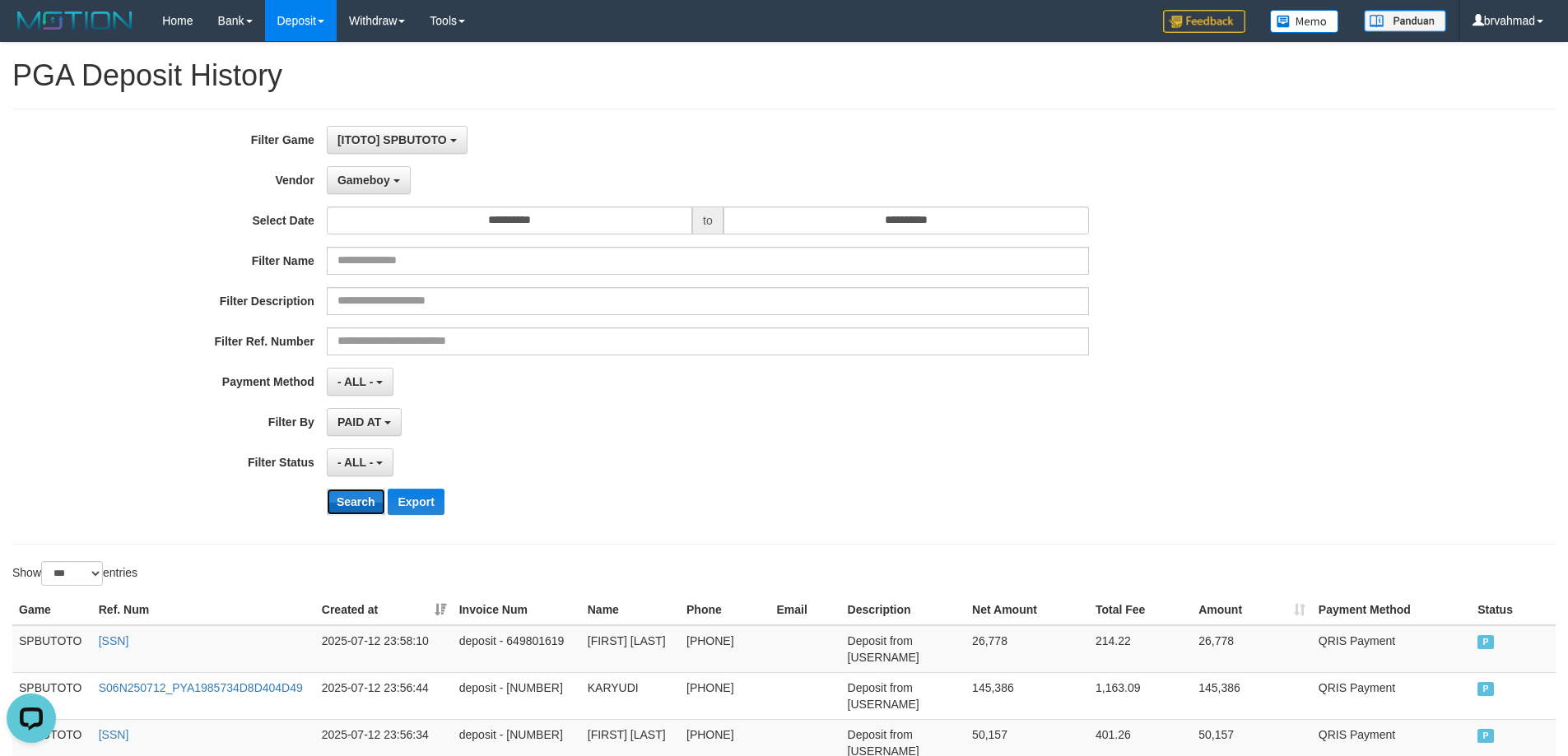 click on "Search" at bounding box center [356, 502] 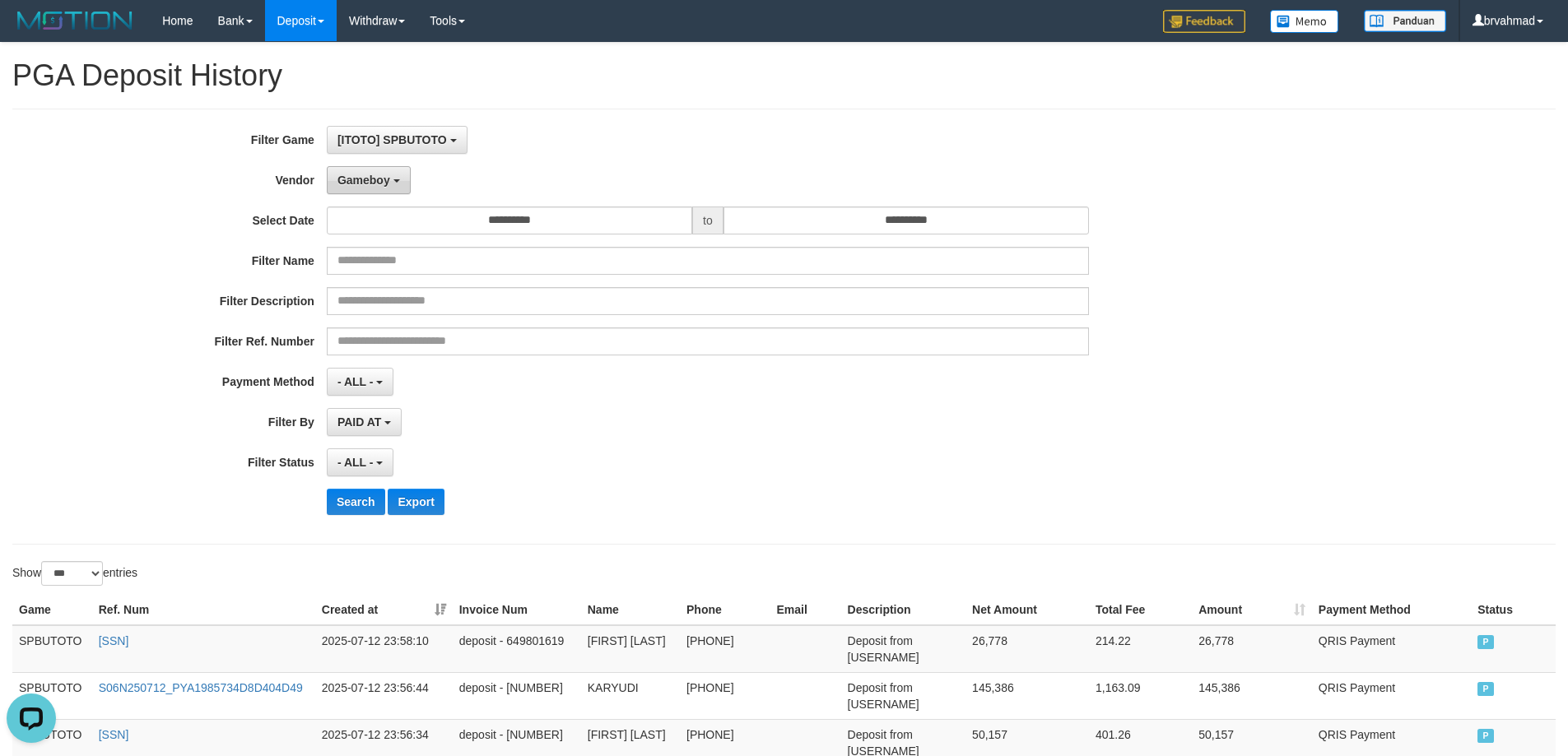 click on "Gameboy" at bounding box center [364, 180] 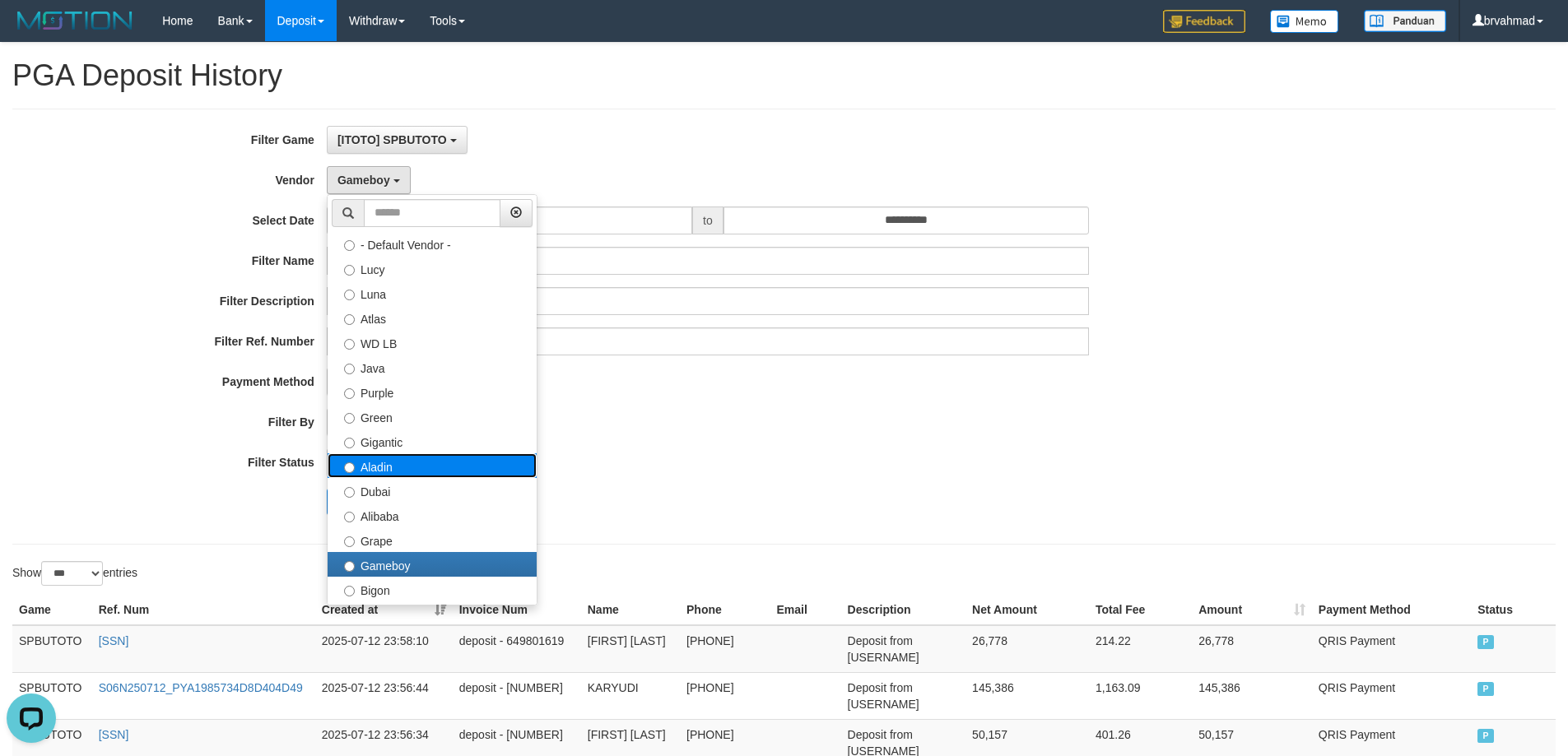 click on "Aladin" at bounding box center (432, 466) 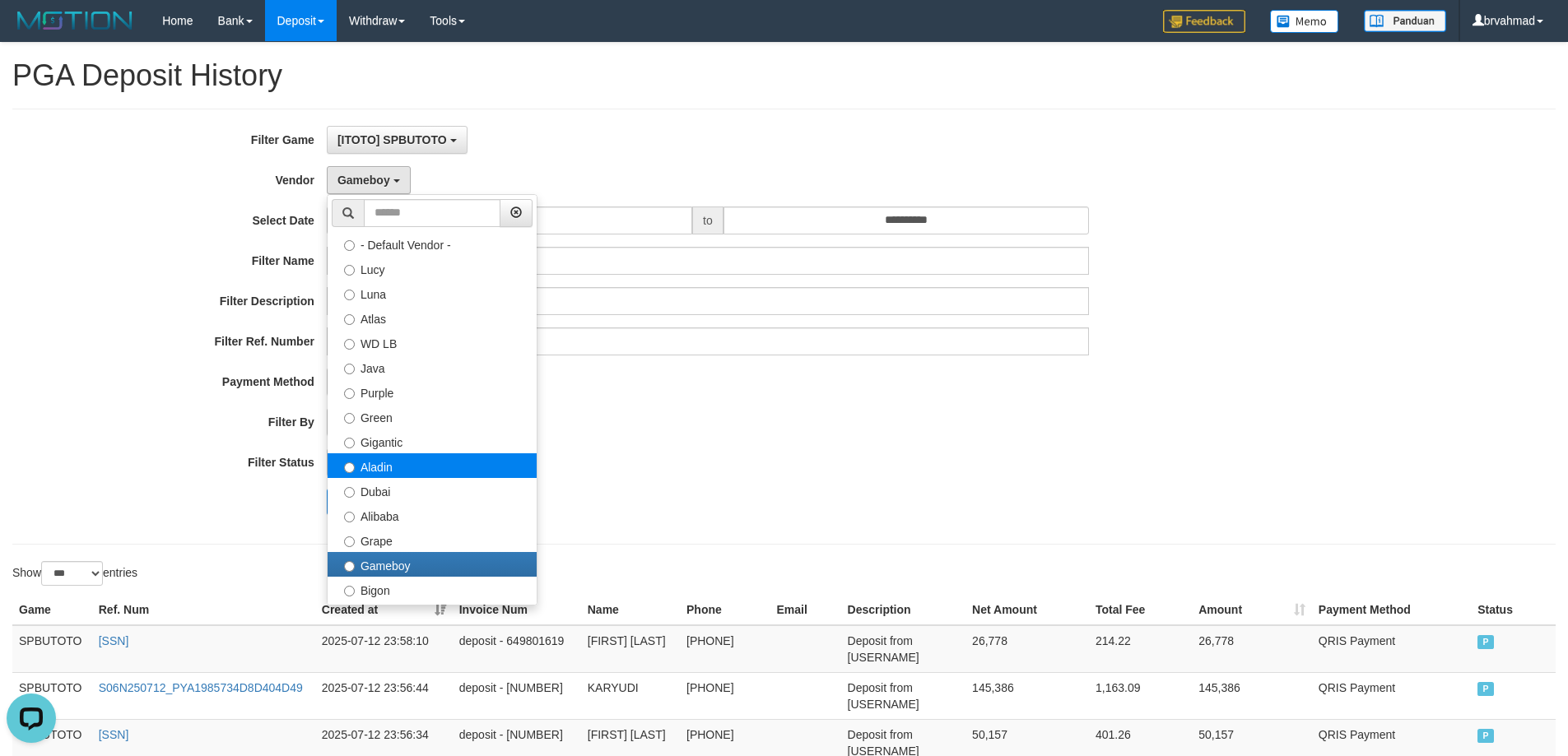 select on "**********" 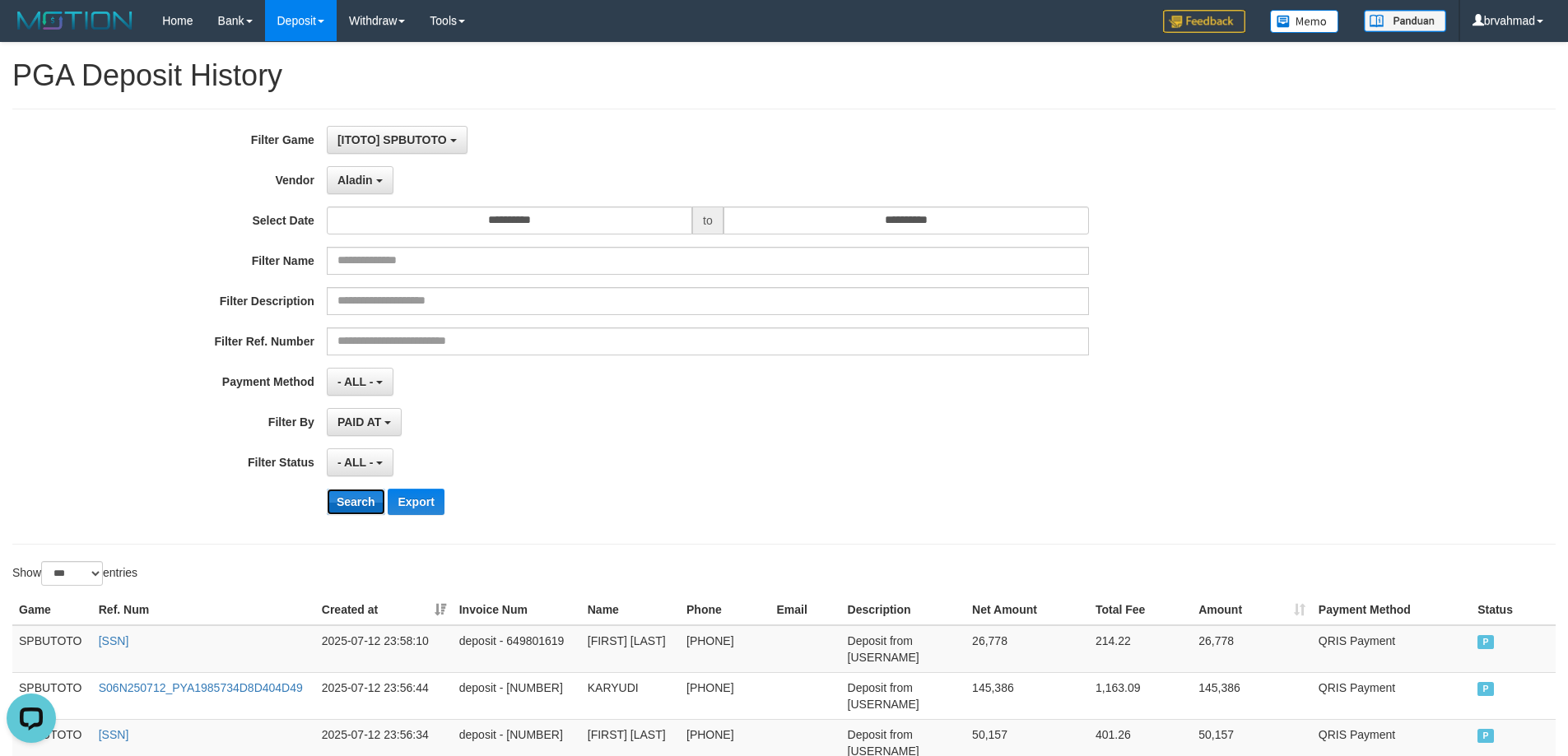 click on "Search" at bounding box center [356, 502] 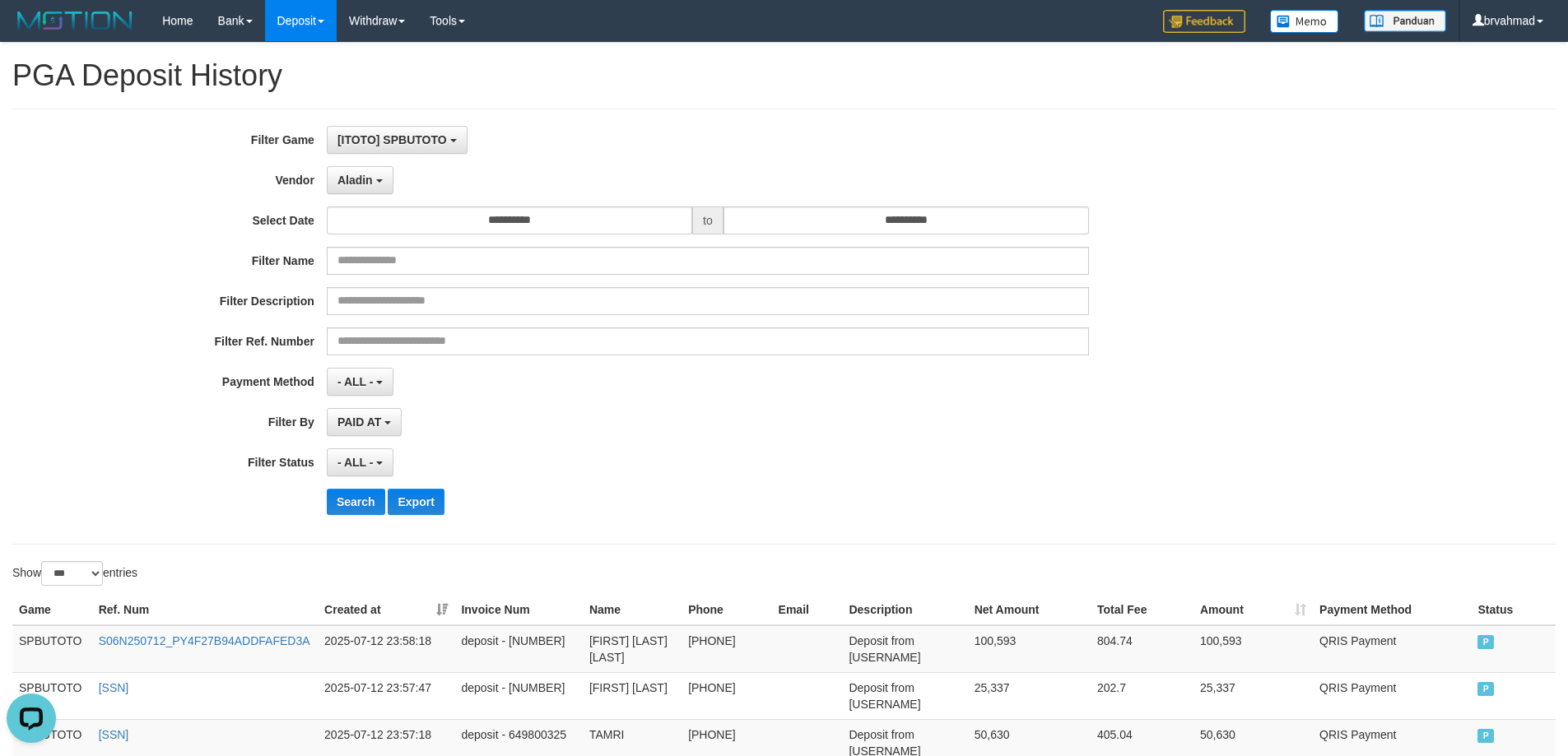click on "**********" at bounding box center [654, 327] 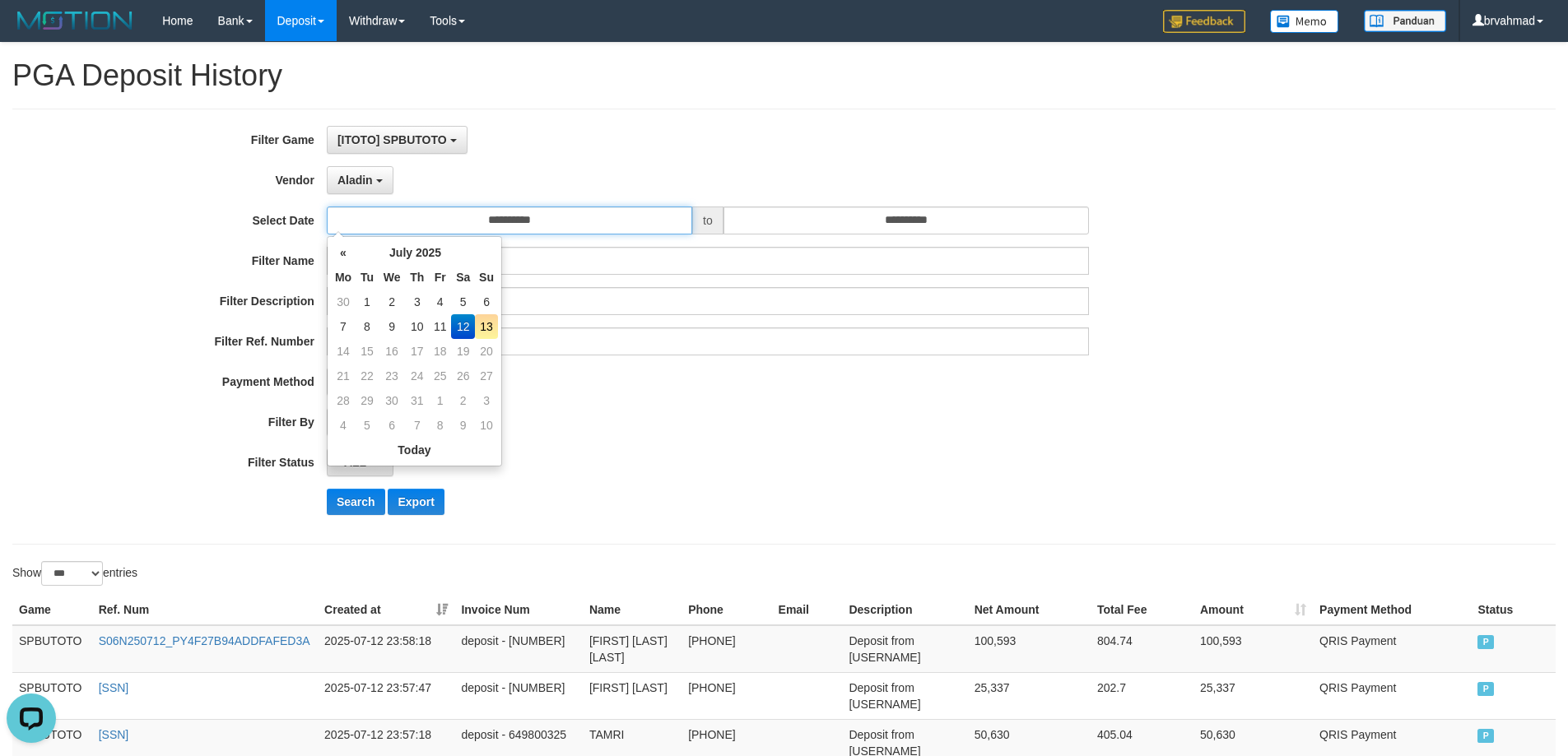 click on "**********" at bounding box center (509, 220) 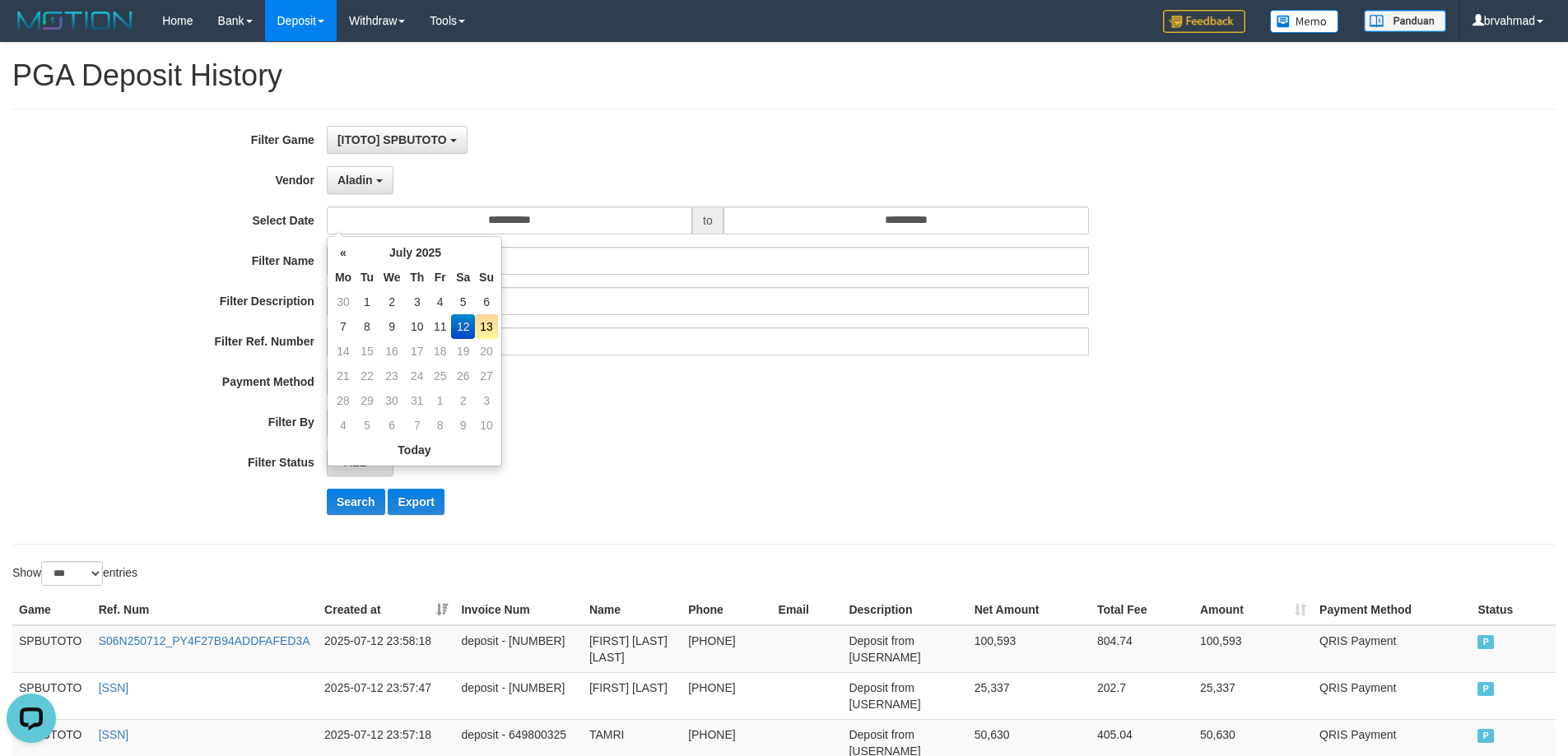 click on "13" at bounding box center (486, 327) 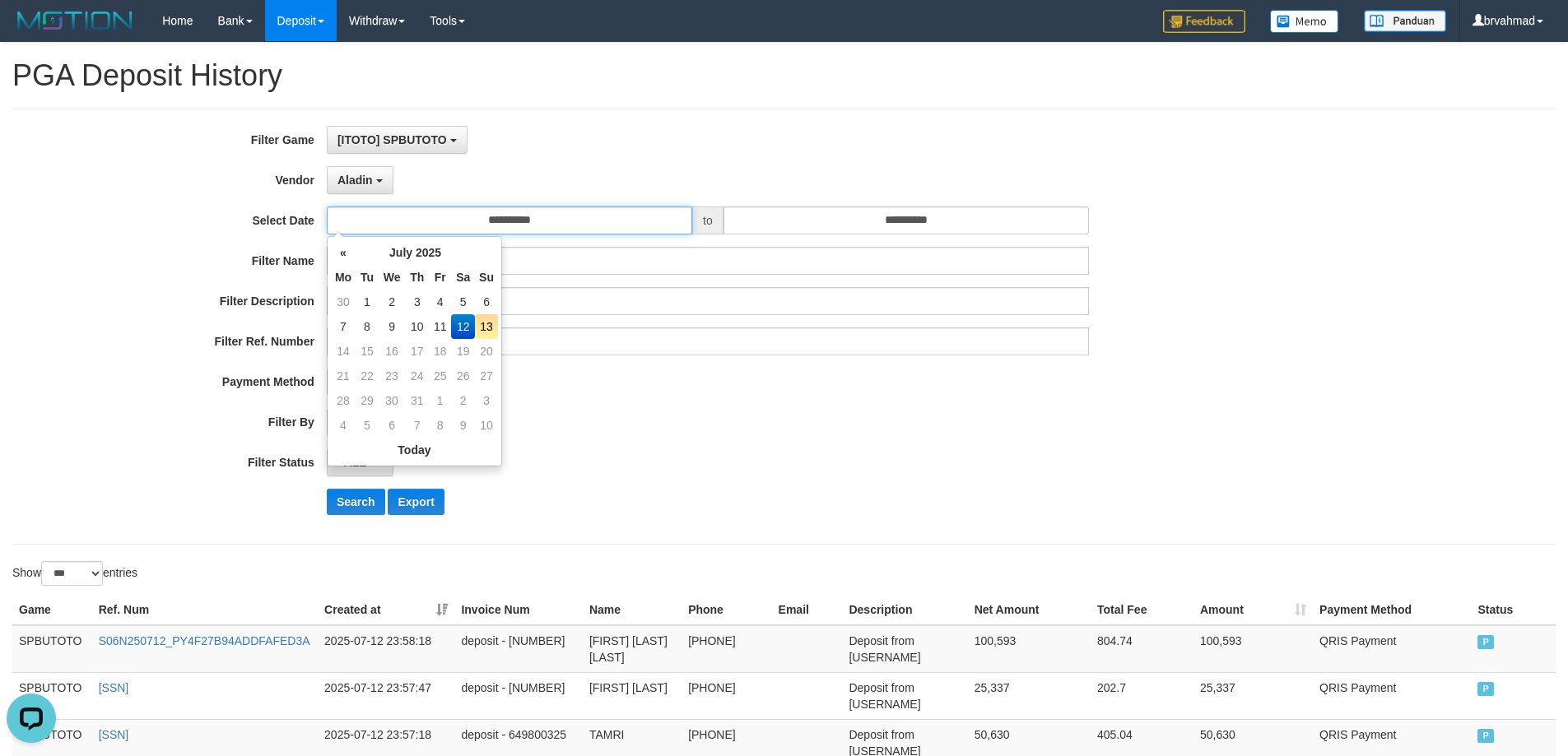 type on "**********" 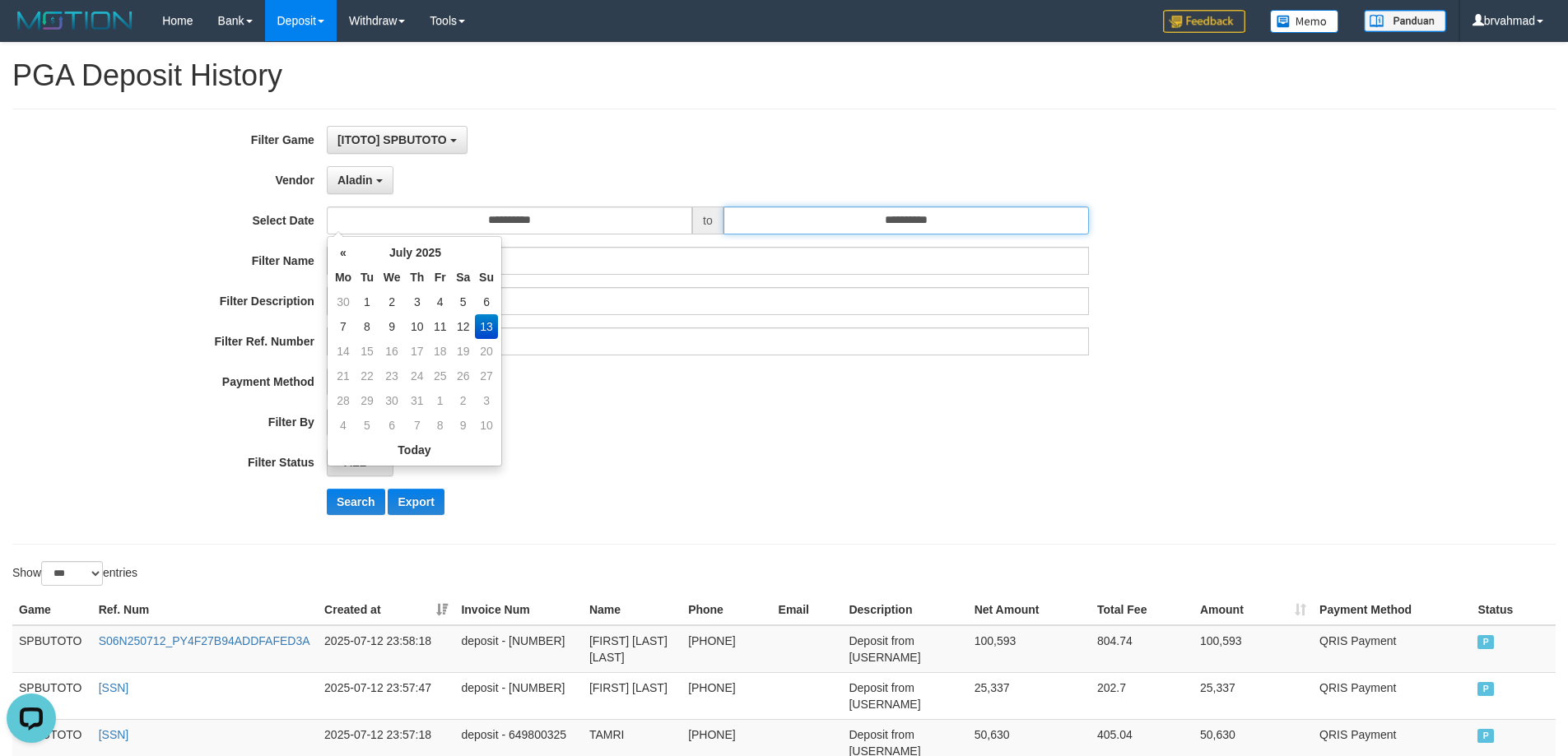 click on "**********" at bounding box center (906, 220) 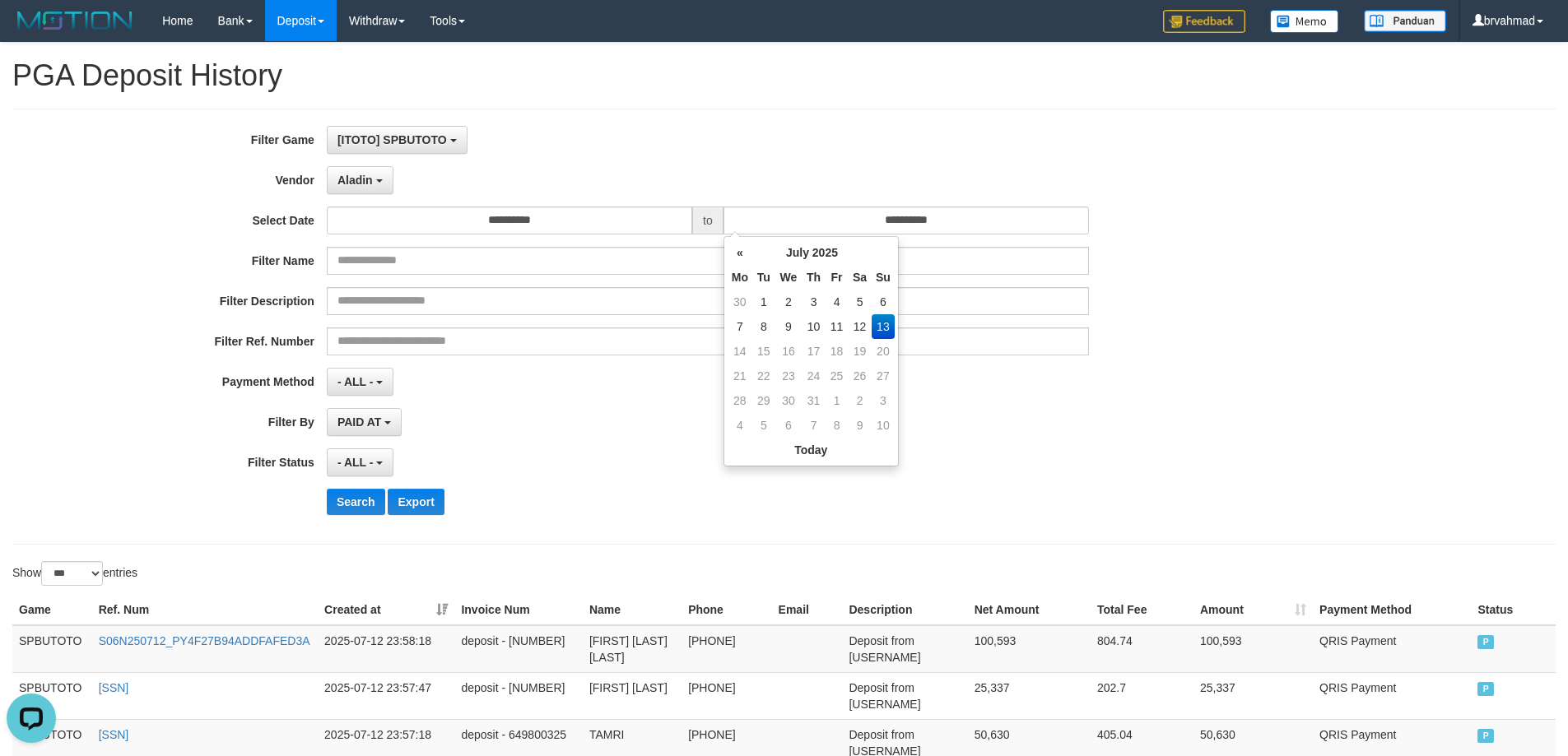 click on "13" at bounding box center (883, 327) 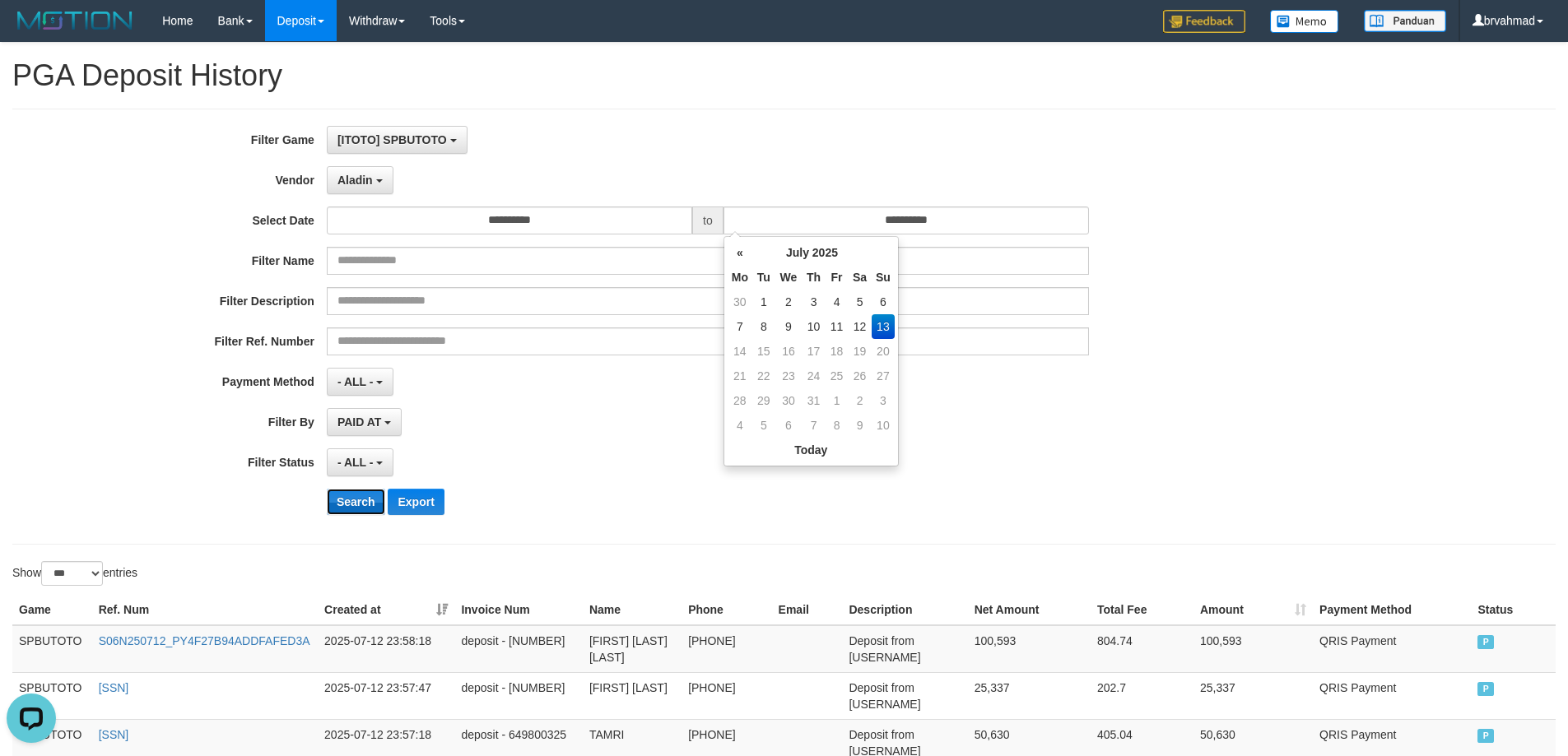 click on "Search" at bounding box center [356, 502] 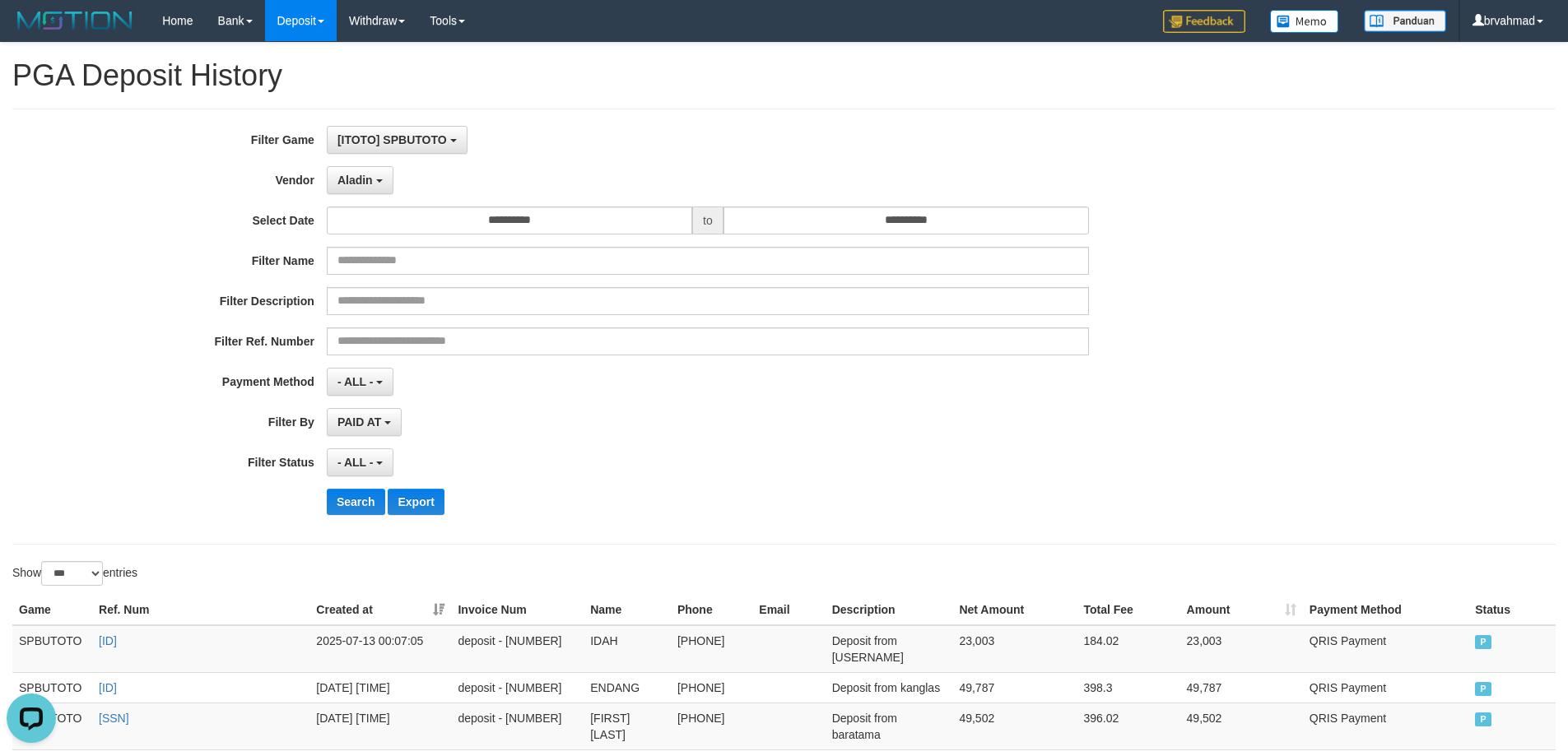 click on "**********" at bounding box center [654, 327] 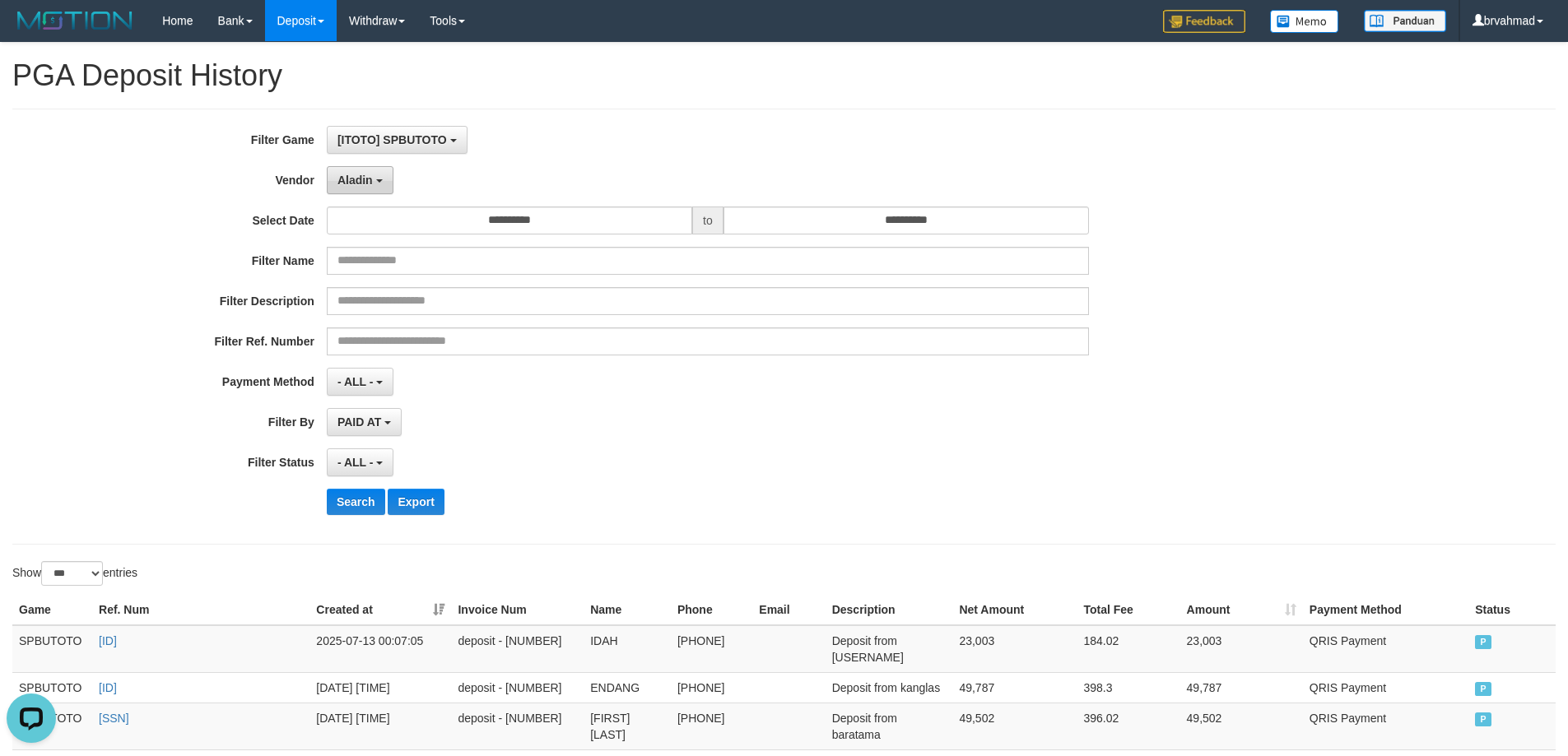 click on "Aladin" at bounding box center (355, 180) 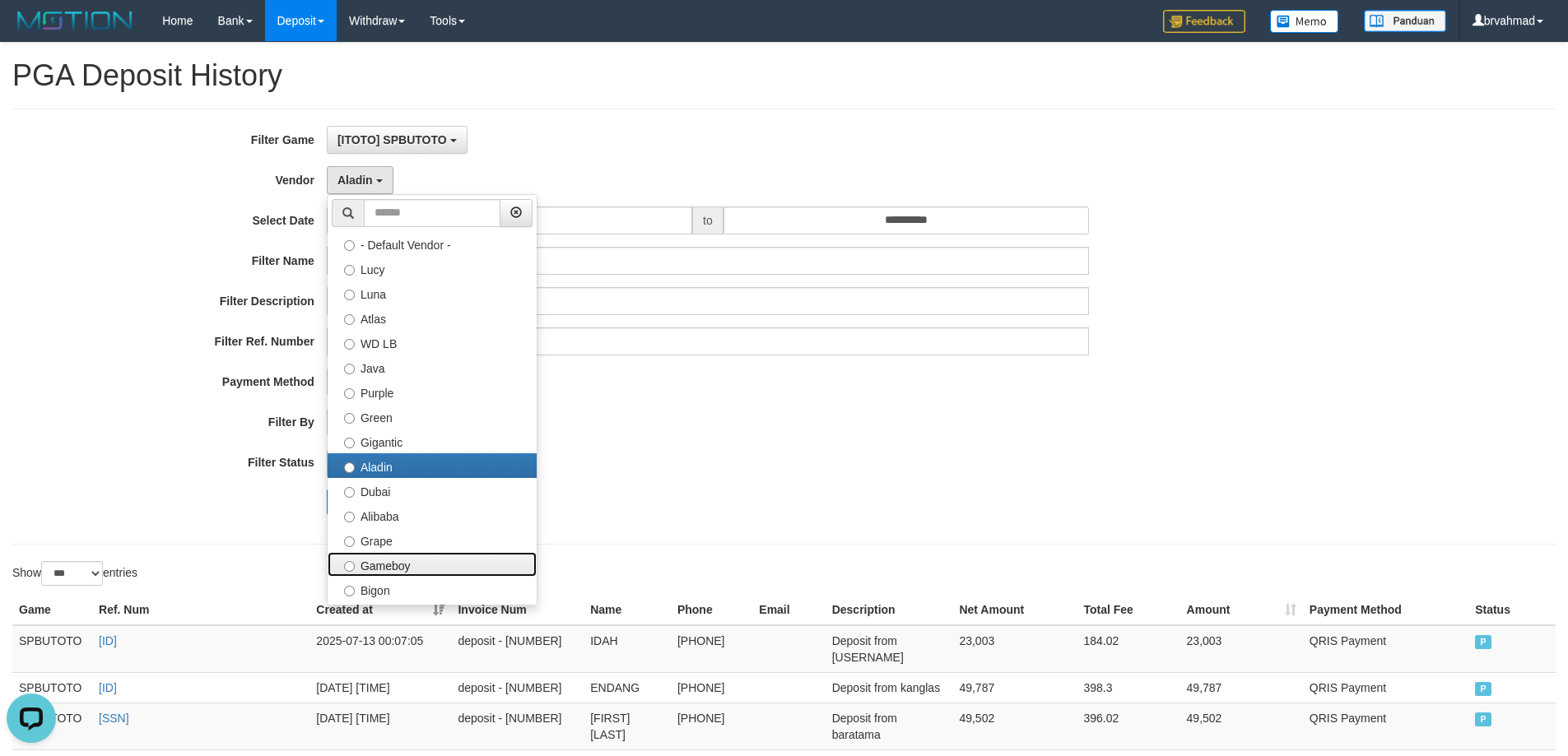 drag, startPoint x: 407, startPoint y: 564, endPoint x: 398, endPoint y: 554, distance: 13.453624 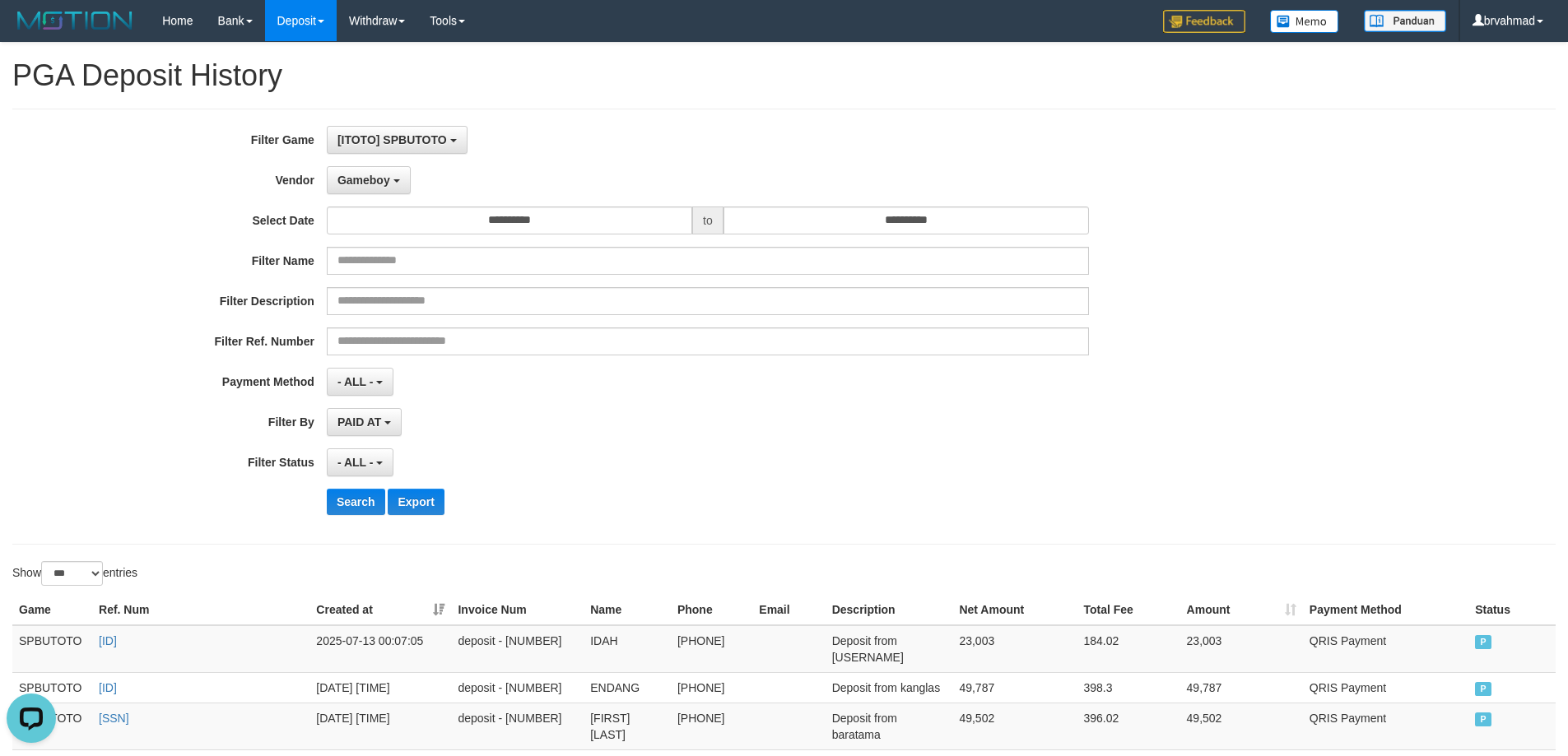 click on "Payment Method" at bounding box center [163, 378] 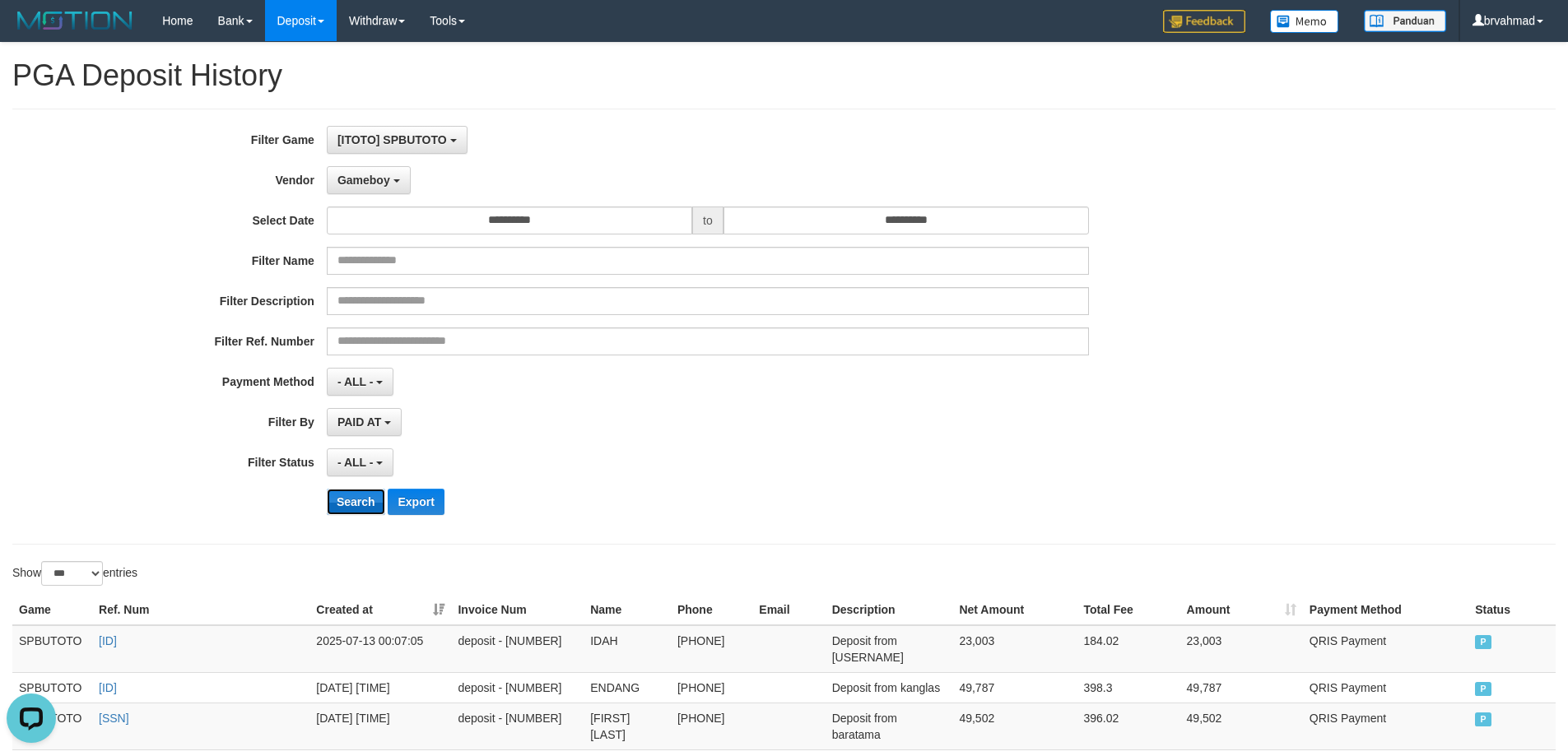 click on "Search" at bounding box center [356, 502] 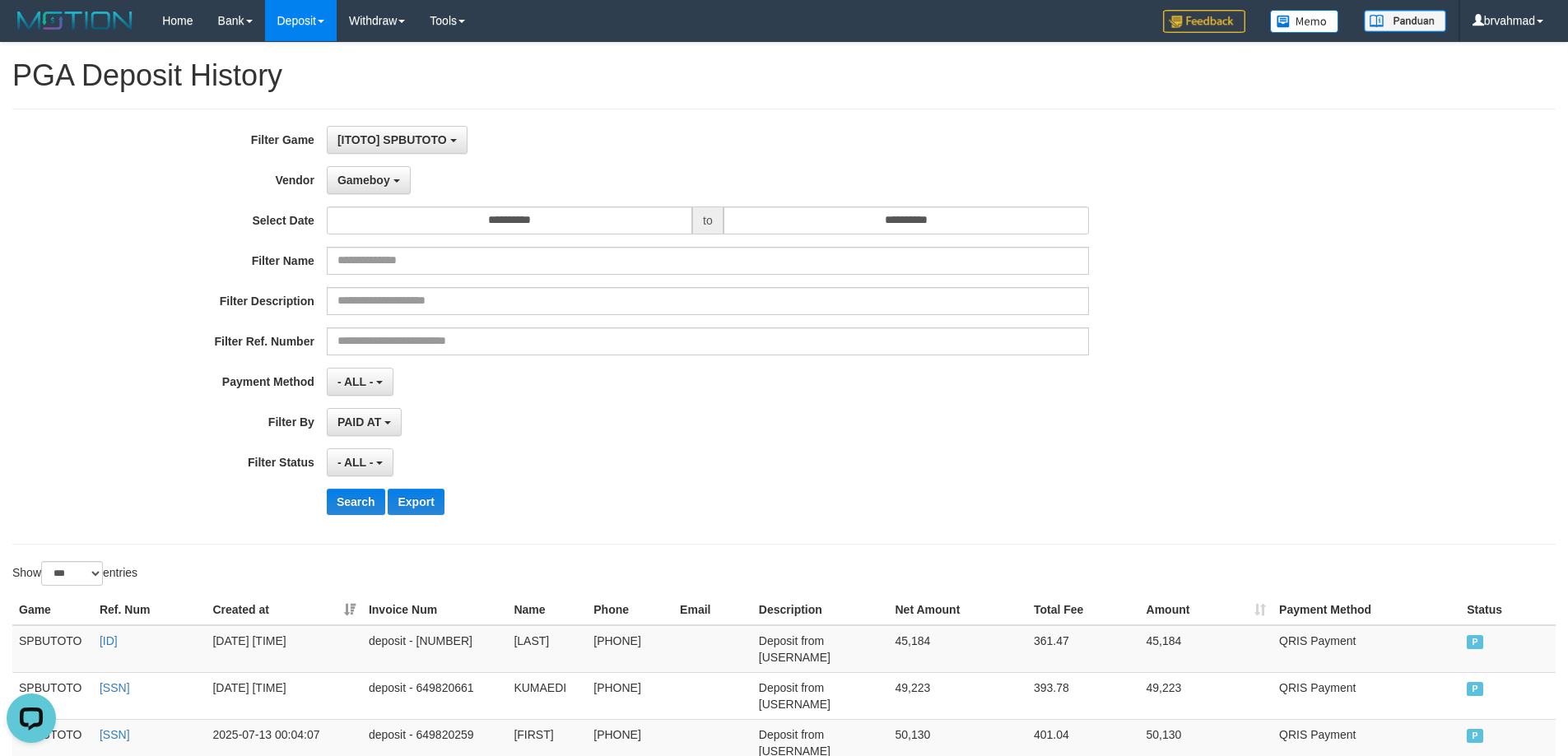 click on "Filter Ref. Number" at bounding box center (163, 338) 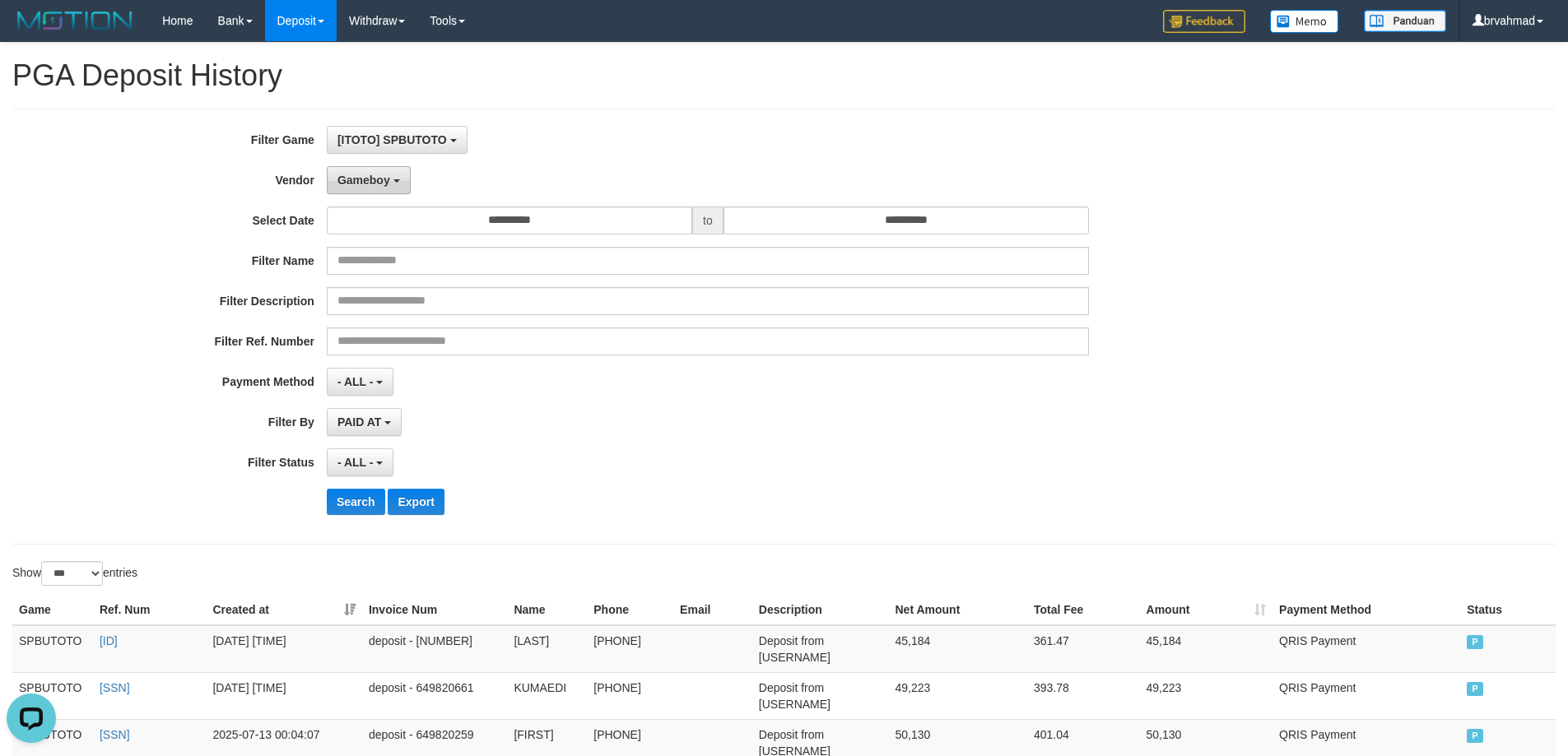 click on "Gameboy" at bounding box center [369, 180] 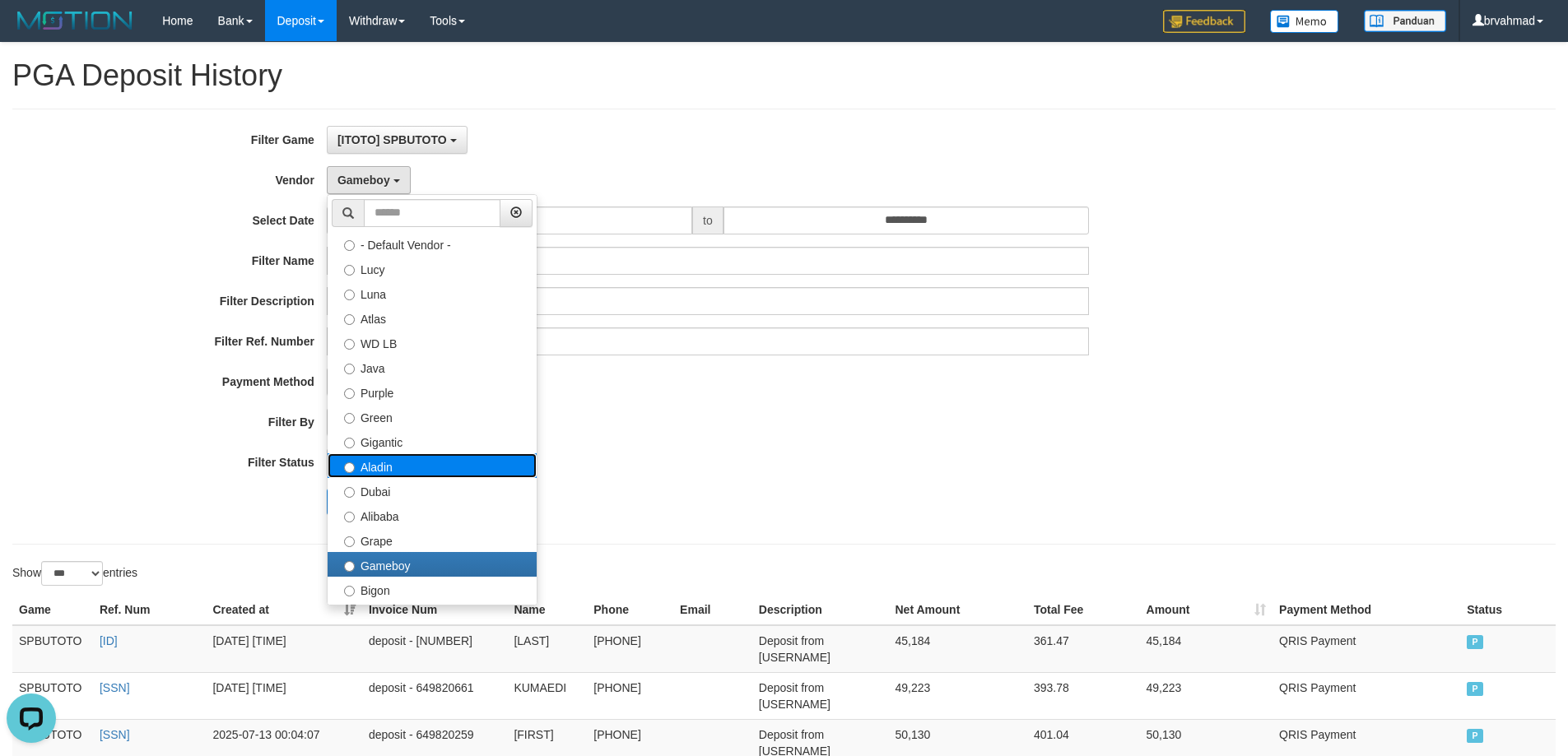 click on "Aladin" at bounding box center (432, 466) 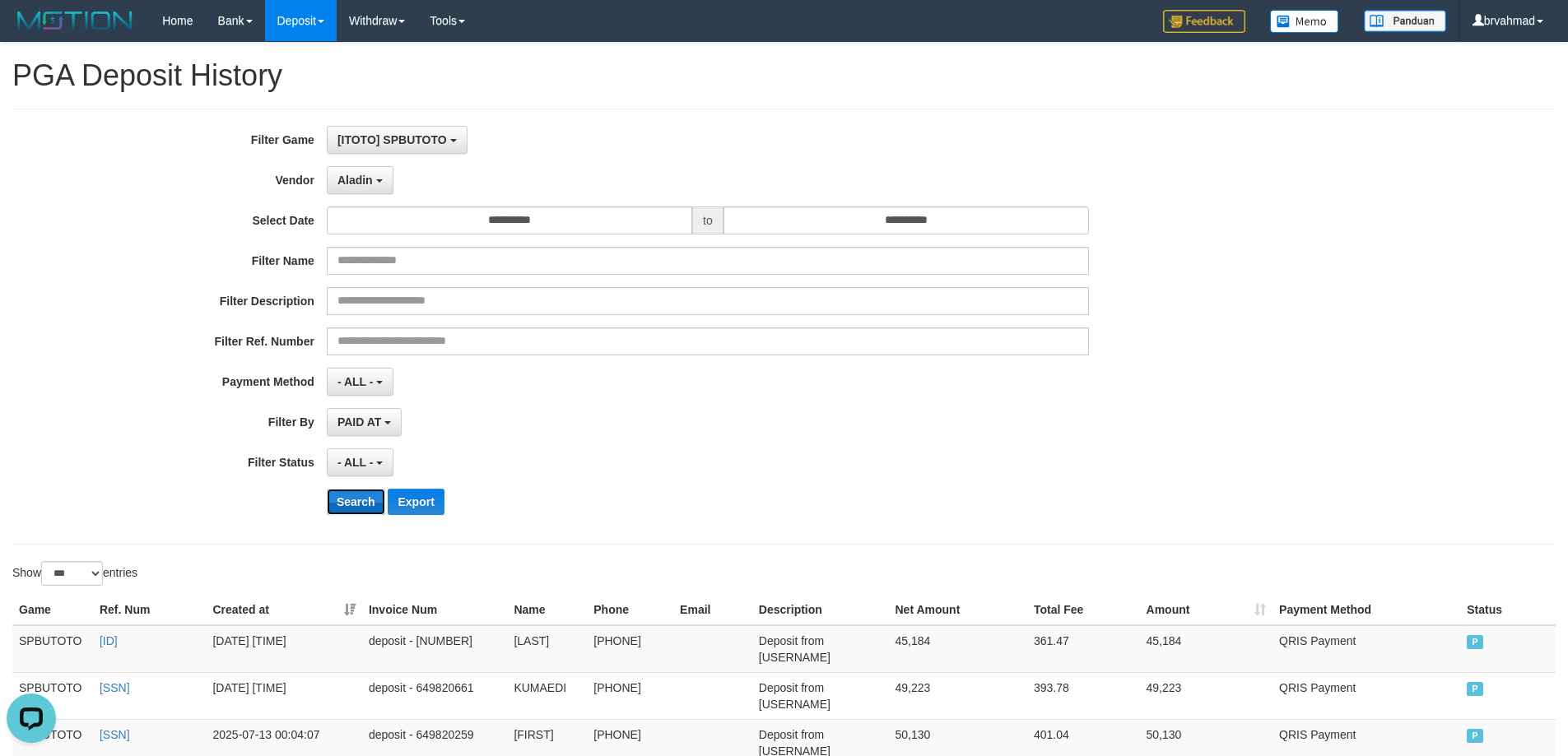 click on "Search" at bounding box center (356, 502) 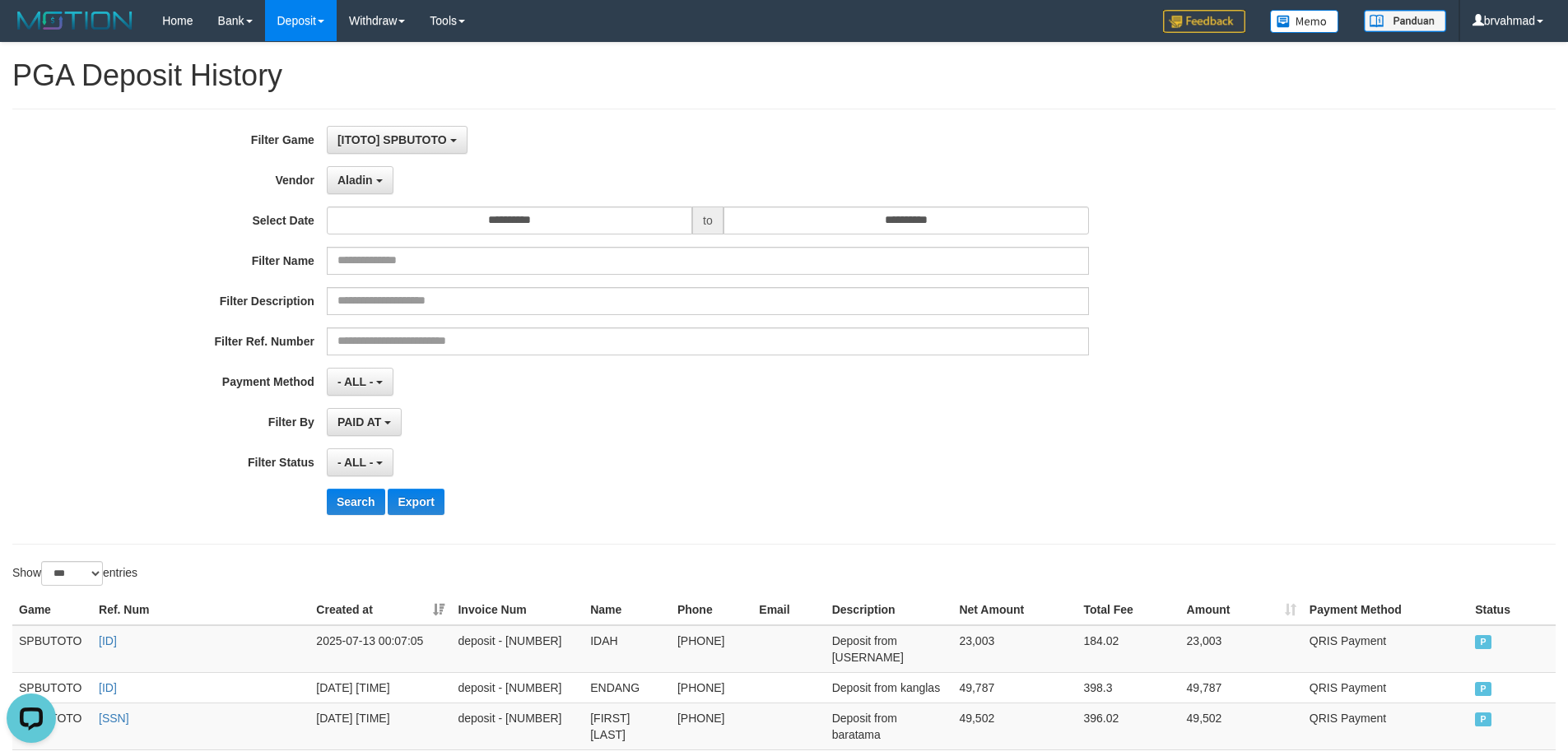 click on "**********" at bounding box center (654, 327) 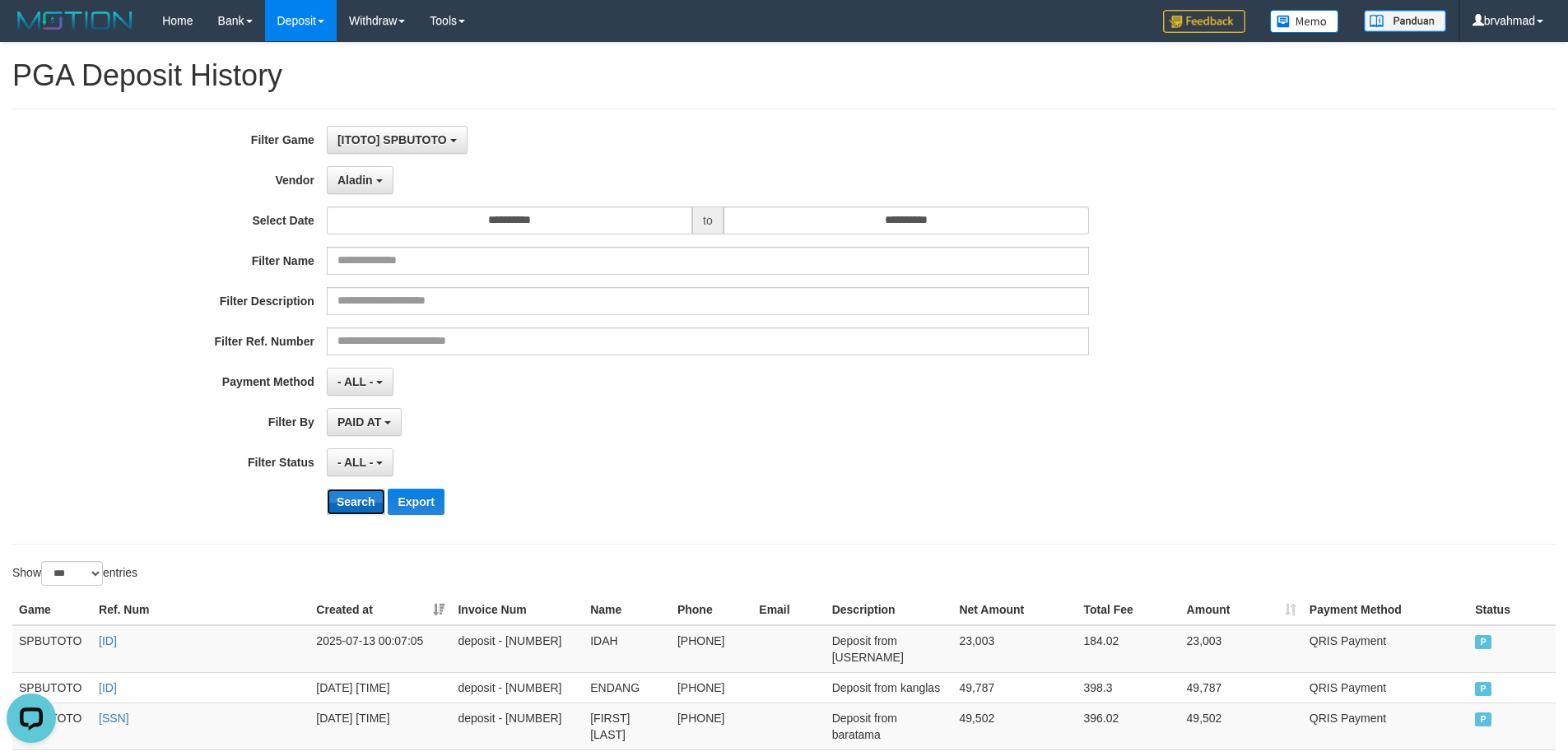 click on "Search" at bounding box center (356, 502) 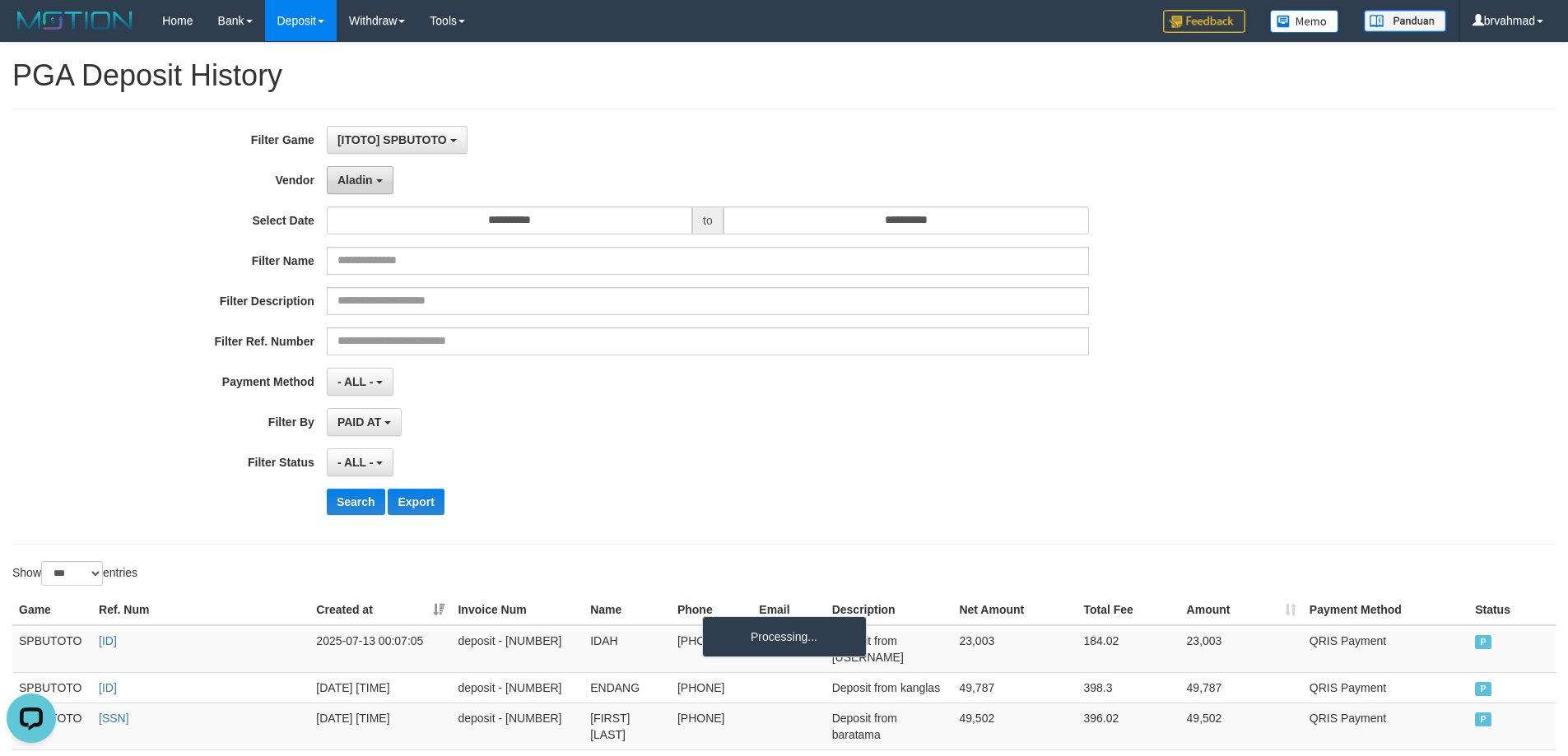 click on "Aladin" at bounding box center [360, 180] 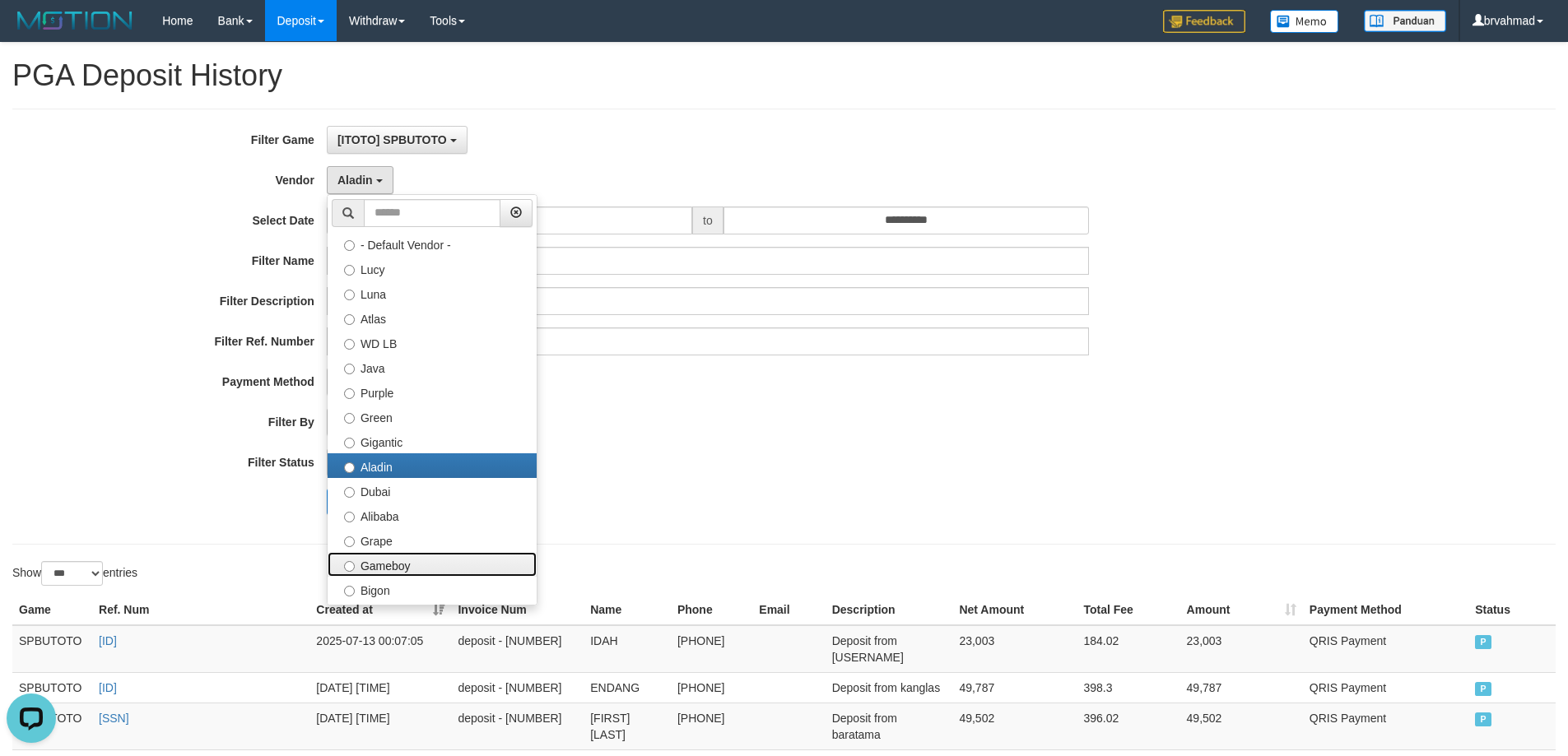 drag, startPoint x: 396, startPoint y: 564, endPoint x: 318, endPoint y: 534, distance: 83.57033 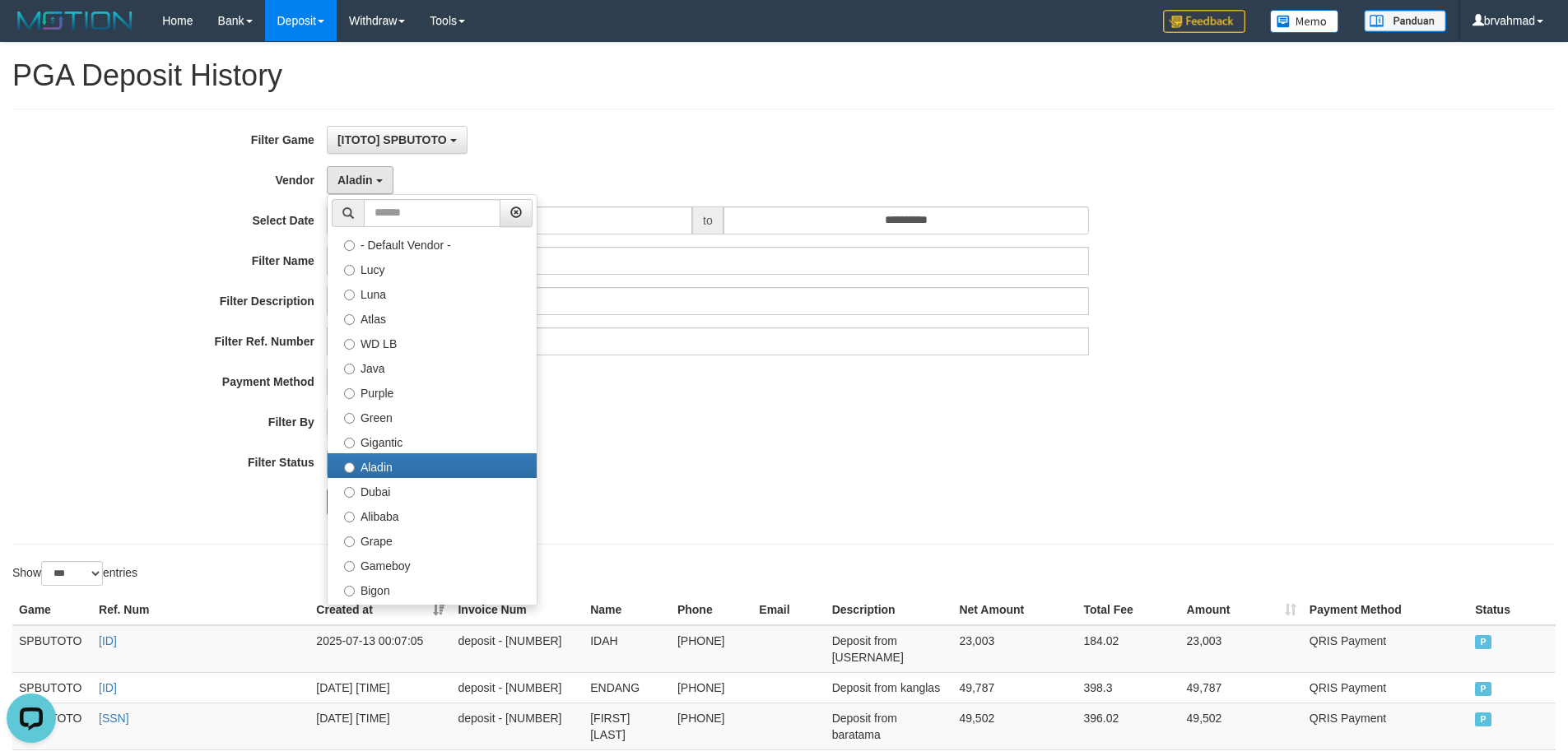 select on "**********" 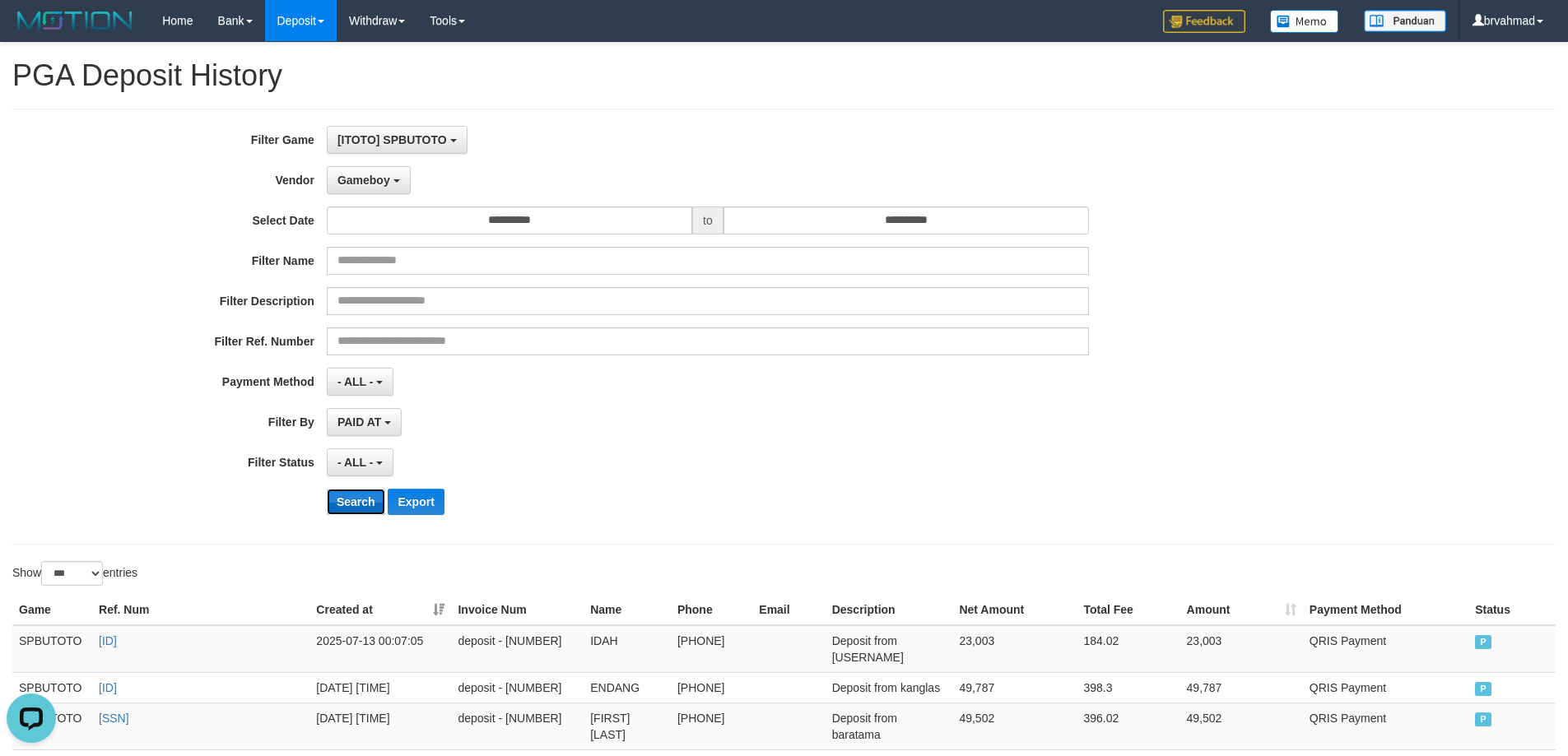 click on "Search" at bounding box center (356, 502) 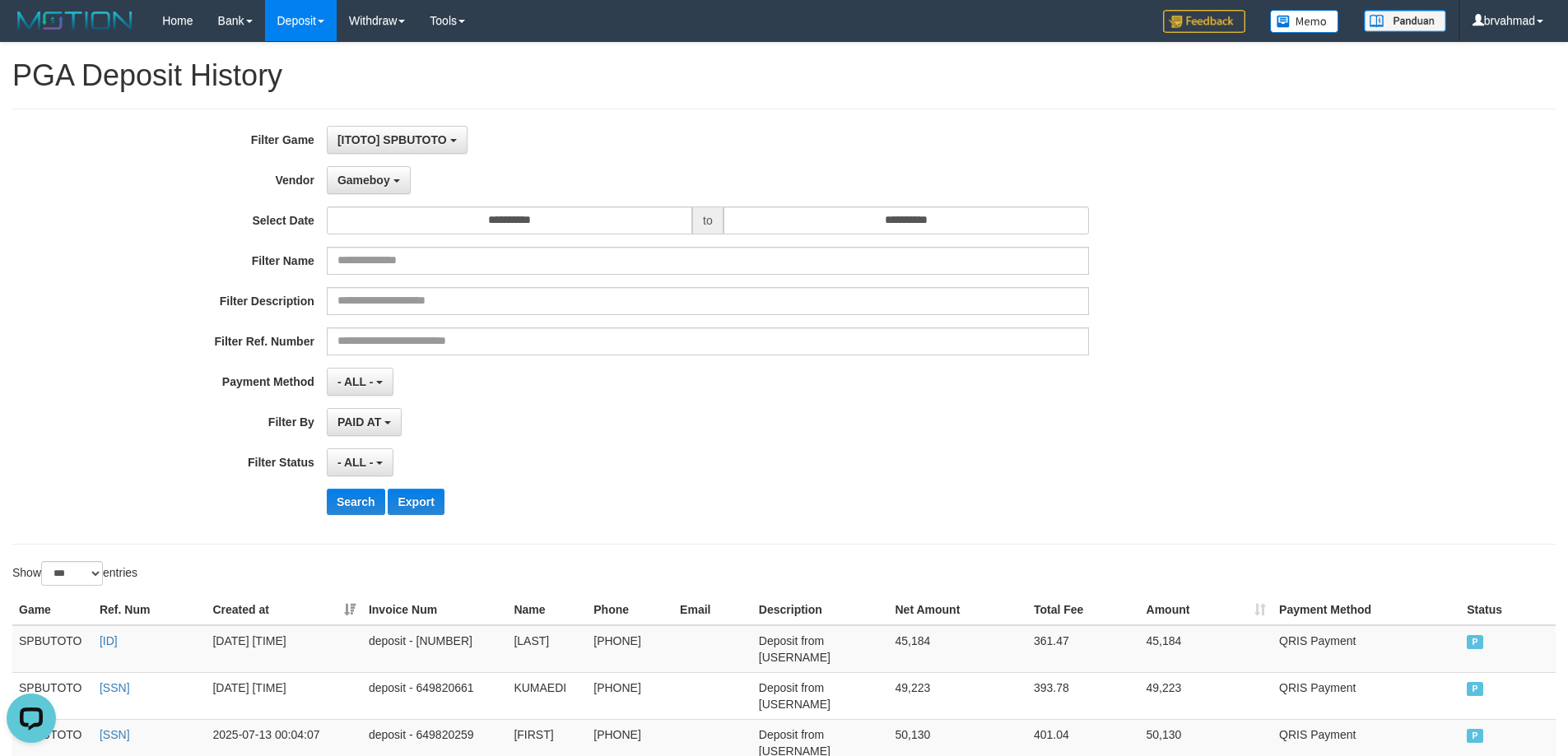 click on "**********" at bounding box center [654, 327] 